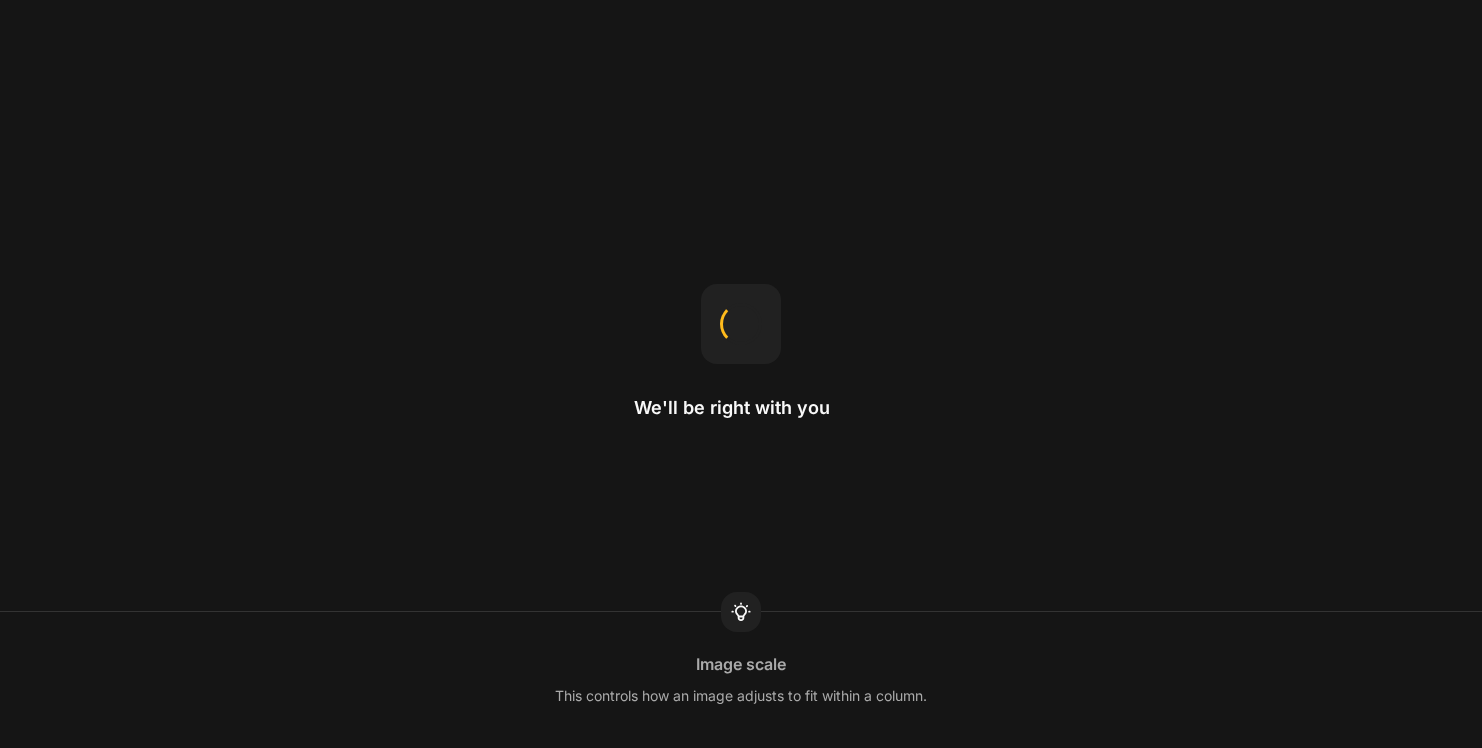 scroll, scrollTop: 0, scrollLeft: 0, axis: both 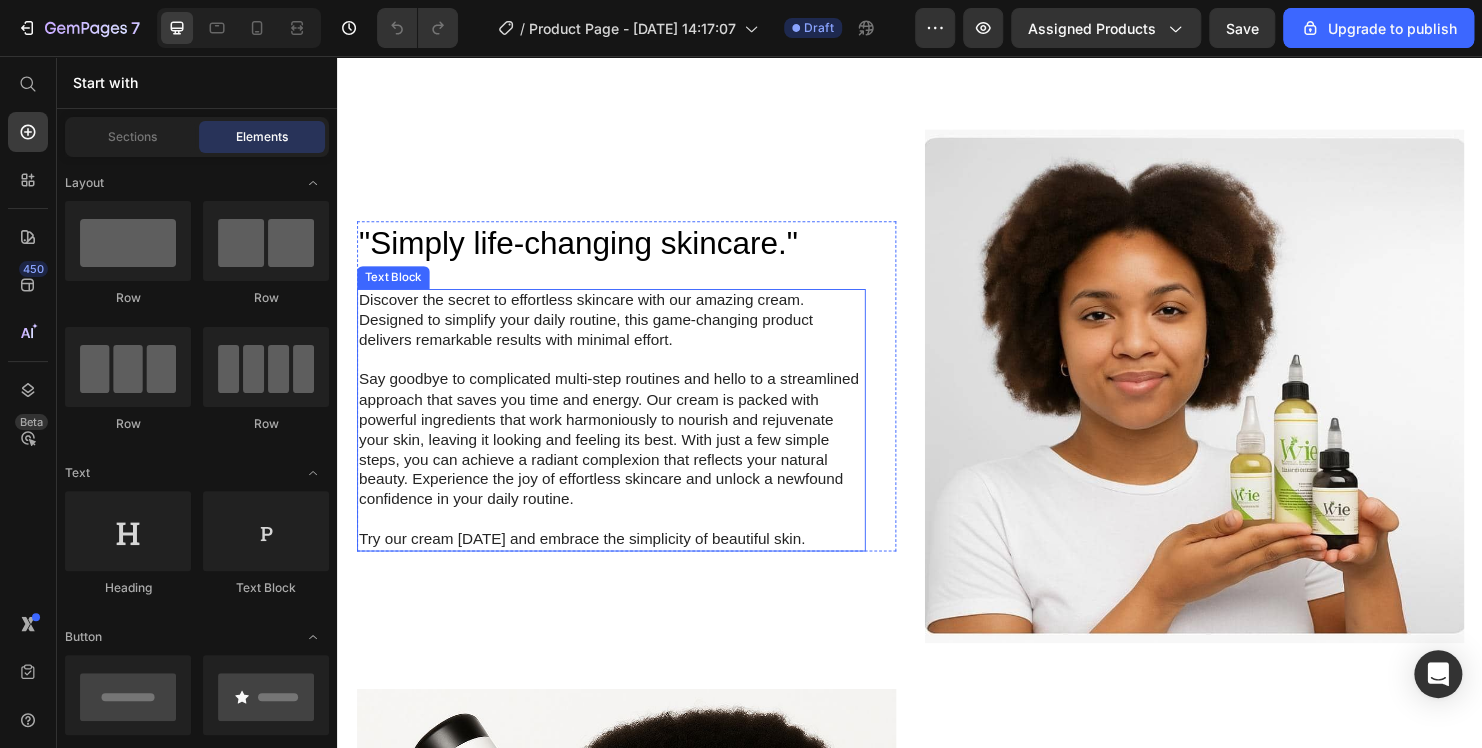 click on "Discover the secret to effortless skincare with our amazing cream. Designed to simplify your daily routine, this game-changing product delivers remarkable results with minimal effort." at bounding box center [623, 334] 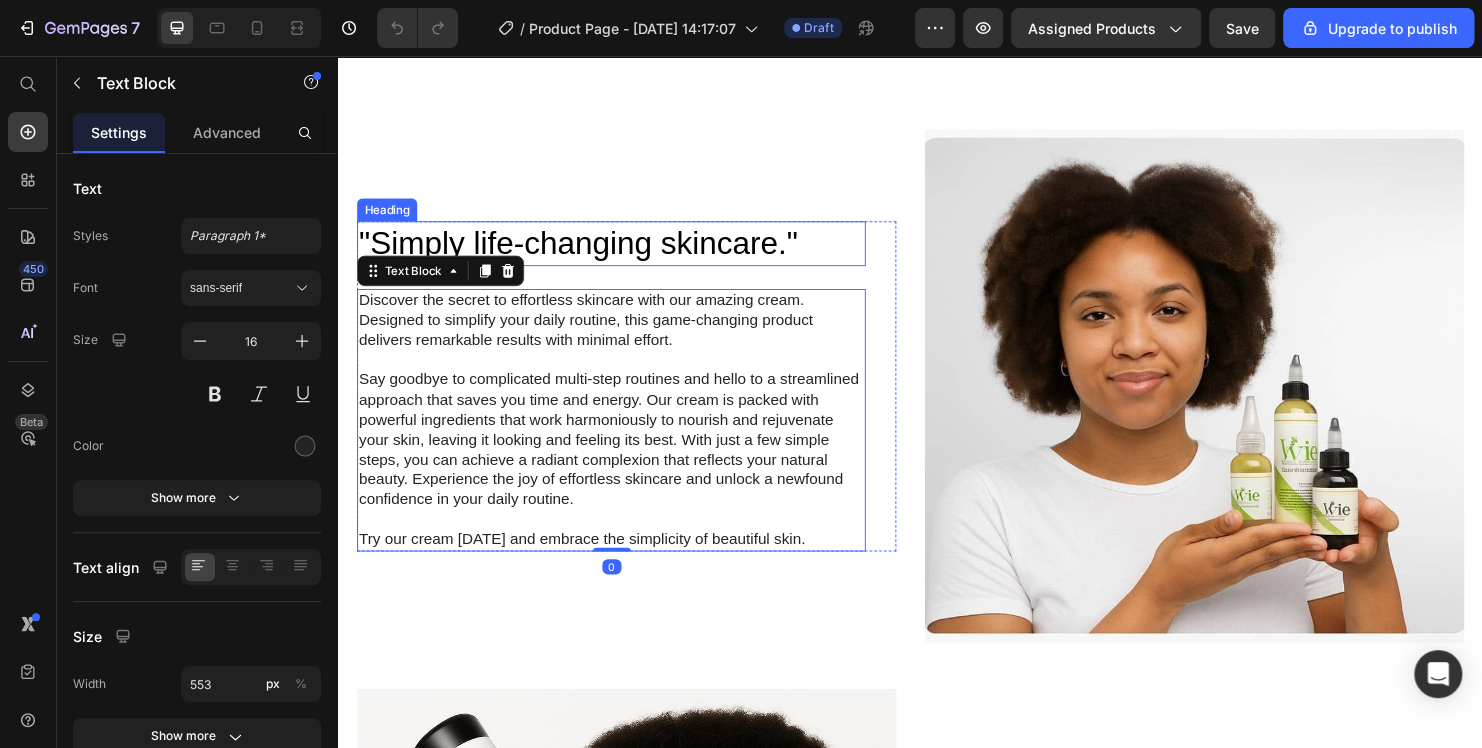 click on ""Simply life-changing skincare."" at bounding box center [623, 253] 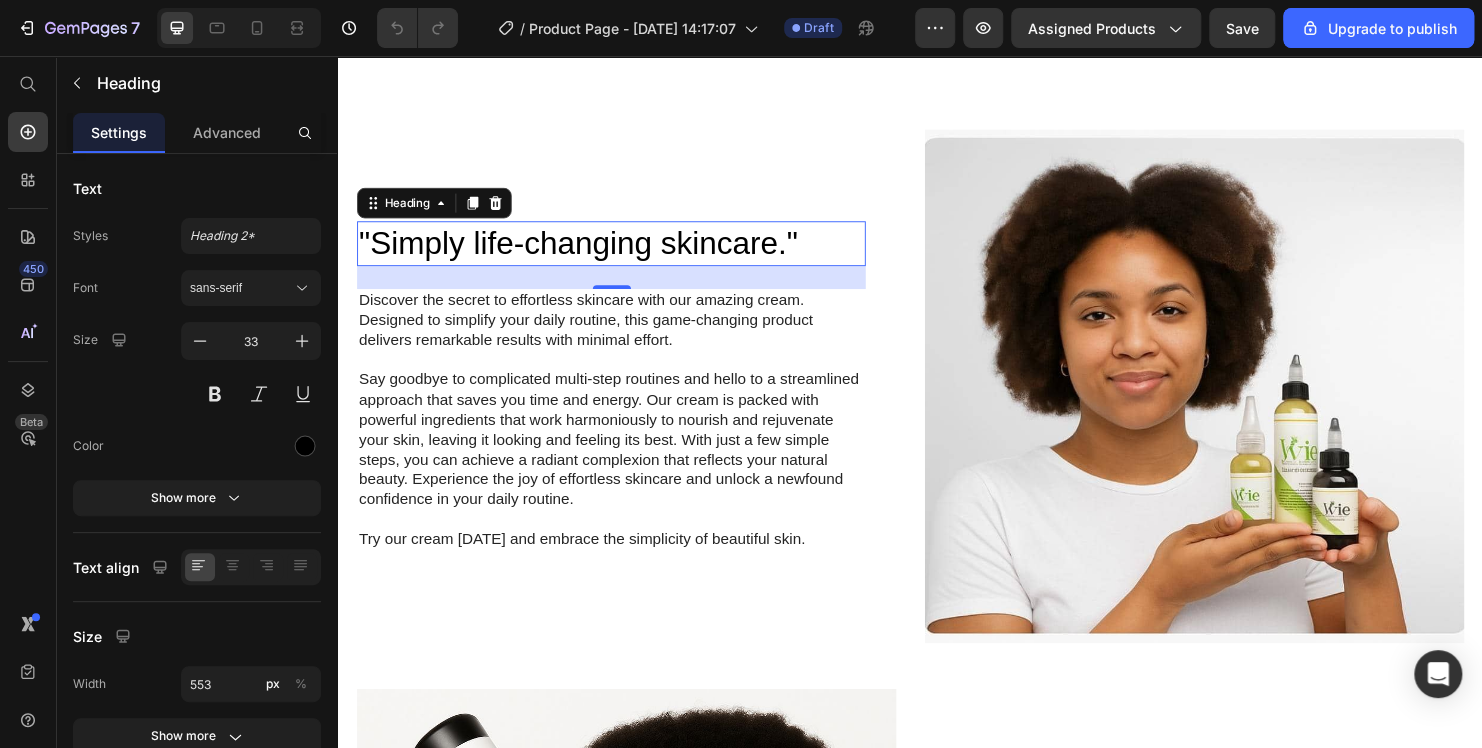 scroll, scrollTop: 1947, scrollLeft: 0, axis: vertical 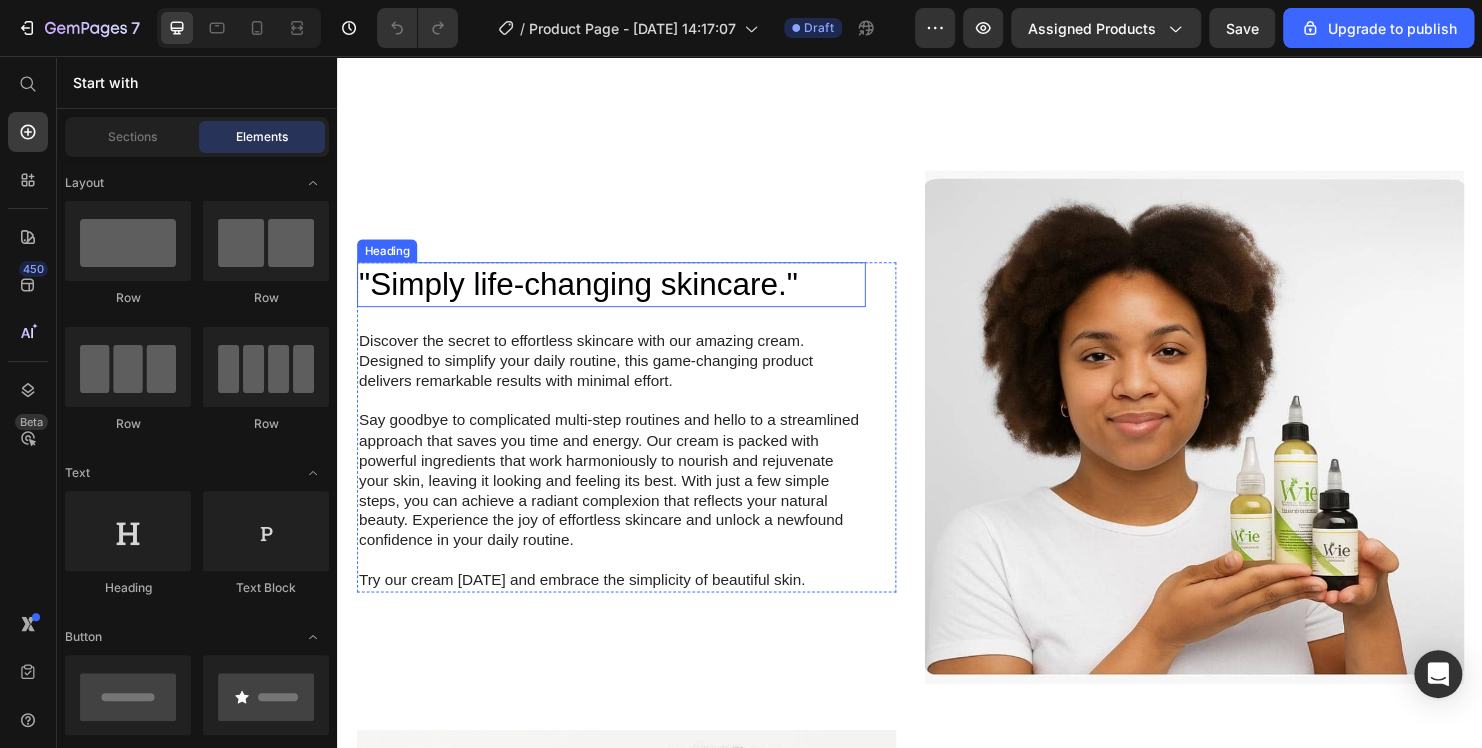 click on ""Simply life-changing skincare."" at bounding box center [623, 295] 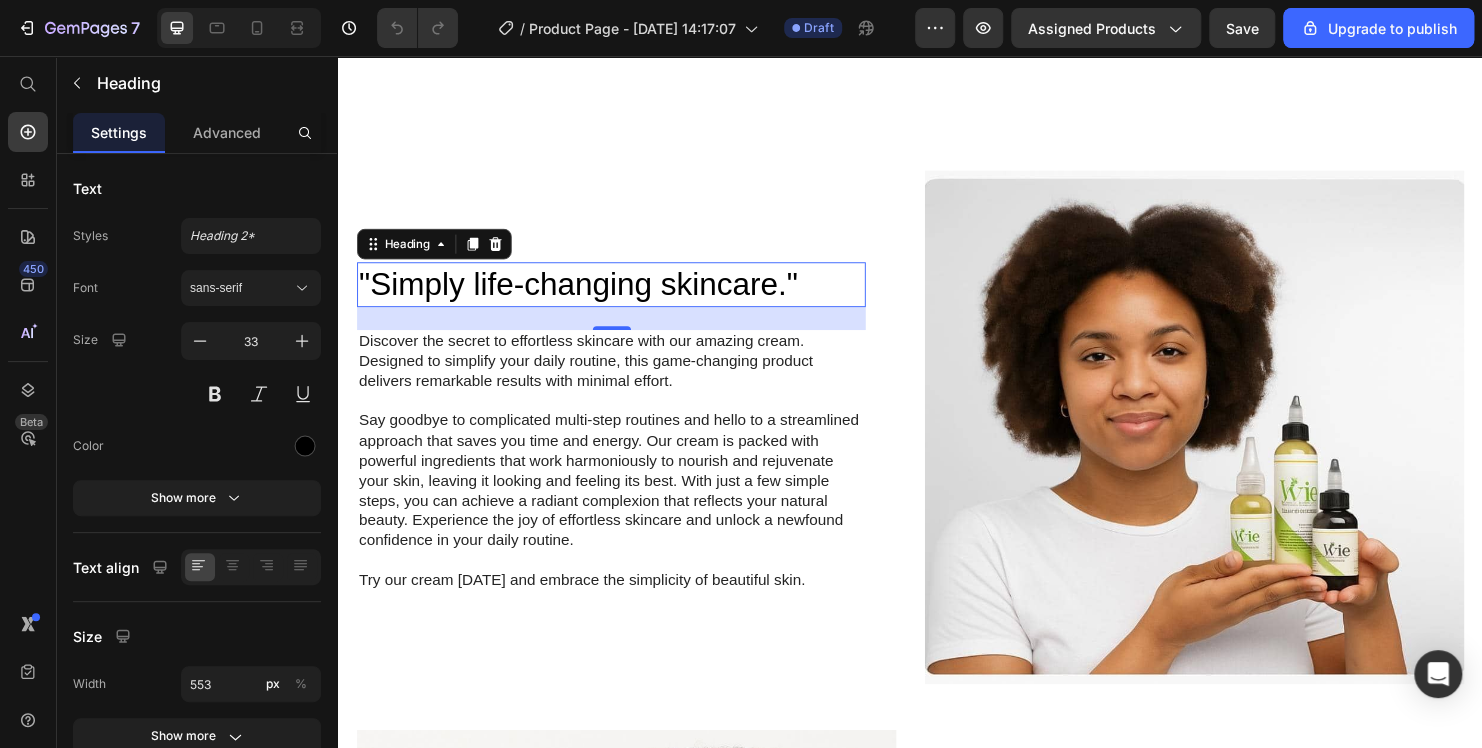 click on ""Simply life-changing skincare."" at bounding box center (623, 295) 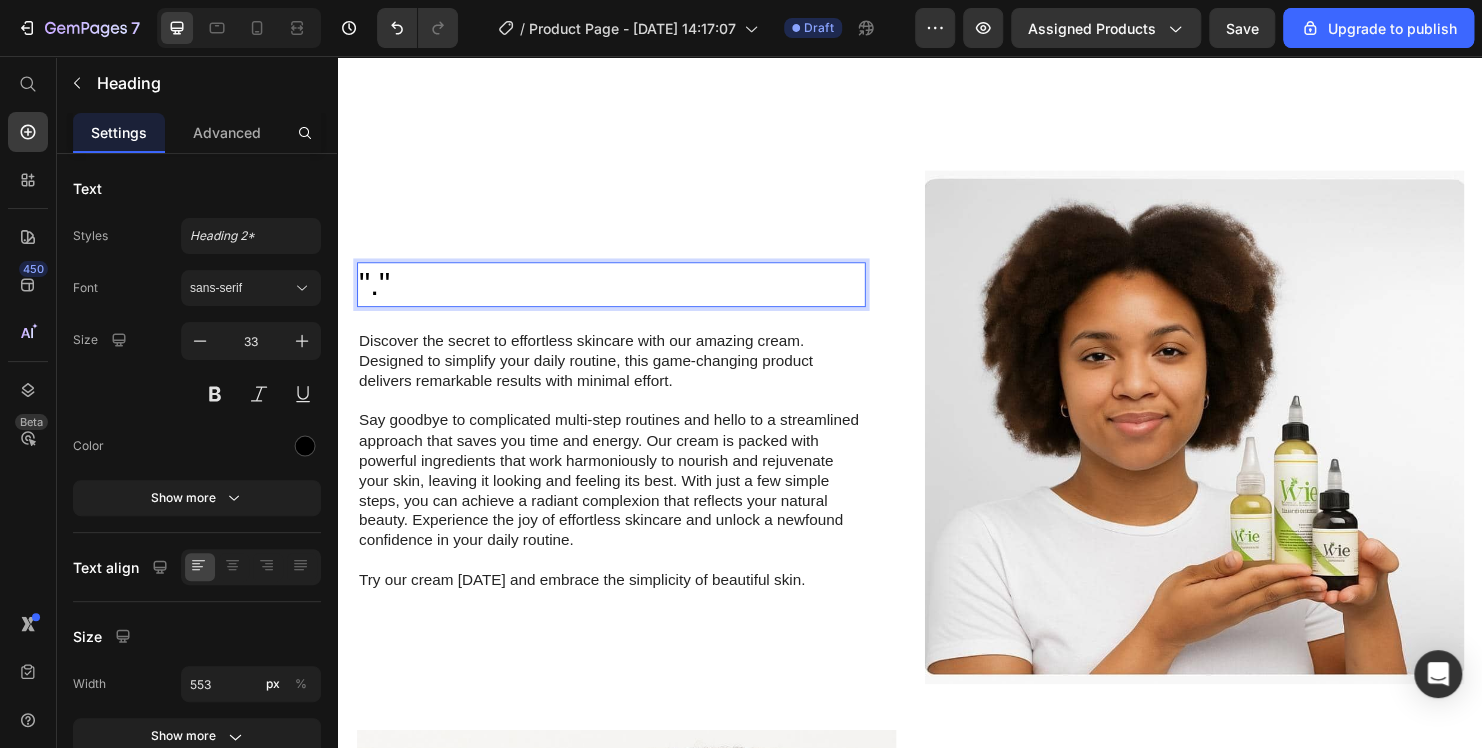 drag, startPoint x: 799, startPoint y: 281, endPoint x: 373, endPoint y: 276, distance: 426.02933 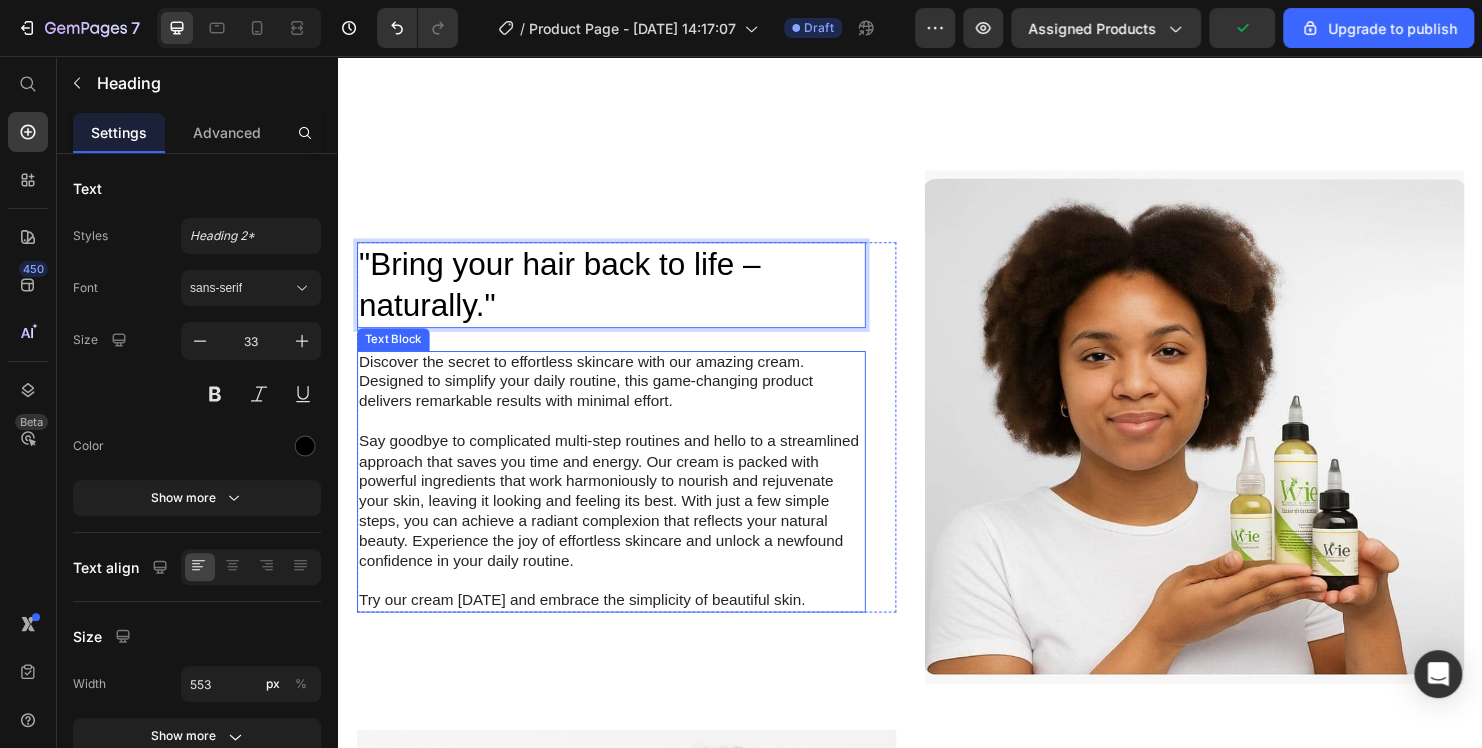 scroll, scrollTop: 1248, scrollLeft: 0, axis: vertical 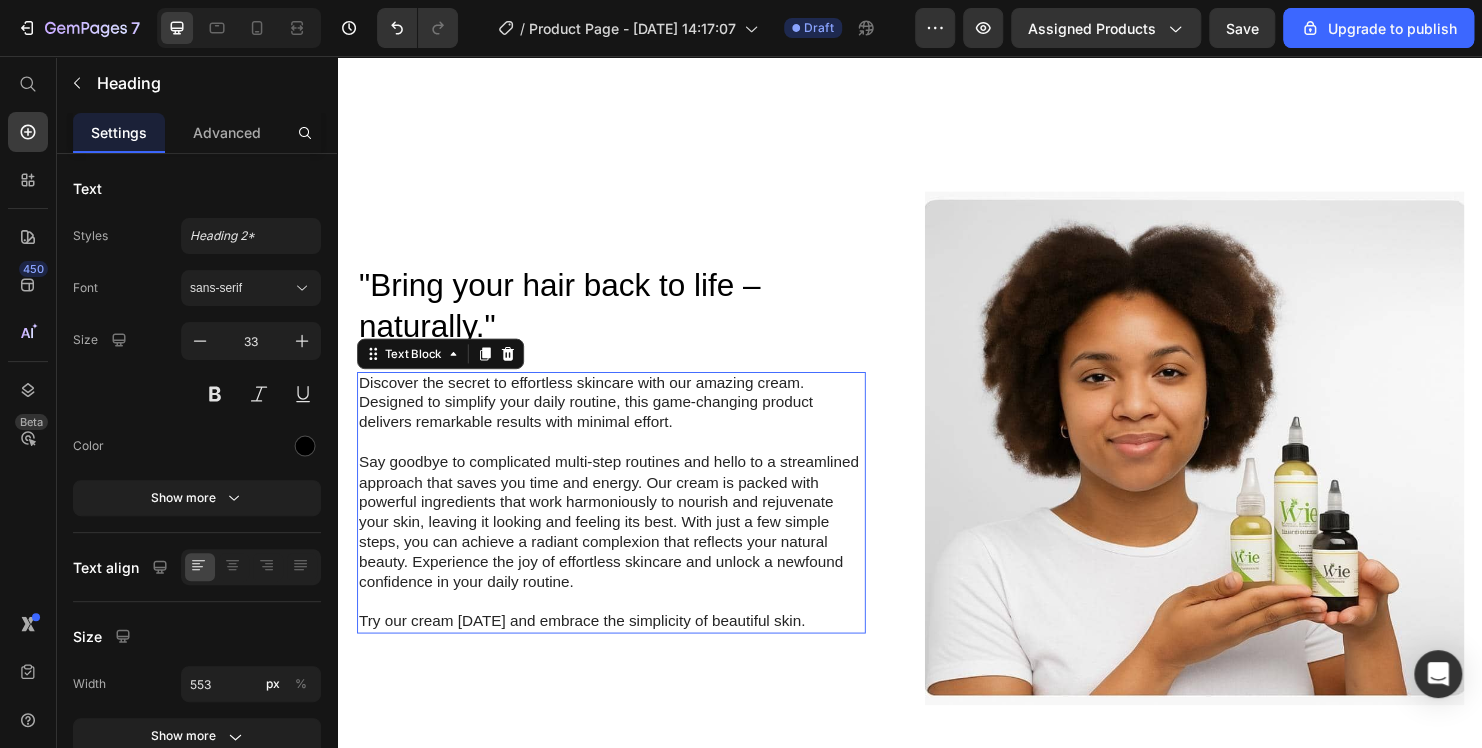 click on "Try our cream [DATE] and embrace the simplicity of beautiful skin." at bounding box center (623, 648) 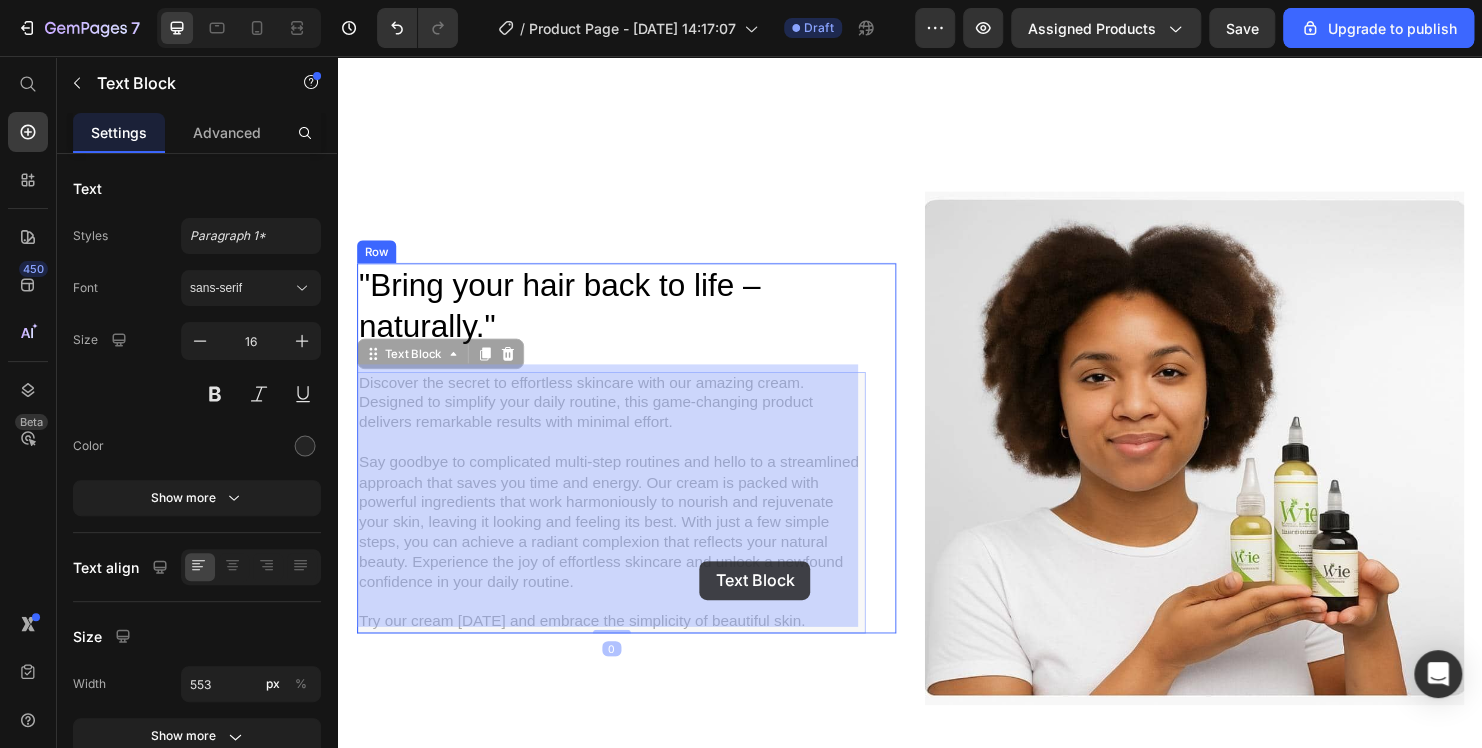 scroll, scrollTop: 1177, scrollLeft: 0, axis: vertical 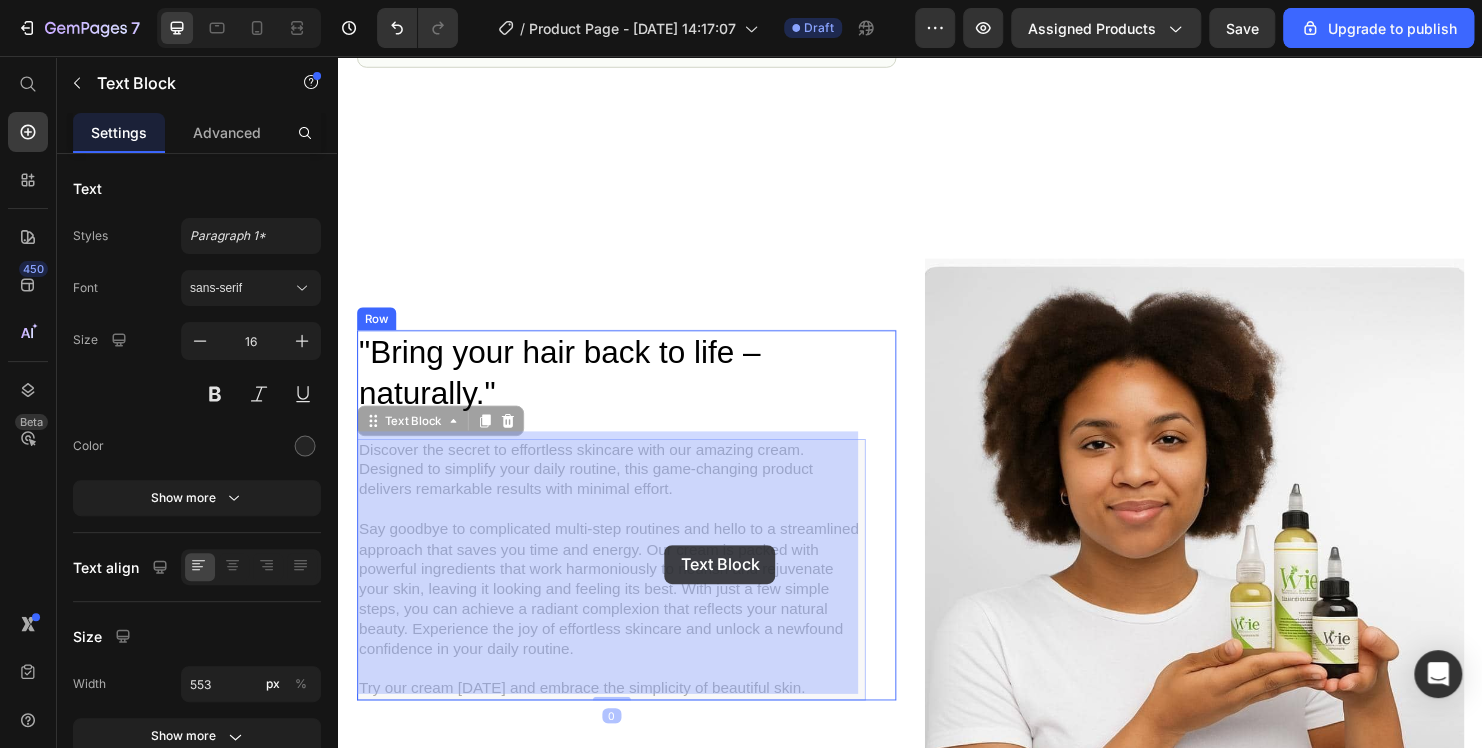 drag, startPoint x: 813, startPoint y: 637, endPoint x: 680, endPoint y: 569, distance: 149.37537 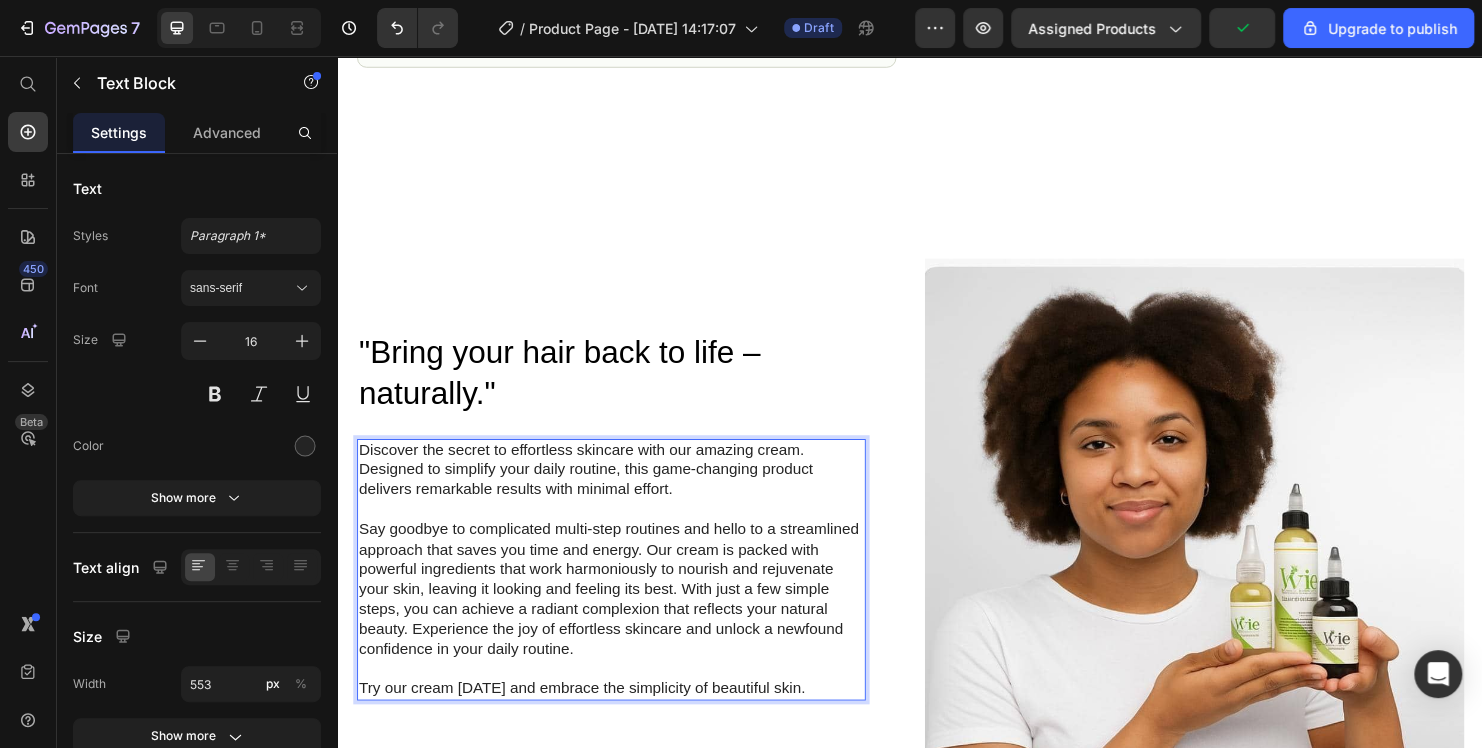 click on "Try our cream [DATE] and embrace the simplicity of beautiful skin." at bounding box center (623, 719) 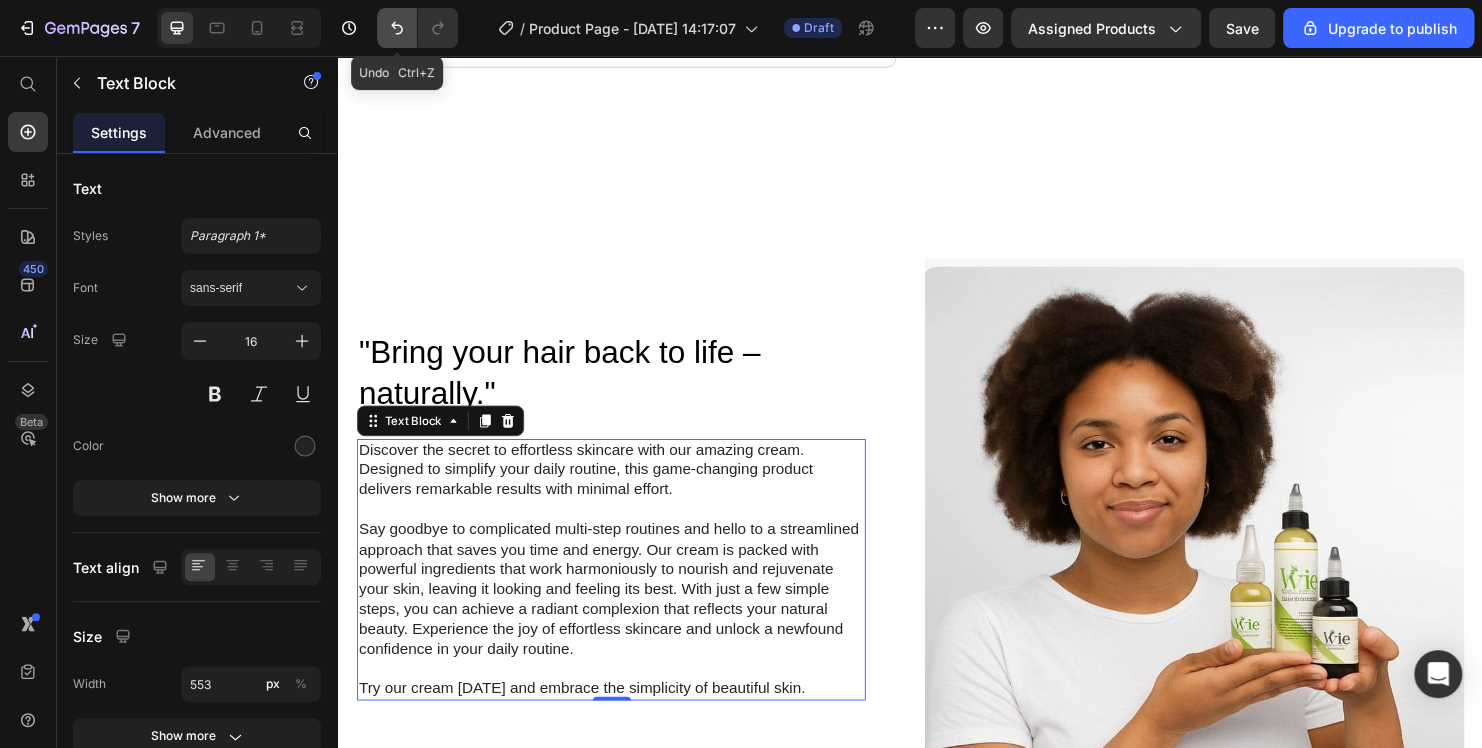 click 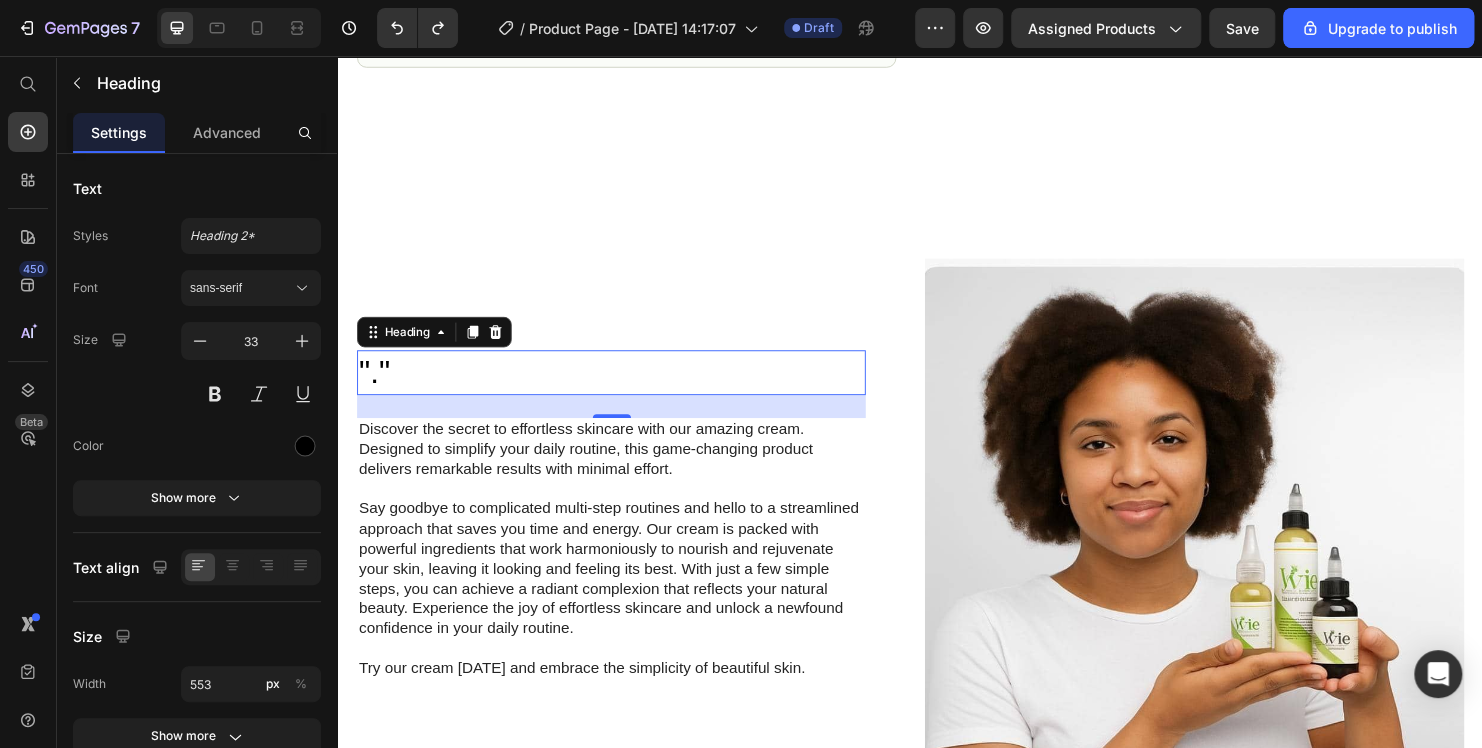 scroll, scrollTop: 1141, scrollLeft: 0, axis: vertical 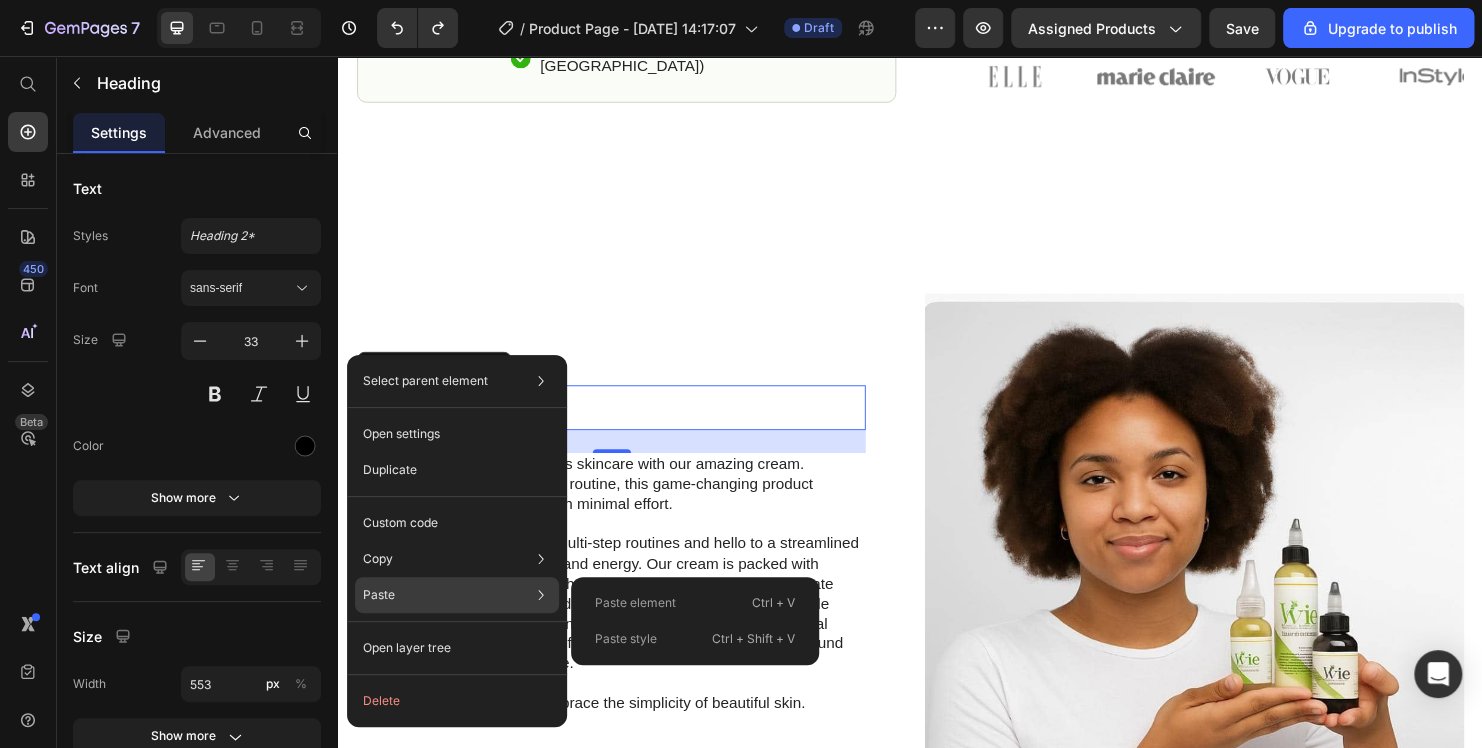 click on "Paste Paste element  Ctrl + V Paste style  Ctrl + Shift + V" 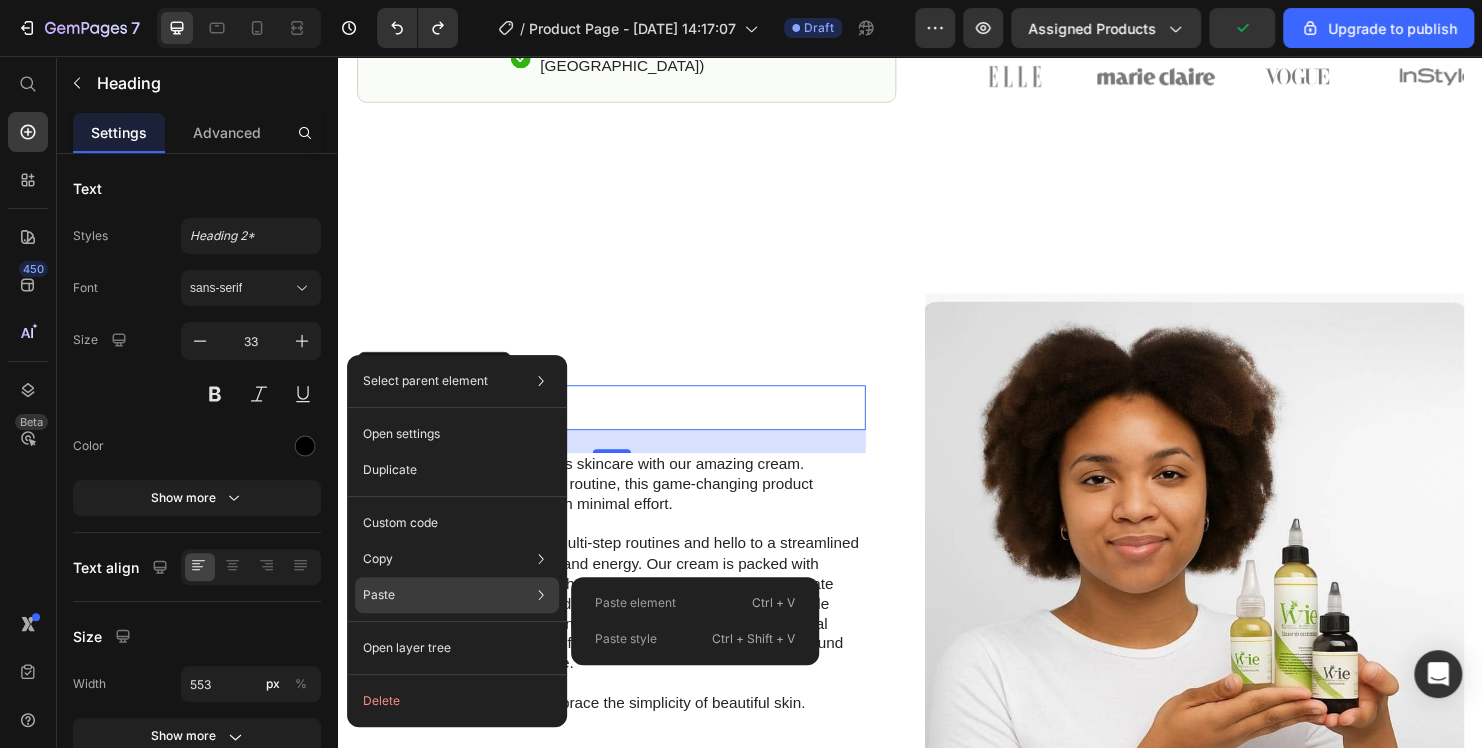 click on "Paste Paste element  Ctrl + V Paste style  Ctrl + Shift + V" 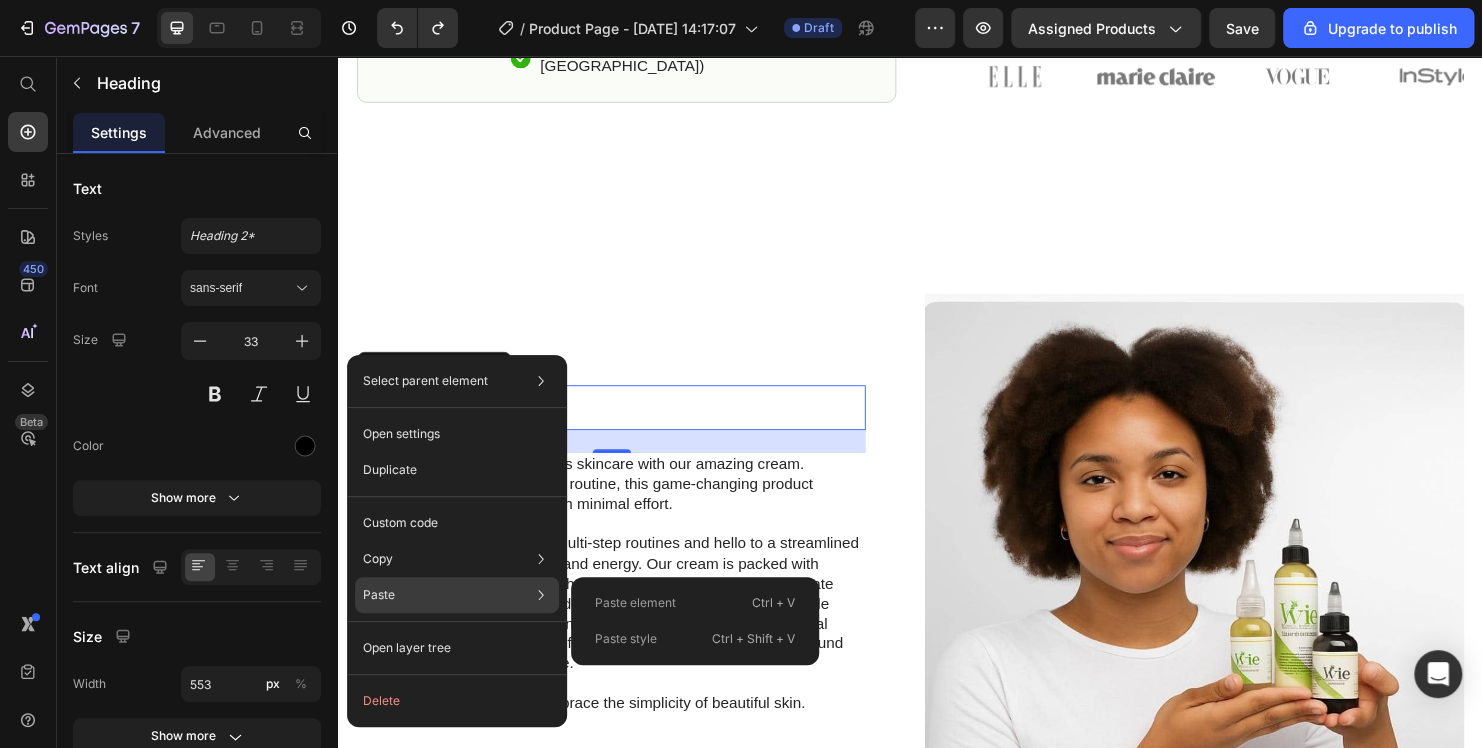 click on "Paste Paste element  Ctrl + V Paste style  Ctrl + Shift + V" 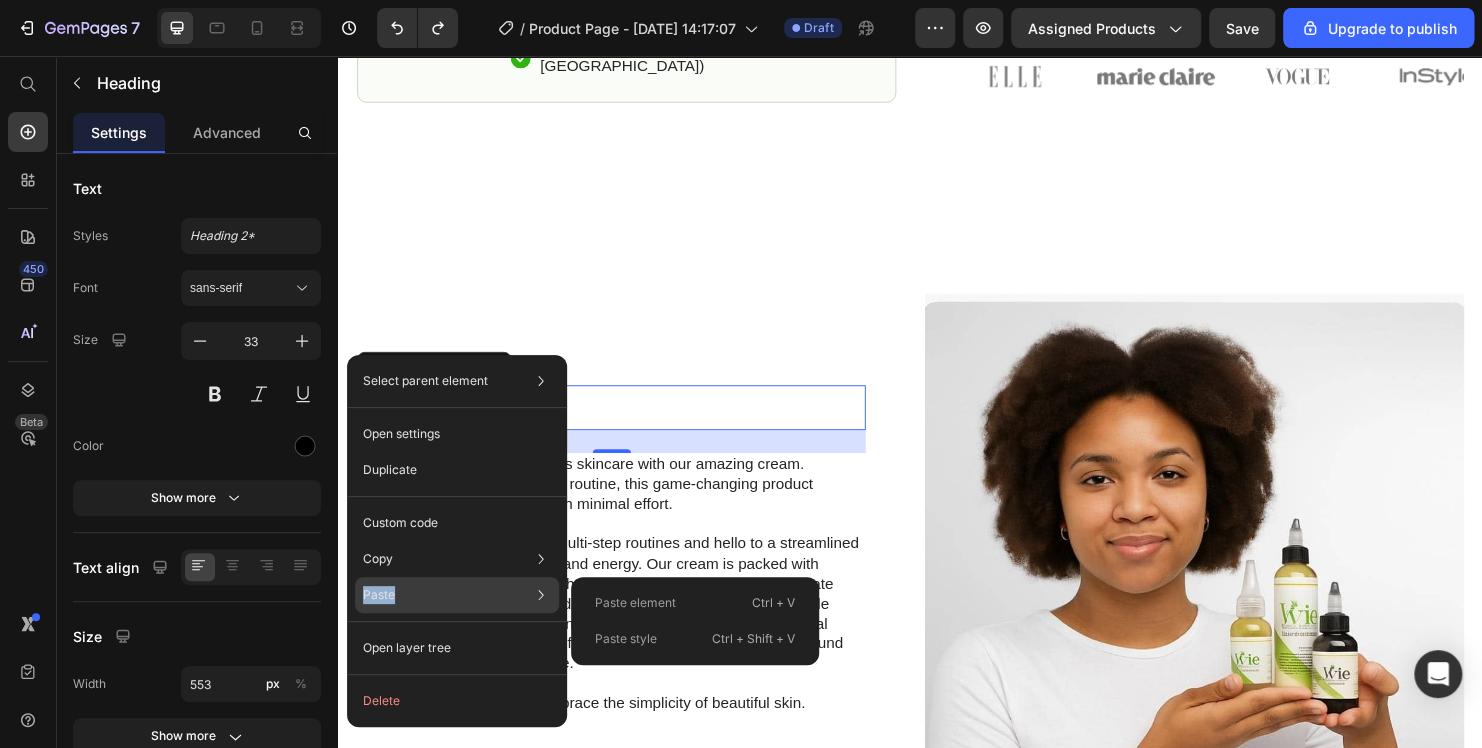 click on "Paste Paste element  Ctrl + V Paste style  Ctrl + Shift + V" 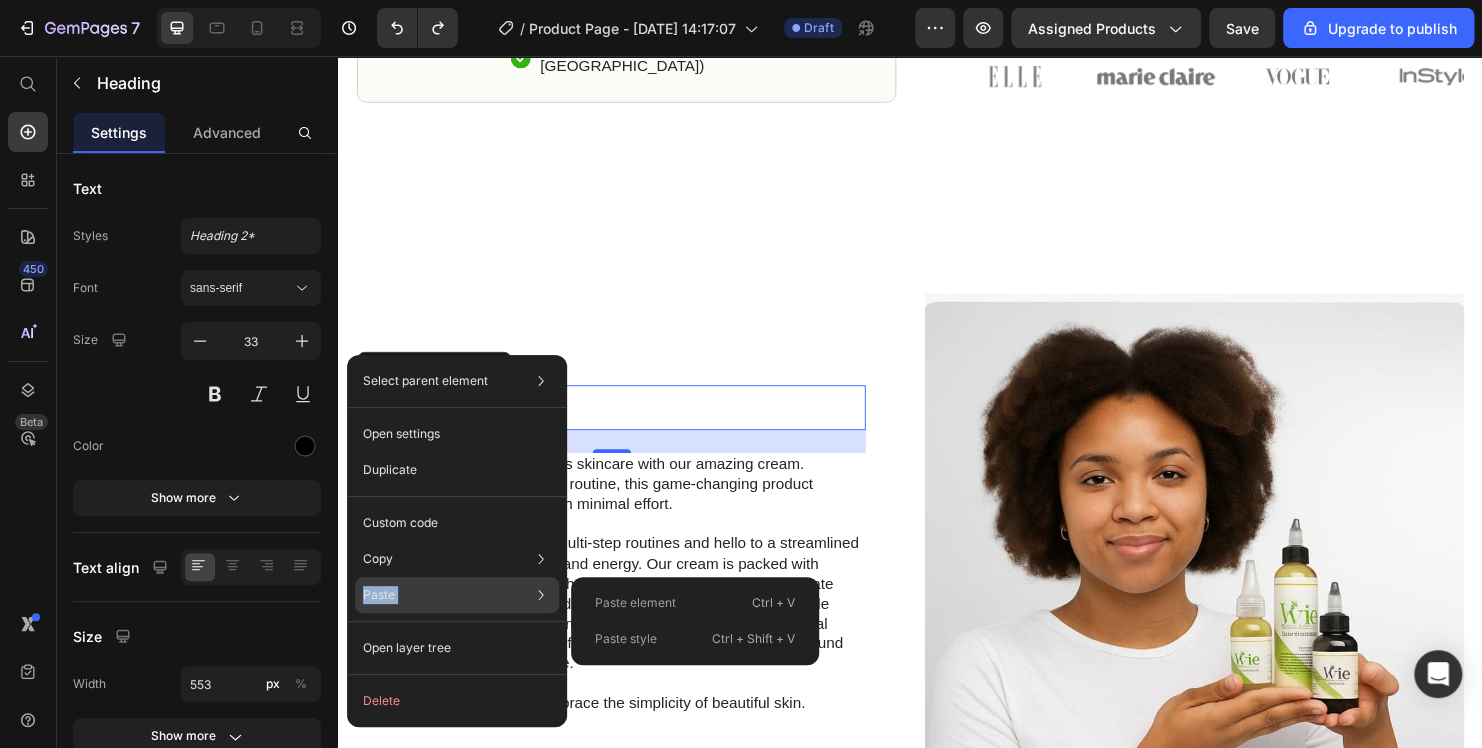 drag, startPoint x: 387, startPoint y: 584, endPoint x: 437, endPoint y: 602, distance: 53.14132 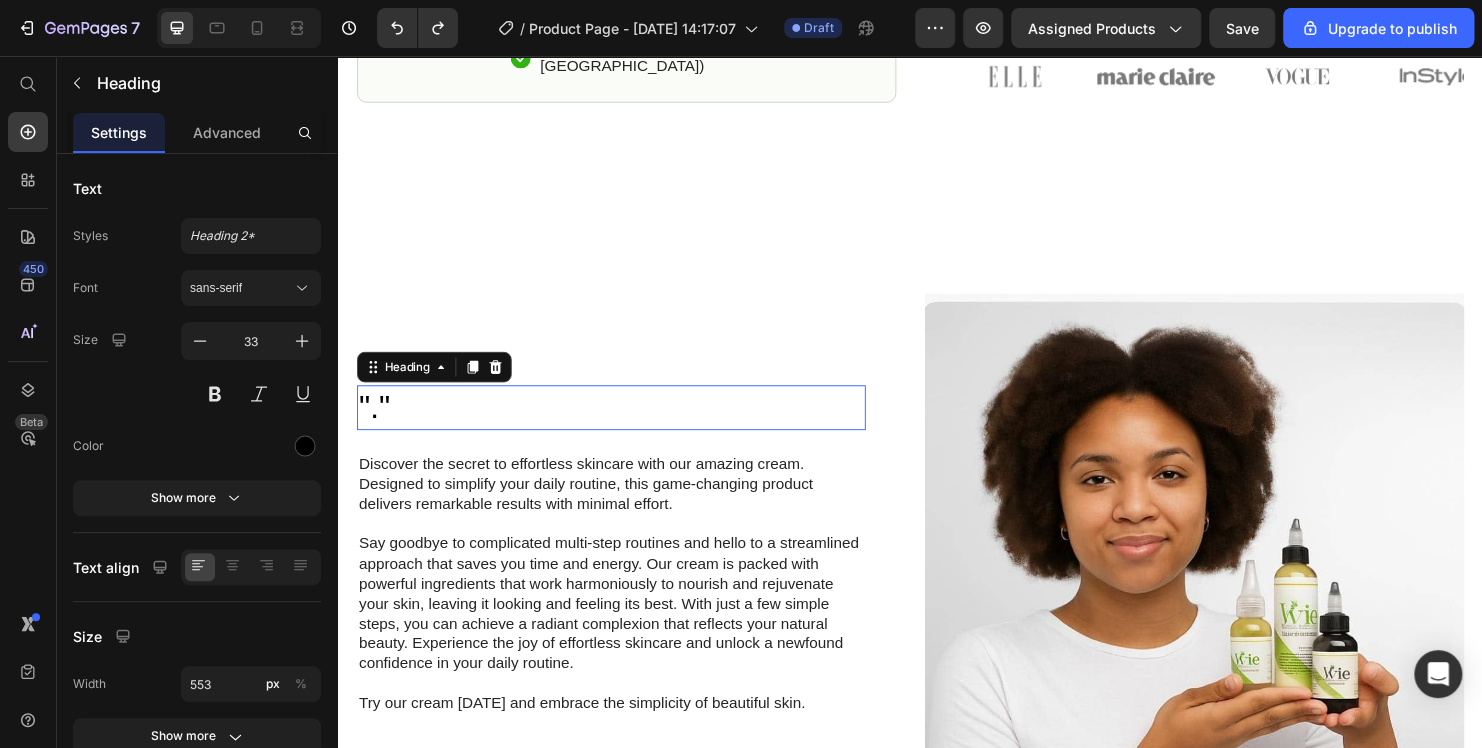 click on ""."" at bounding box center [623, 424] 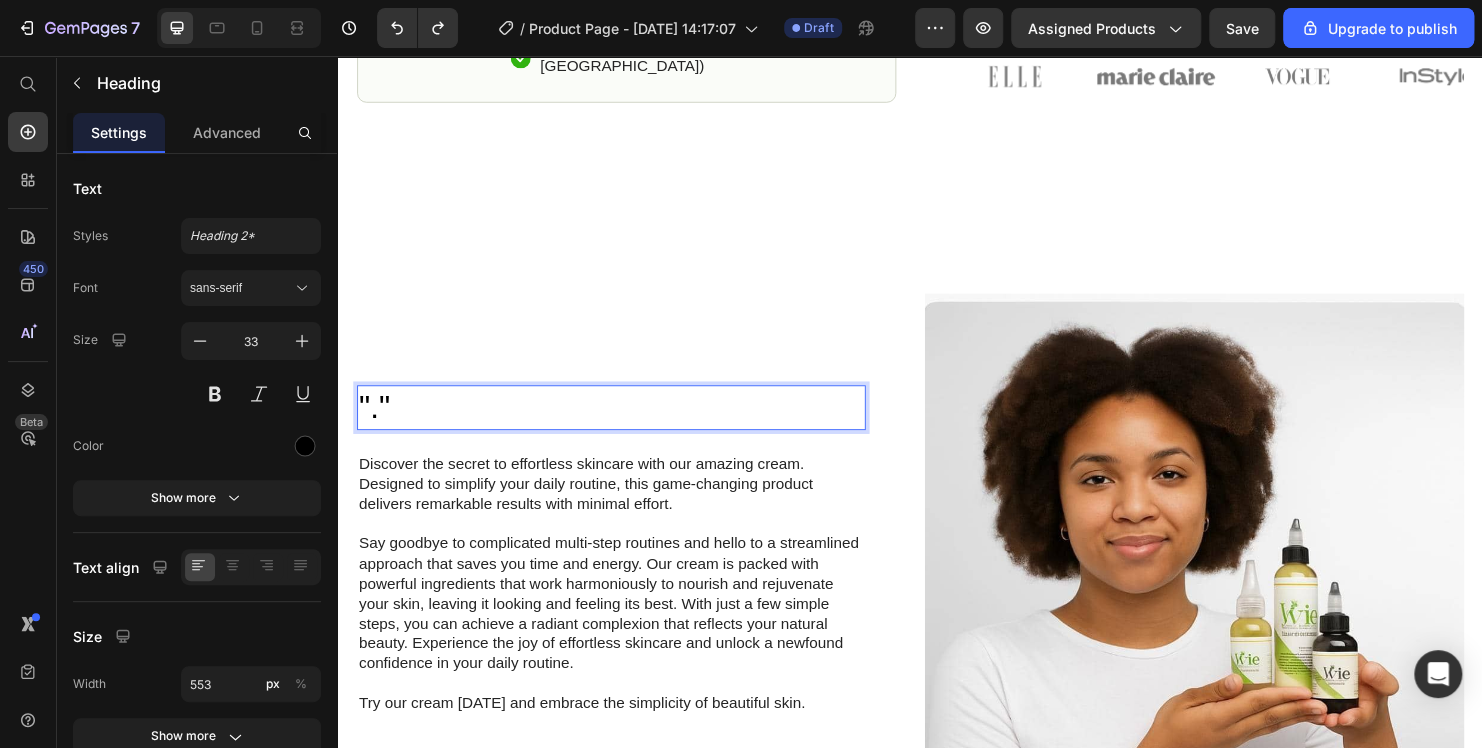 click on ""."" at bounding box center [623, 424] 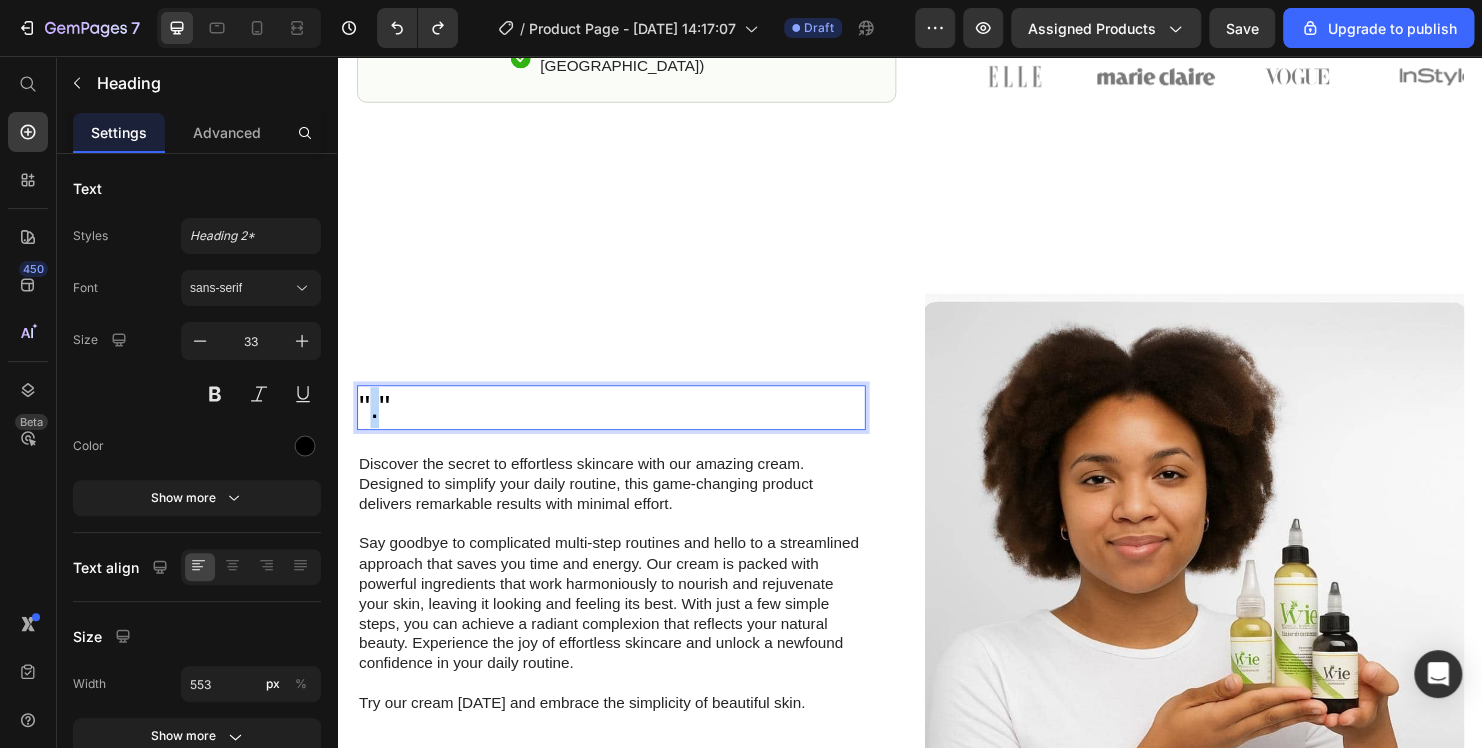 click on ""."" at bounding box center (623, 424) 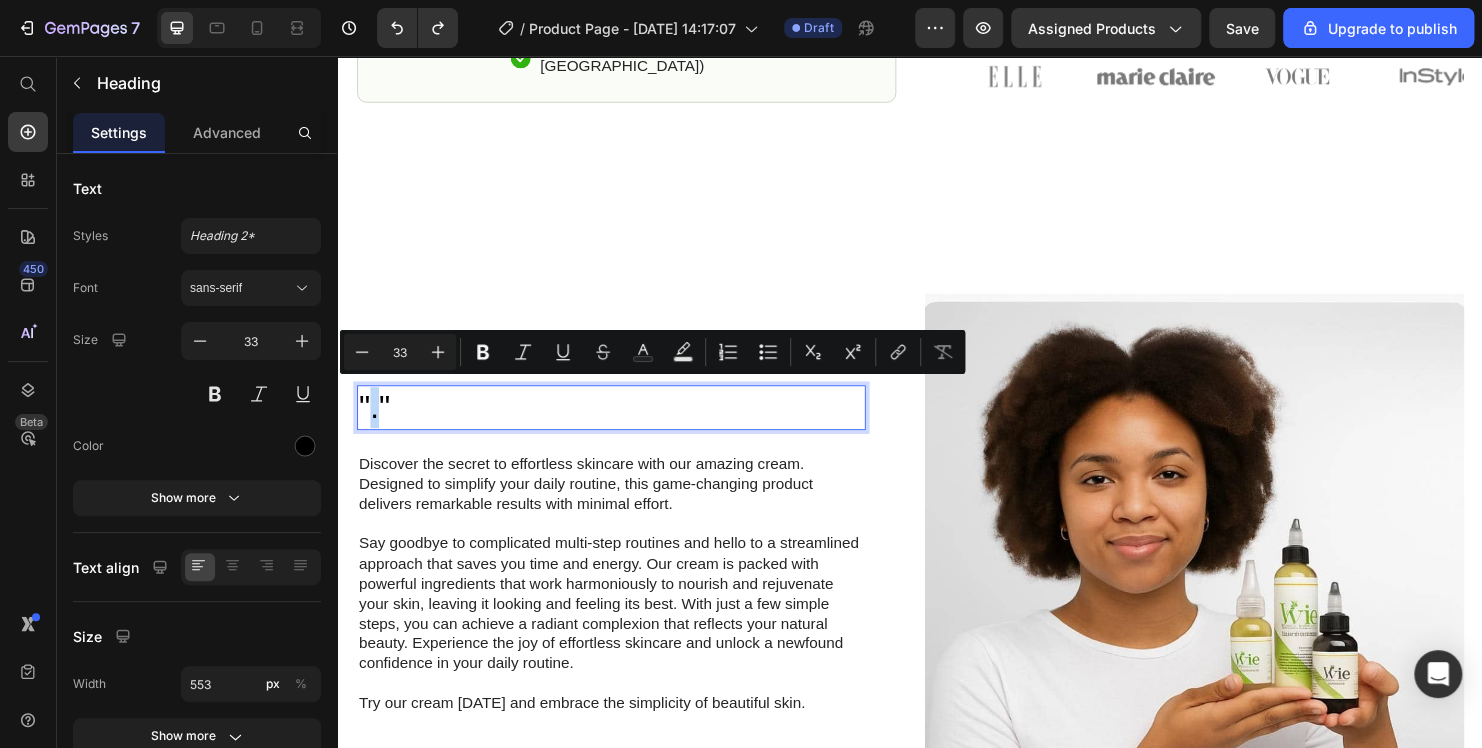 click on ""."" at bounding box center (623, 424) 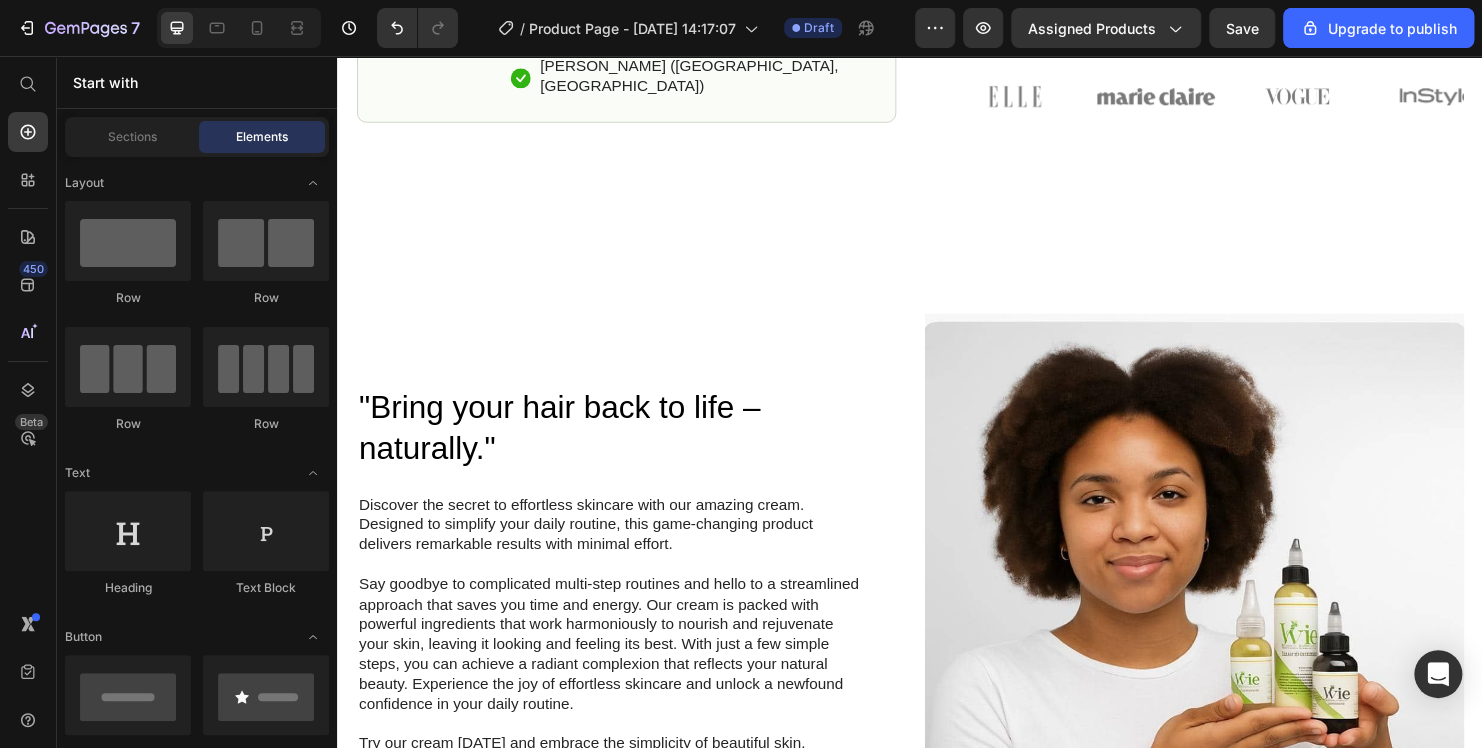 scroll, scrollTop: 1354, scrollLeft: 0, axis: vertical 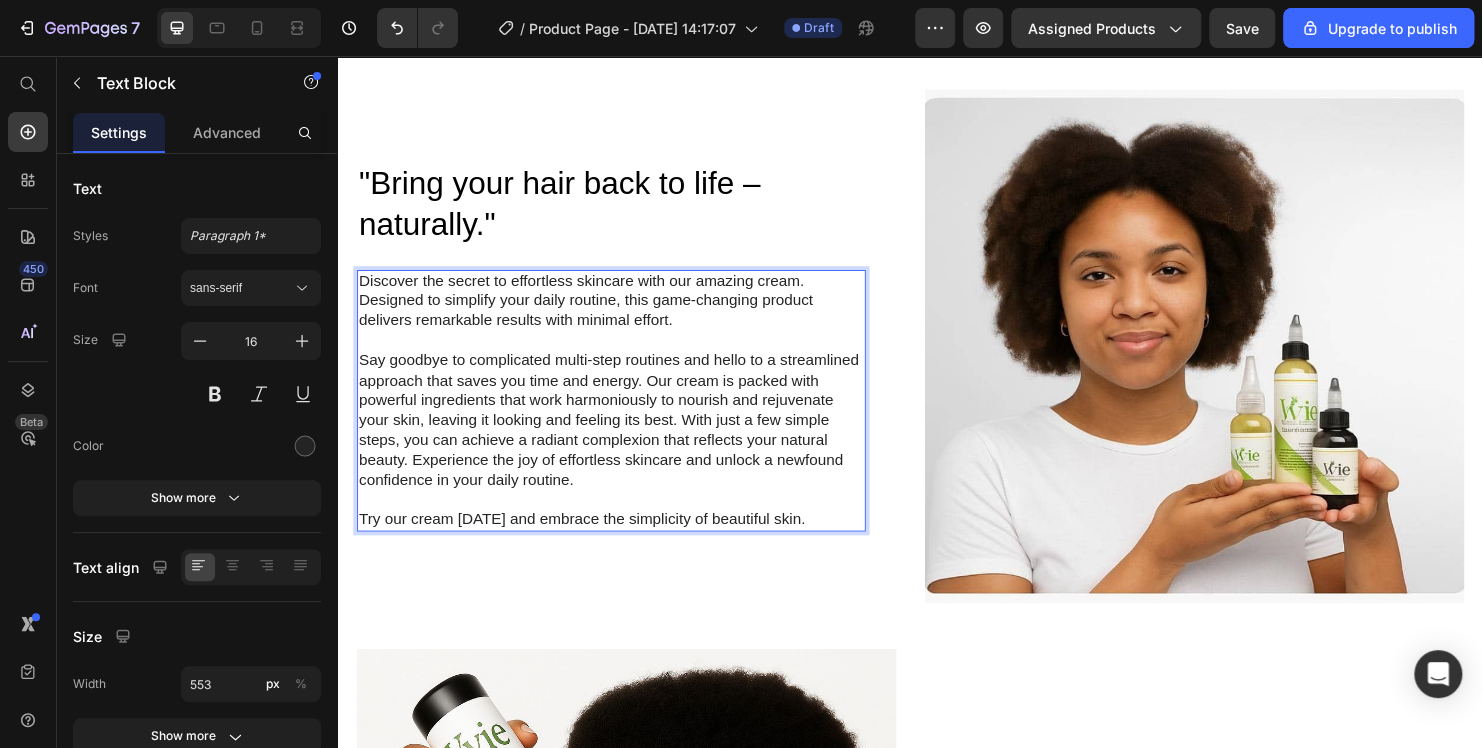 click on "Try our cream [DATE] and embrace the simplicity of beautiful skin." at bounding box center (623, 542) 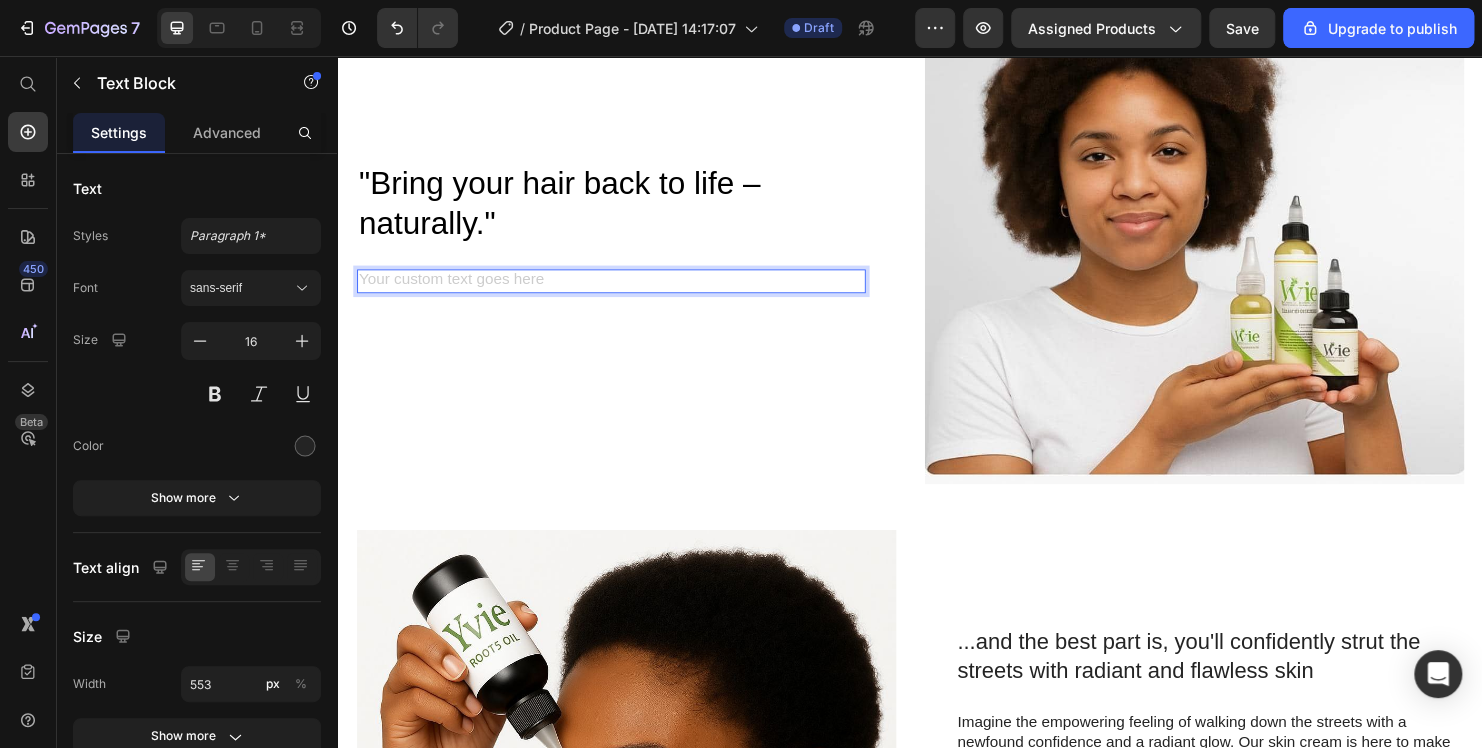scroll, scrollTop: 1468, scrollLeft: 0, axis: vertical 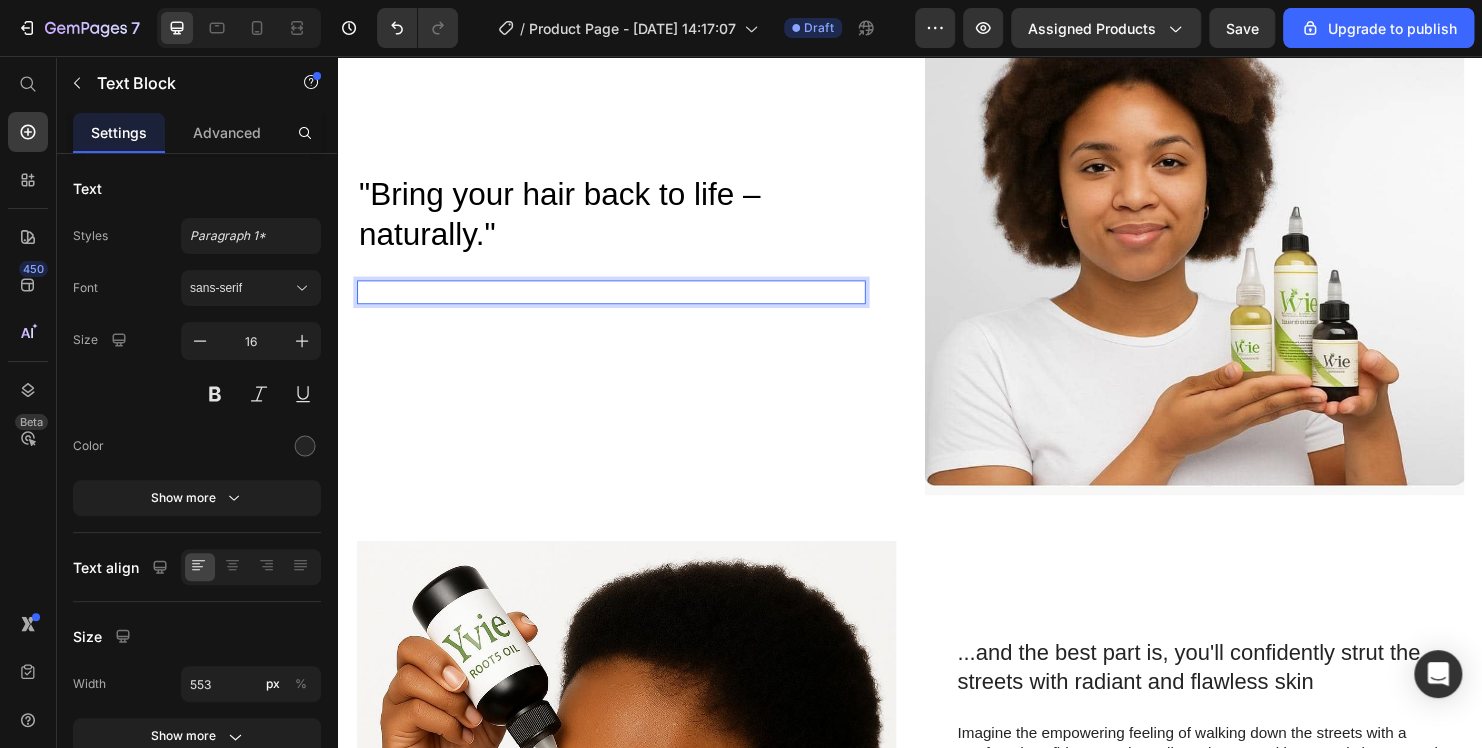 click at bounding box center [623, 303] 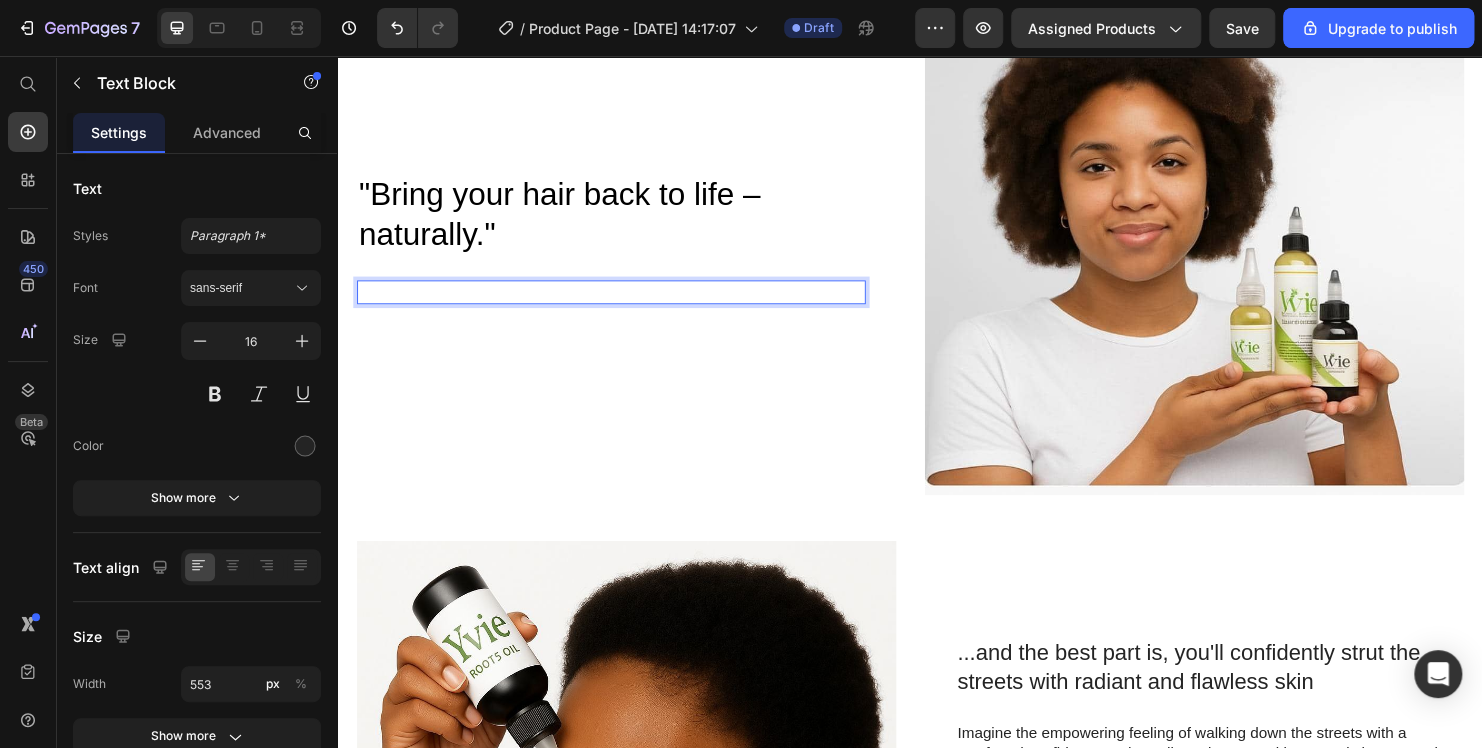 scroll, scrollTop: 1396, scrollLeft: 0, axis: vertical 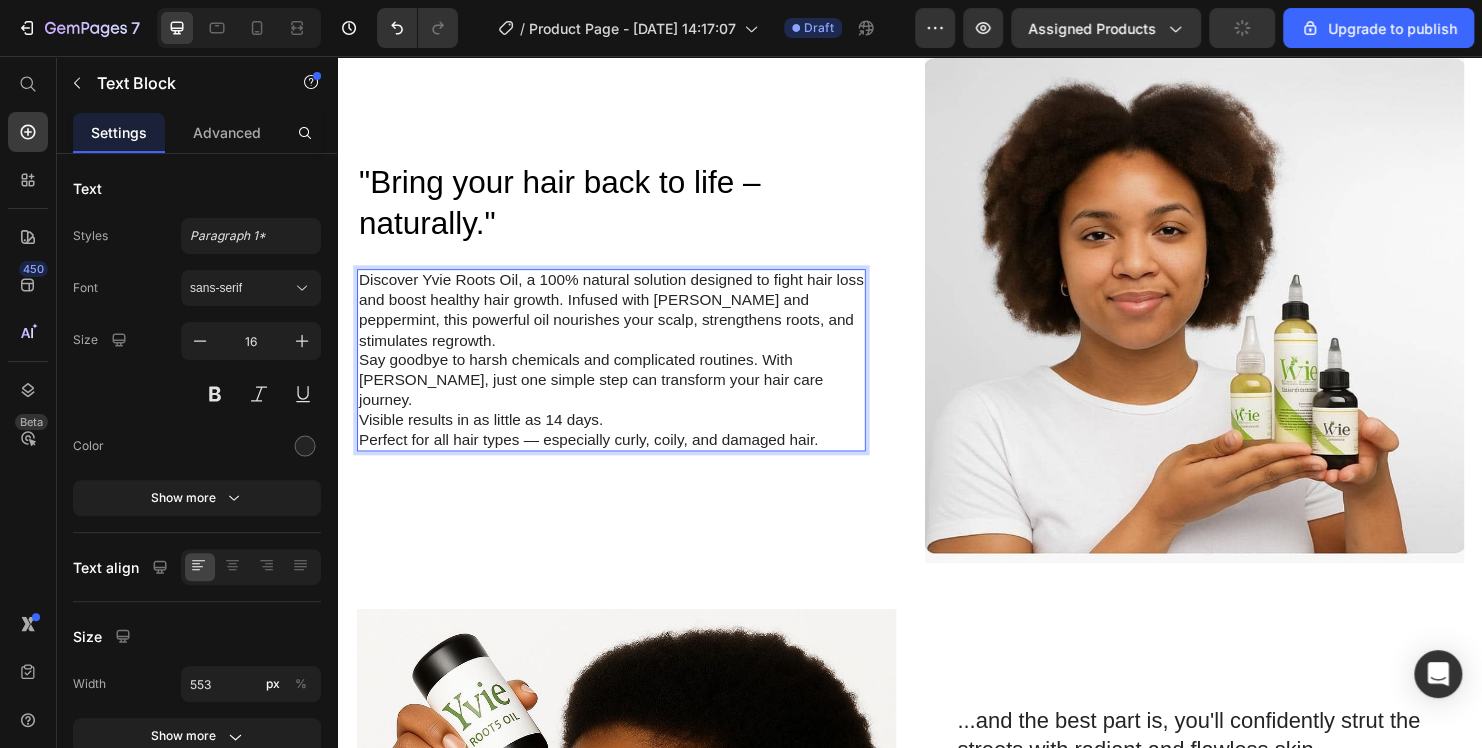 click on "Discover Yvie Roots Oil, a 100% natural solution designed to fight hair loss and boost healthy hair growth. Infused with [PERSON_NAME] and peppermint, this powerful oil nourishes your scalp, strengthens roots, and stimulates regrowth." at bounding box center [623, 323] 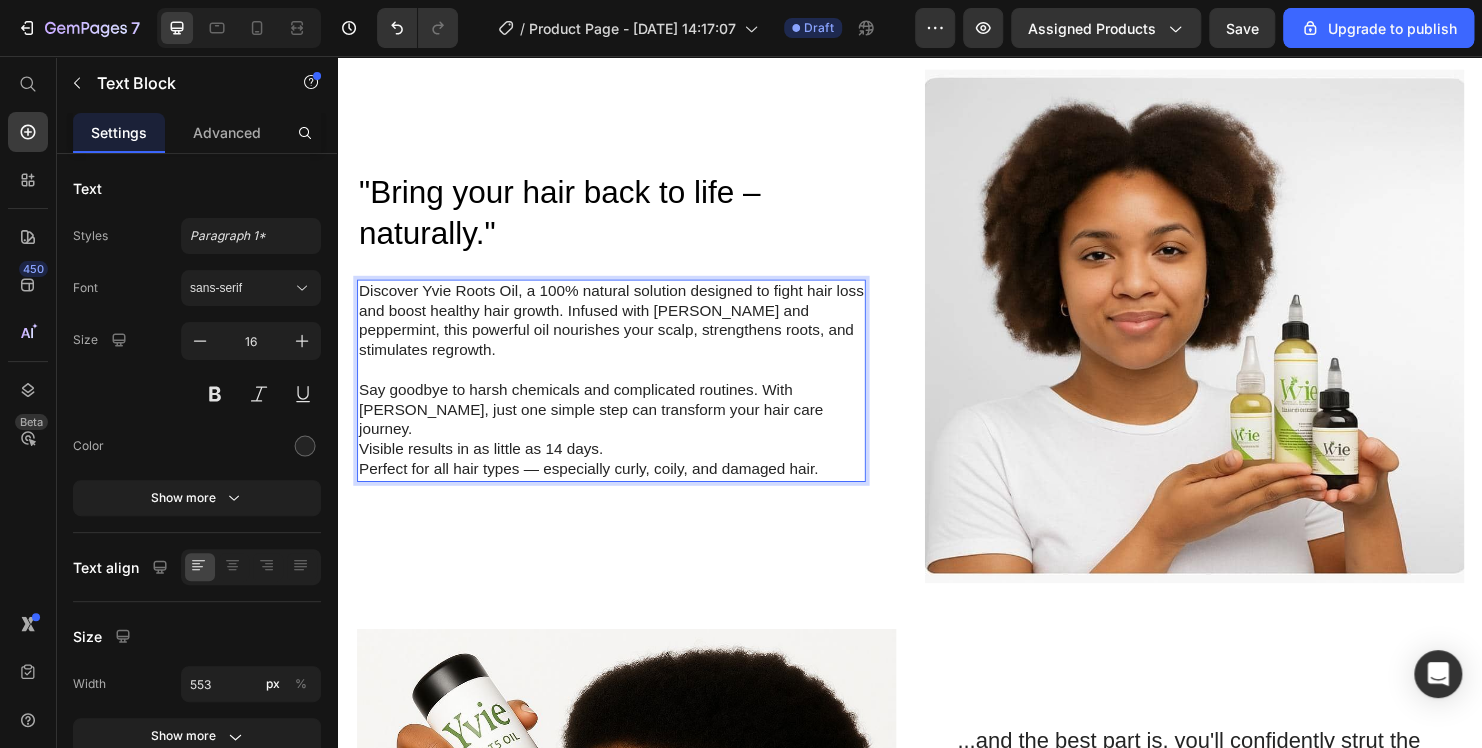 scroll, scrollTop: 1385, scrollLeft: 0, axis: vertical 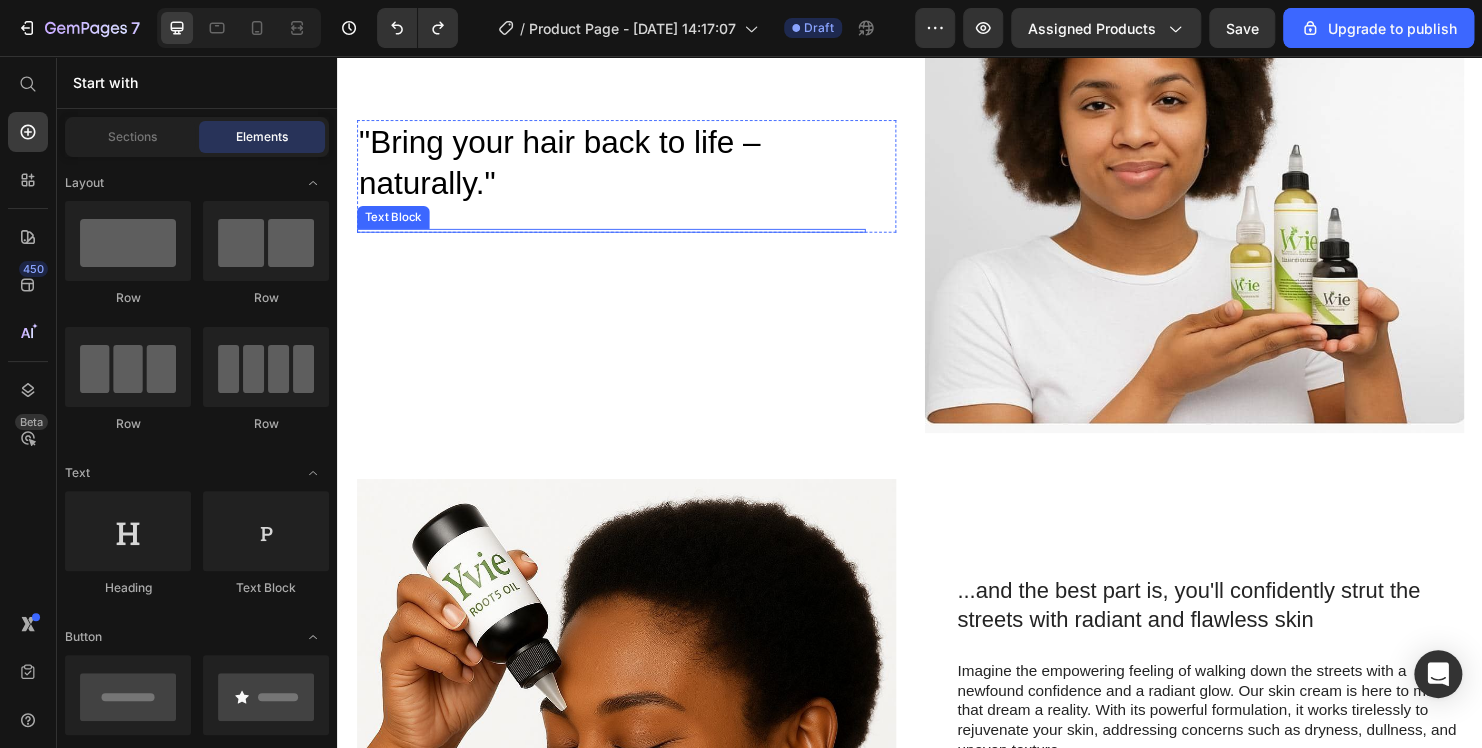 click at bounding box center (623, 240) 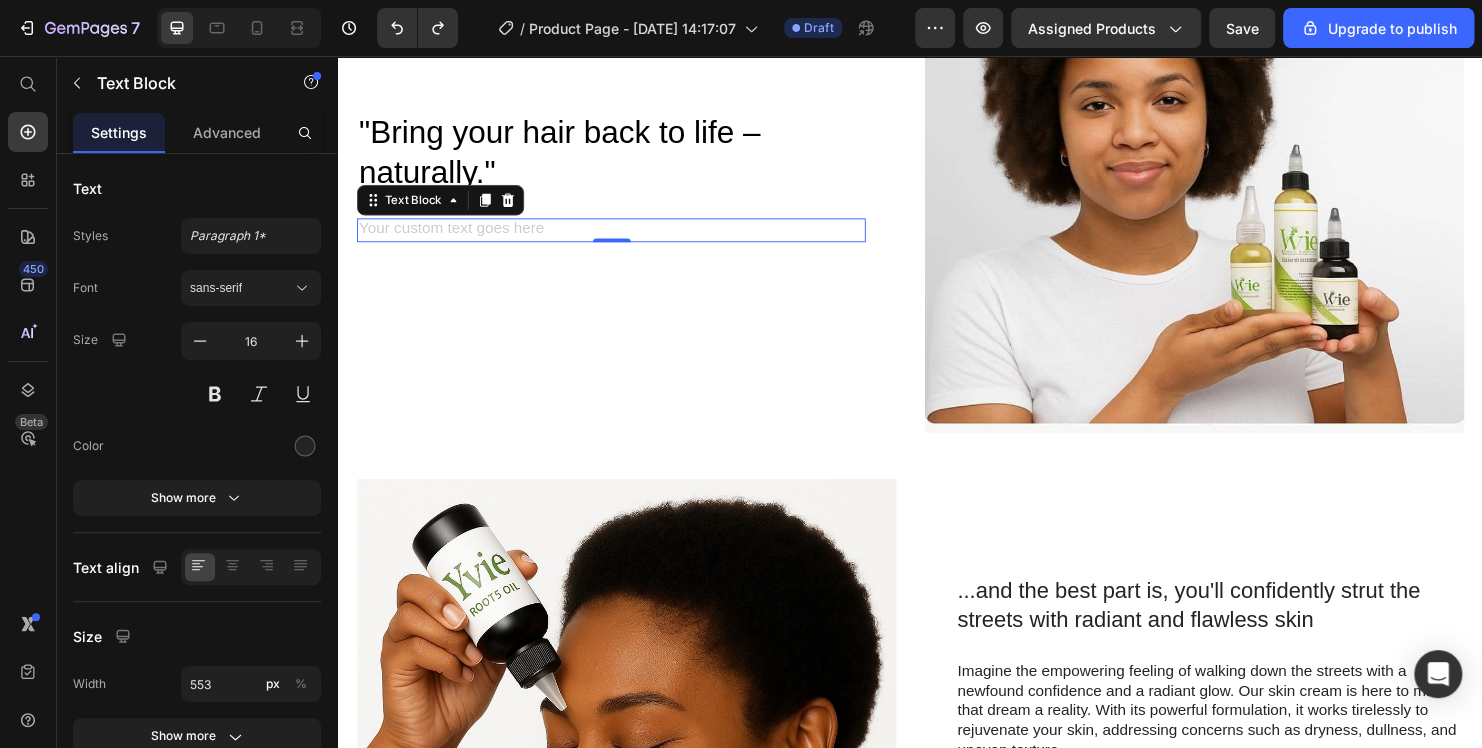 scroll, scrollTop: 1522, scrollLeft: 0, axis: vertical 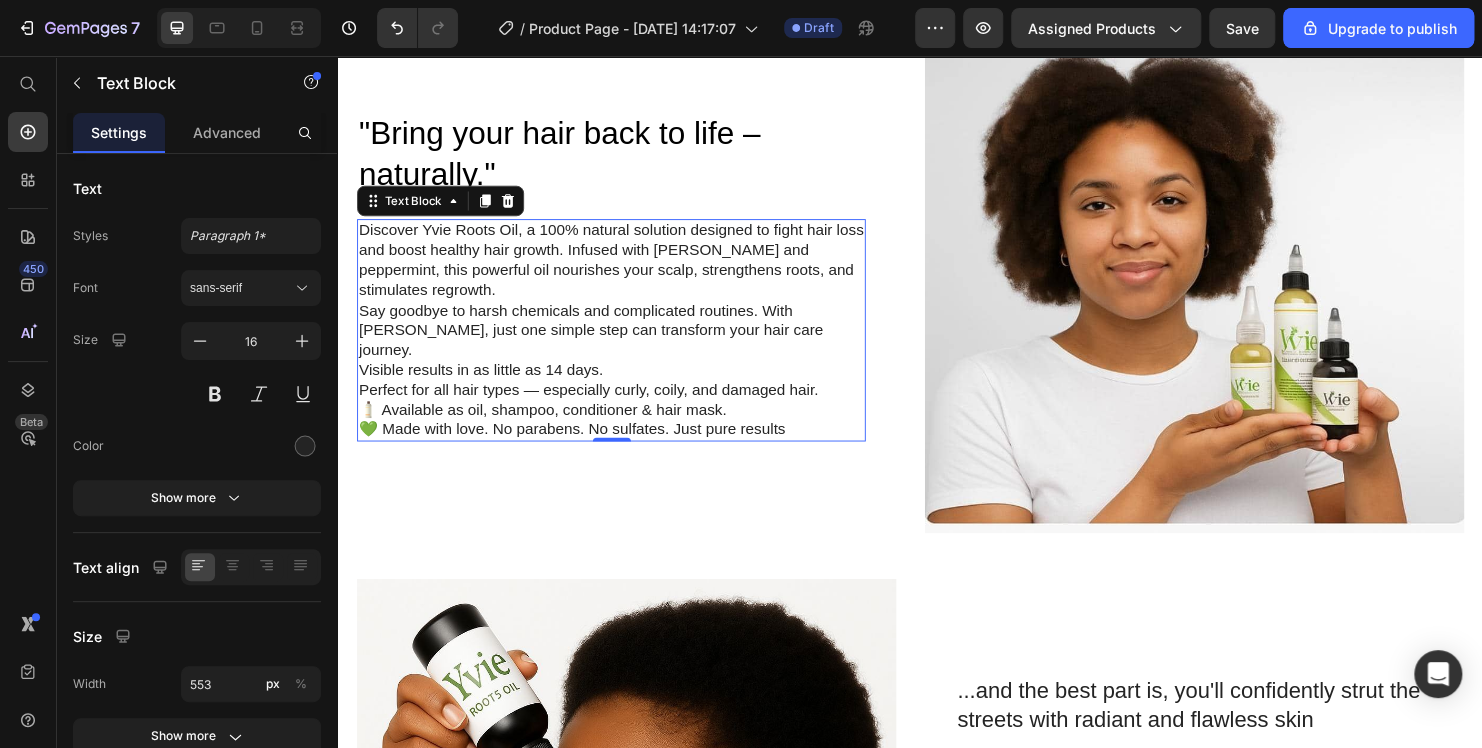 click on "Discover Yvie Roots Oil, a 100% natural solution designed to fight hair loss and boost healthy hair growth. Infused with [PERSON_NAME] and peppermint, this powerful oil nourishes your scalp, strengthens roots, and stimulates regrowth." at bounding box center [623, 270] 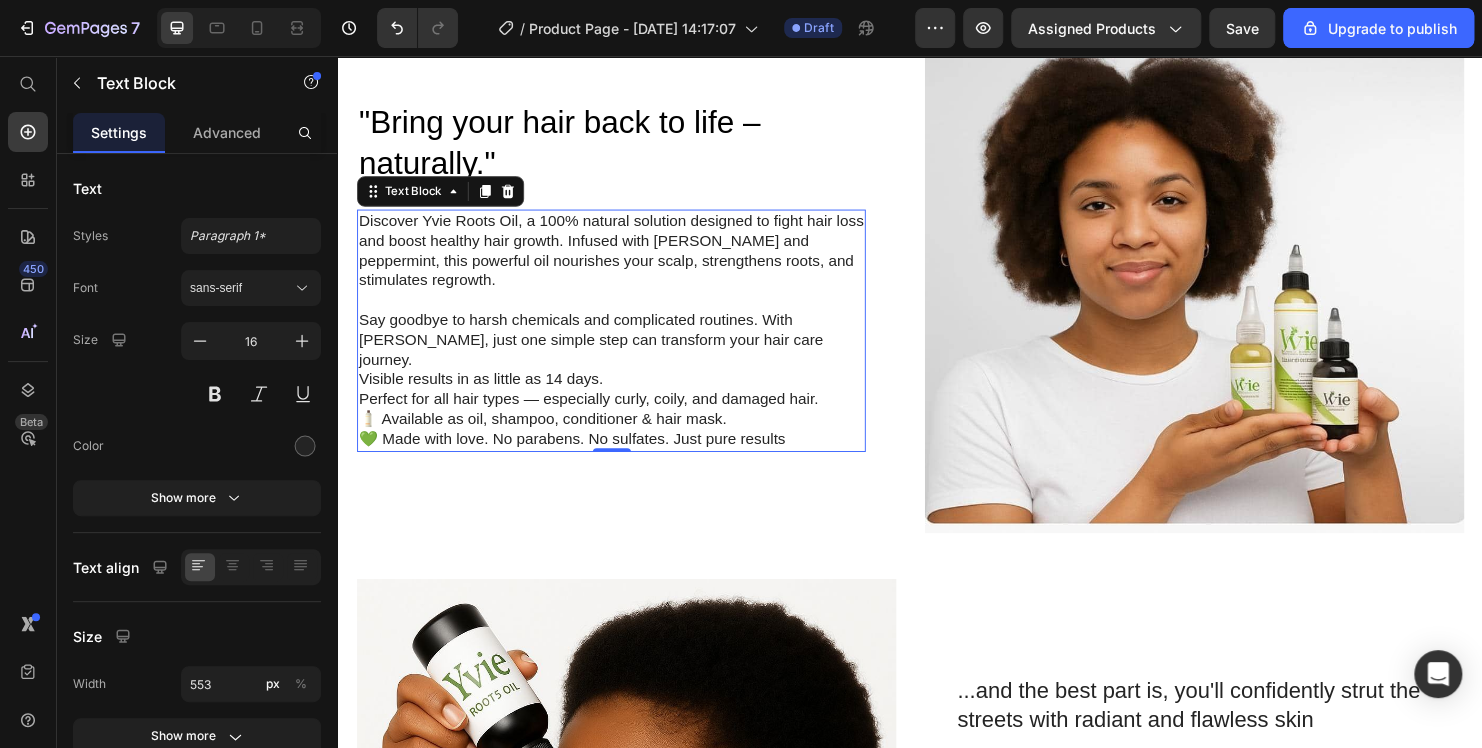 scroll, scrollTop: 1418, scrollLeft: 0, axis: vertical 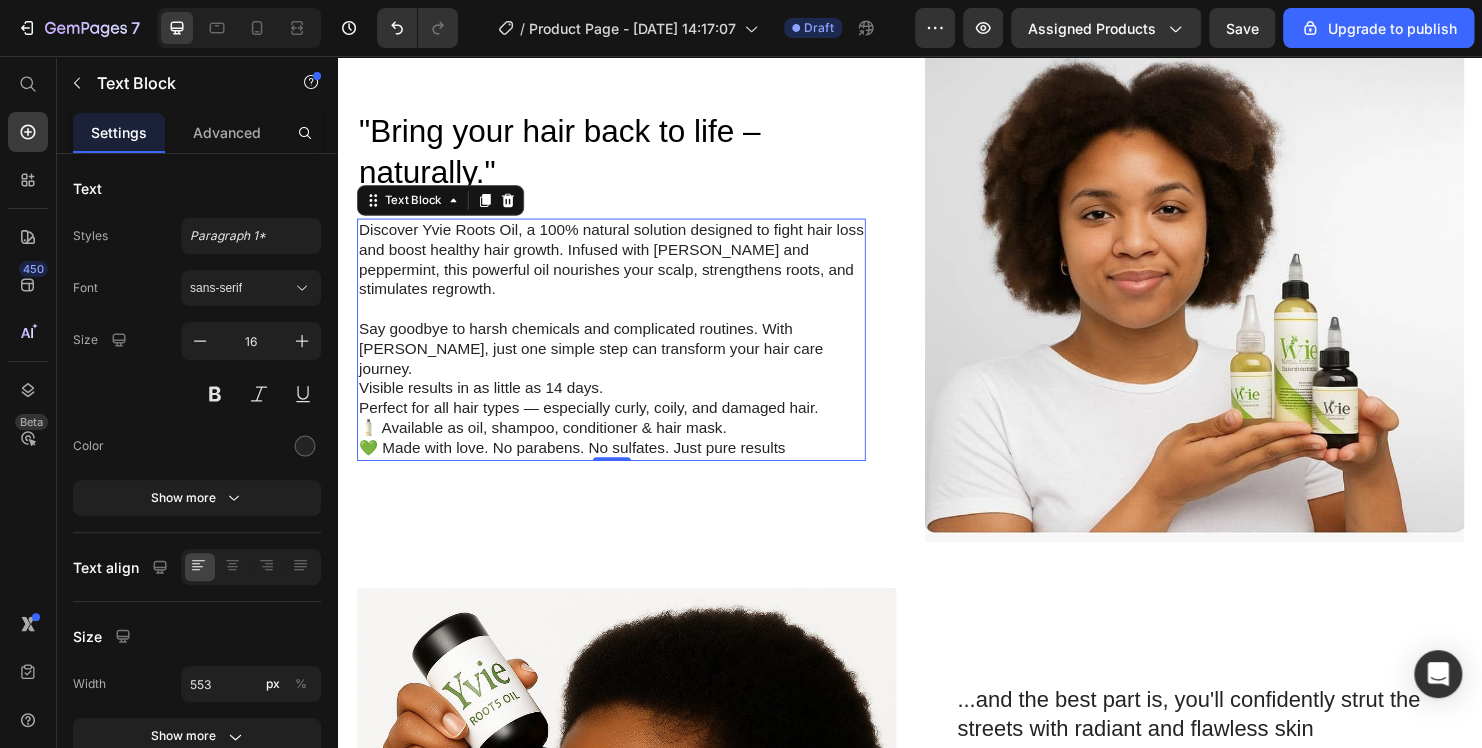 click on "Visible results in as little as 14 days. Perfect for all hair types — especially curly, coily, and damaged hair." at bounding box center (623, 416) 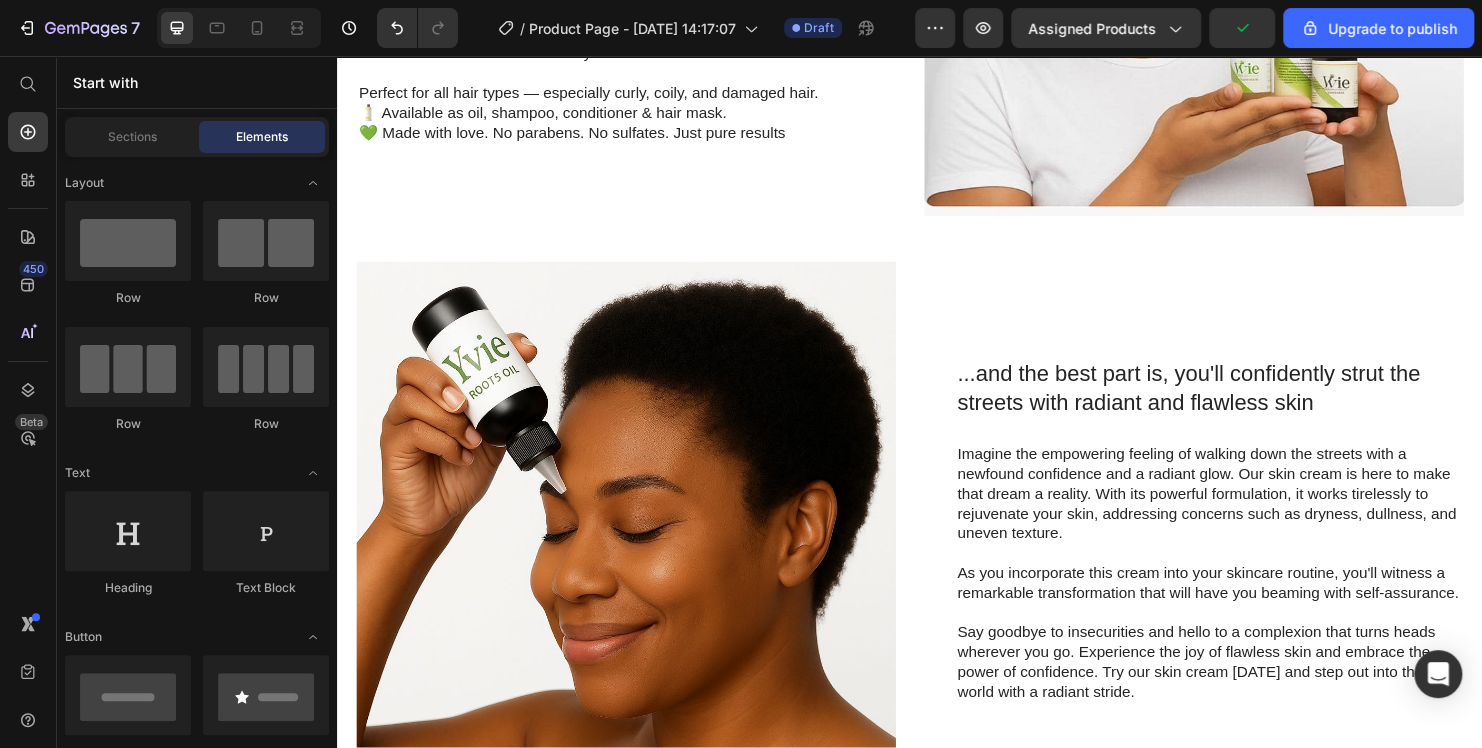 scroll, scrollTop: 1916, scrollLeft: 0, axis: vertical 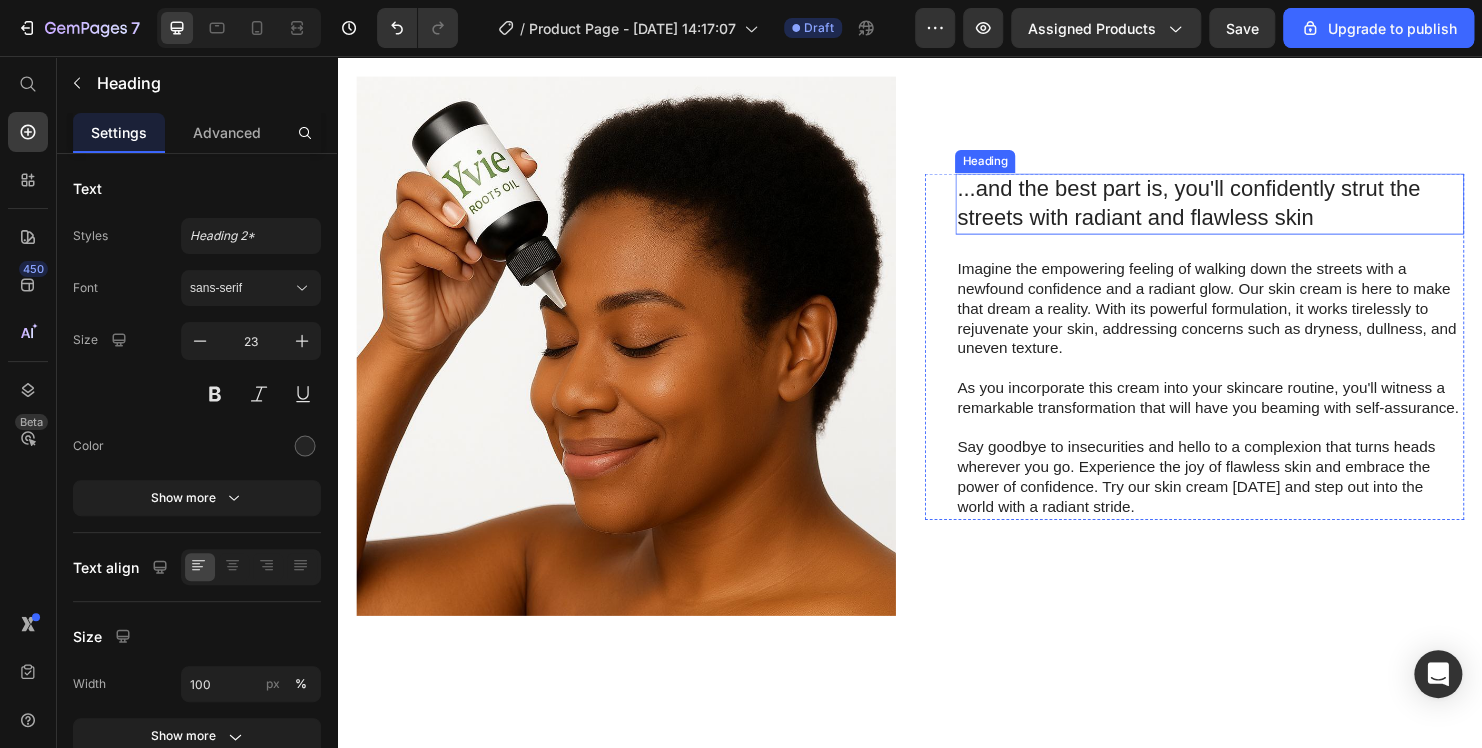 click on "...and the best part is, you'll confidently strut the streets with radiant and flawless skin" at bounding box center [1250, 211] 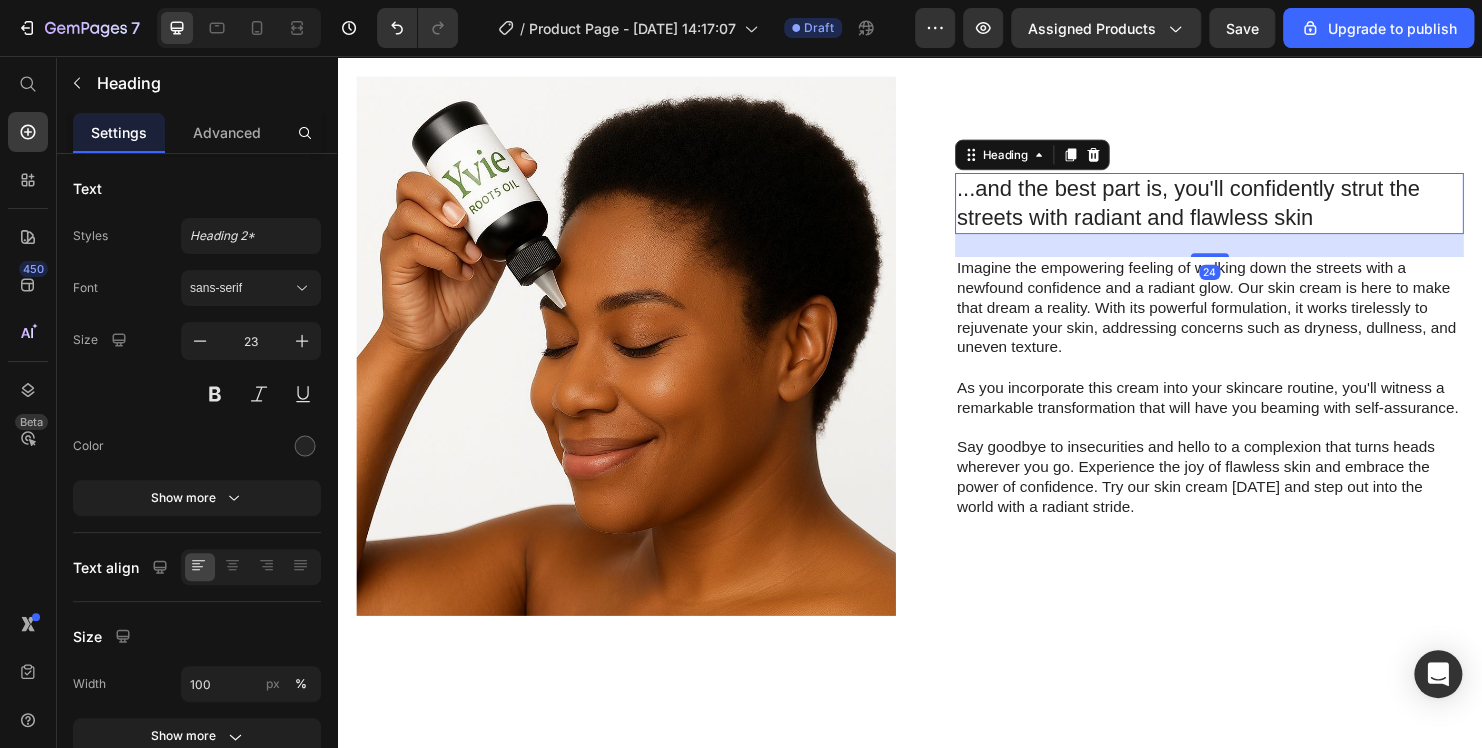 click on "...and the best part is, you'll confidently strut the streets with radiant and flawless skin" at bounding box center (1250, 211) 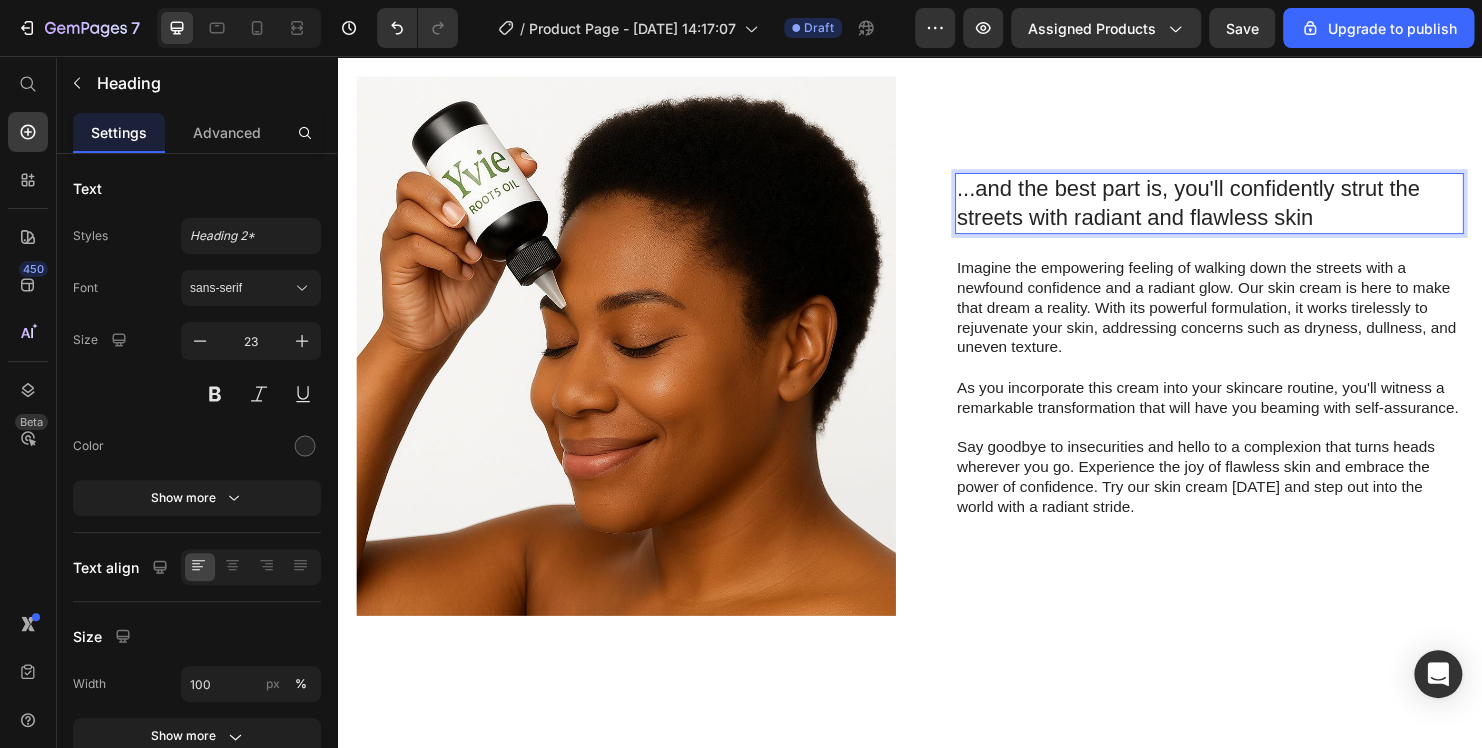 click on "...and the best part is, you'll confidently strut the streets with radiant and flawless skin" at bounding box center [1250, 211] 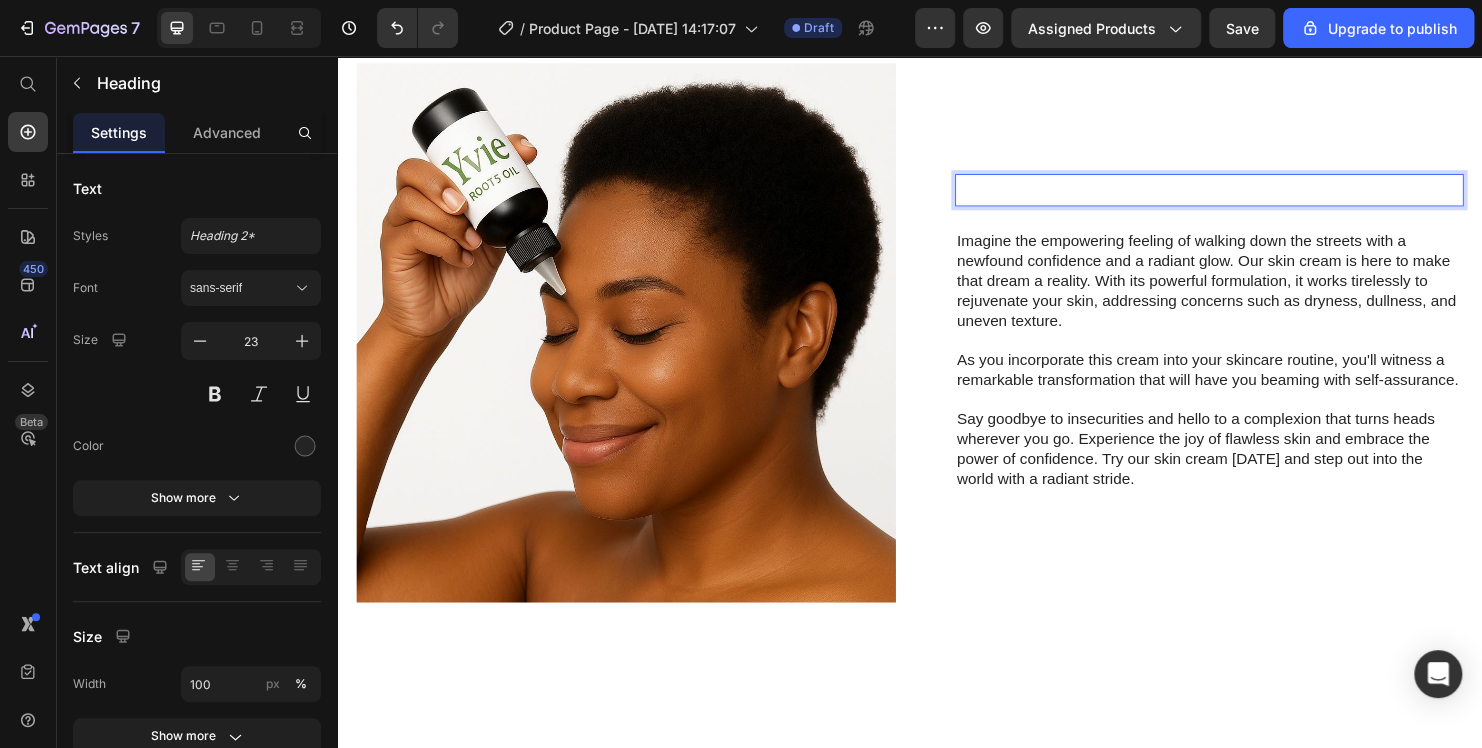 scroll, scrollTop: 1949, scrollLeft: 0, axis: vertical 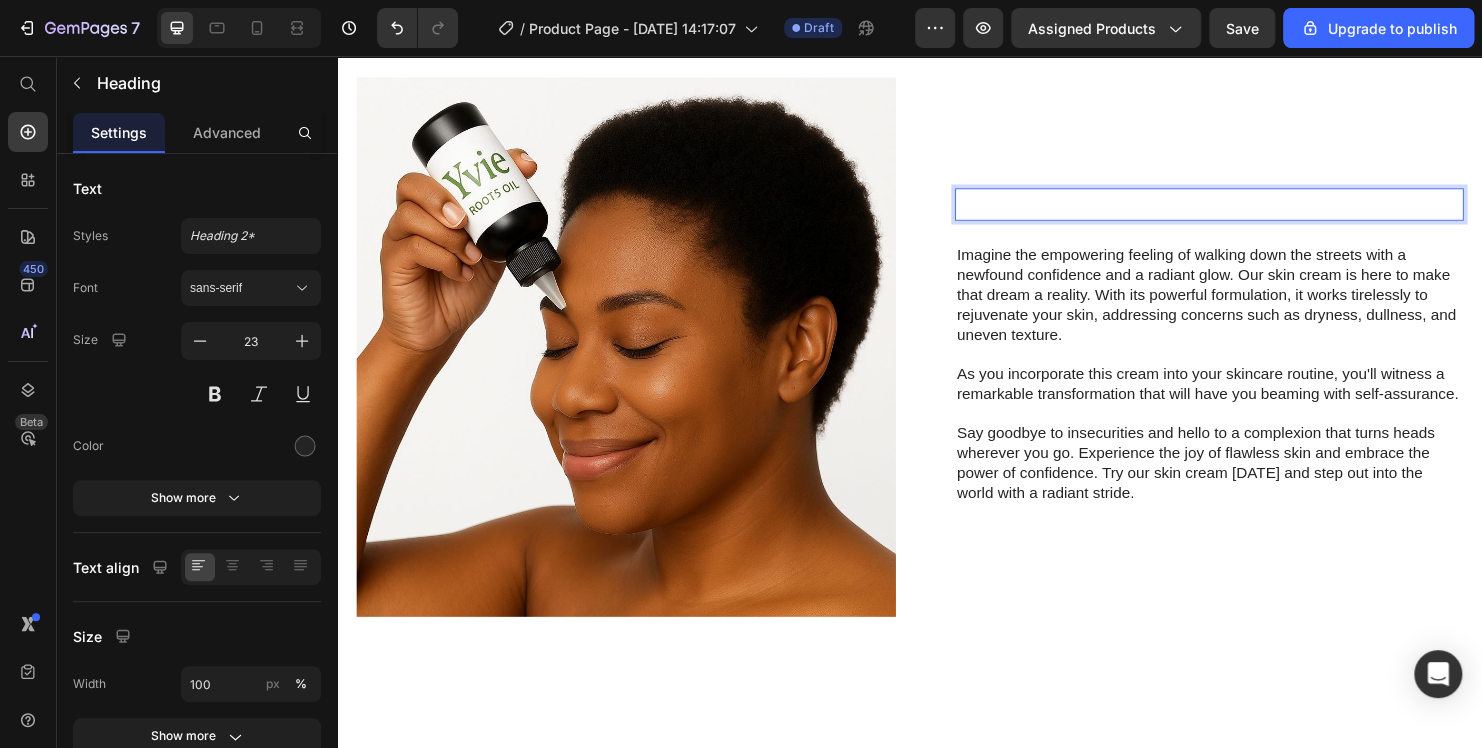 click at bounding box center [1250, 212] 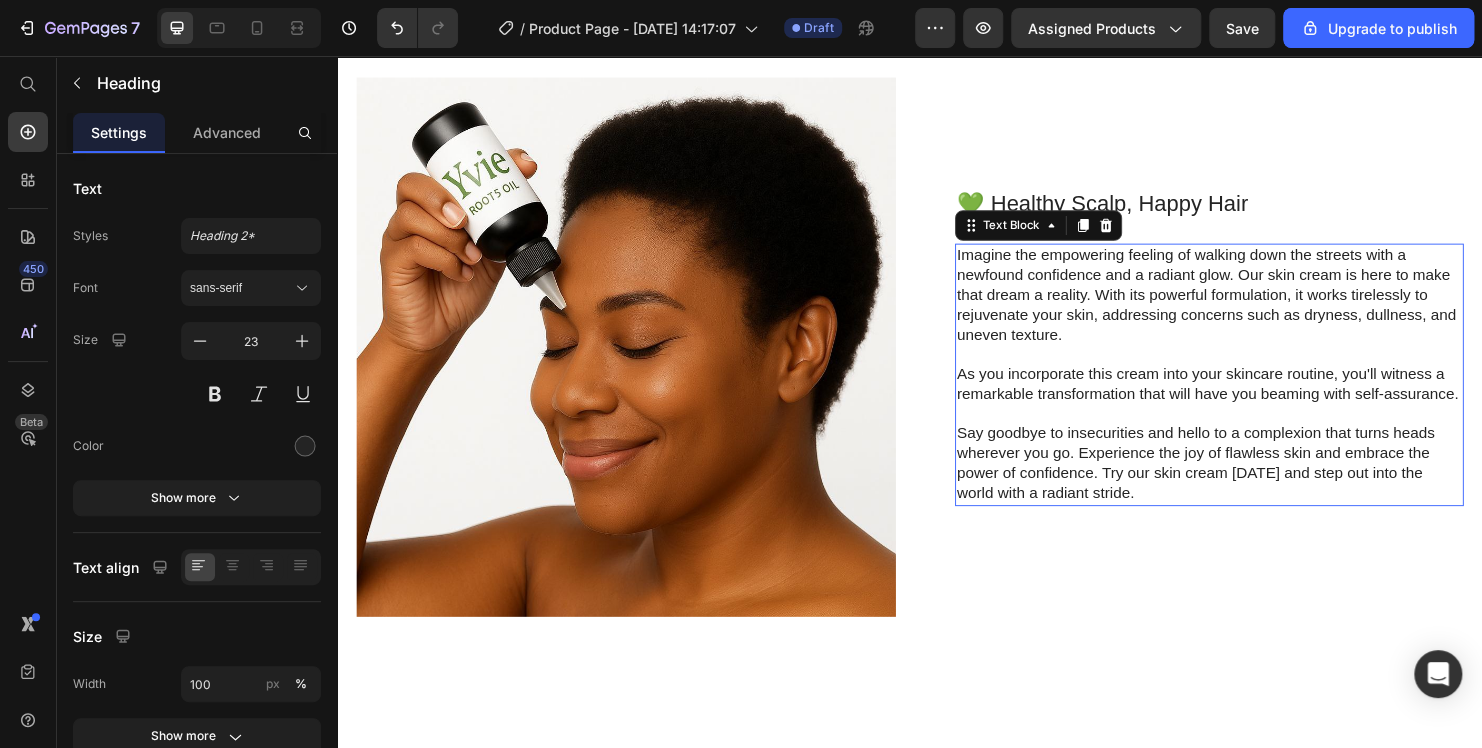click on "Say goodbye to insecurities and hello to a complexion that turns heads wherever you go. Experience the joy of flawless skin and embrace the power of confidence. Try our skin cream [DATE] and step out into the world with a radiant stride." at bounding box center (1250, 483) 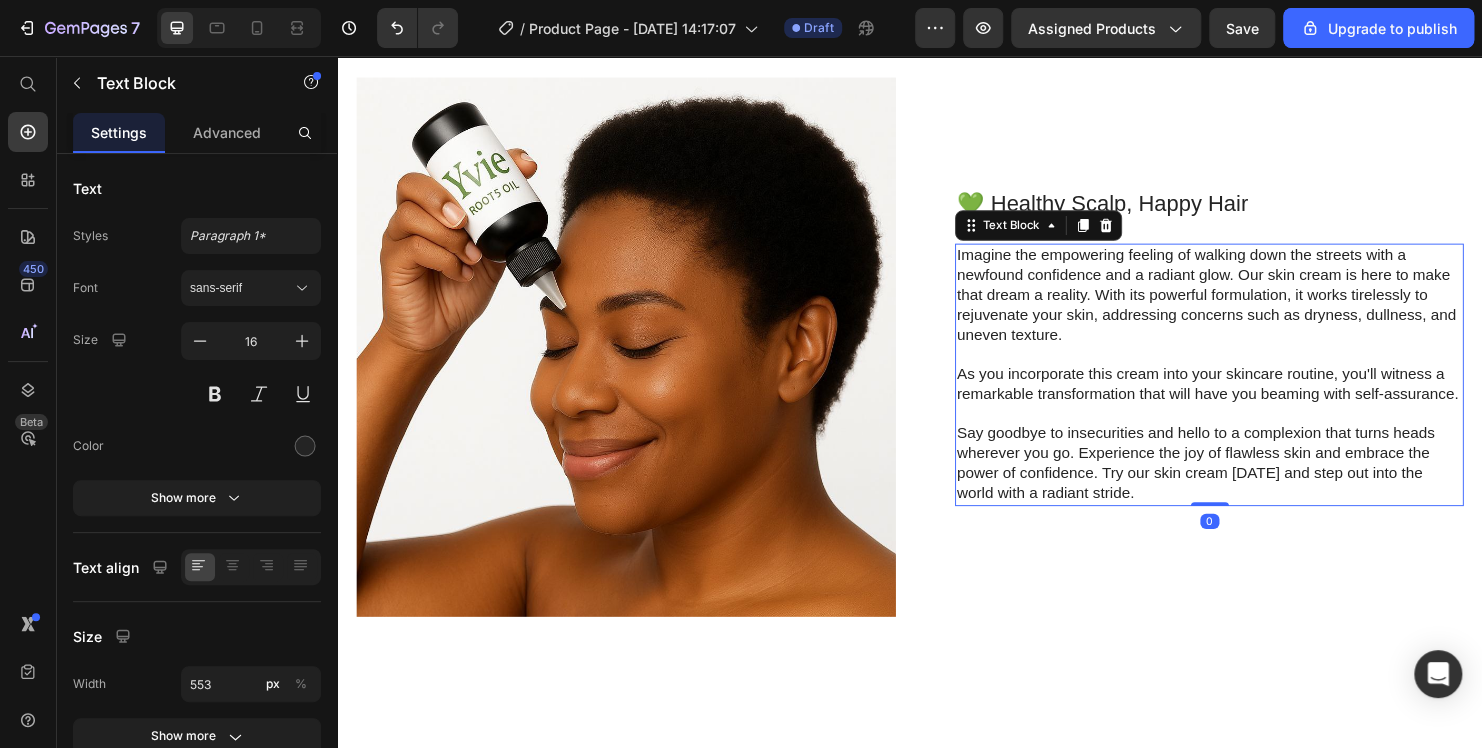 scroll, scrollTop: 1847, scrollLeft: 0, axis: vertical 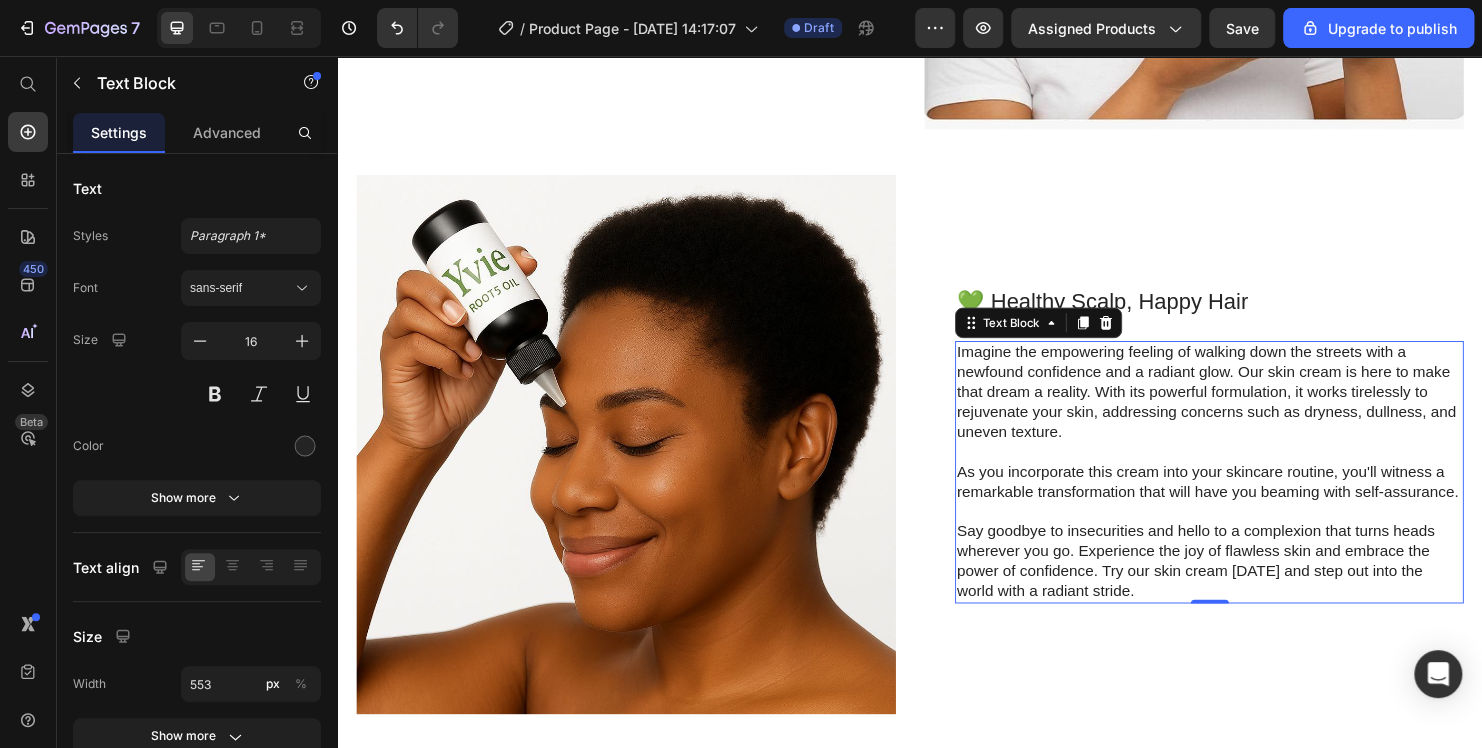 click on "Say goodbye to insecurities and hello to a complexion that turns heads wherever you go. Experience the joy of flawless skin and embrace the power of confidence. Try our skin cream [DATE] and step out into the world with a radiant stride." at bounding box center [1250, 585] 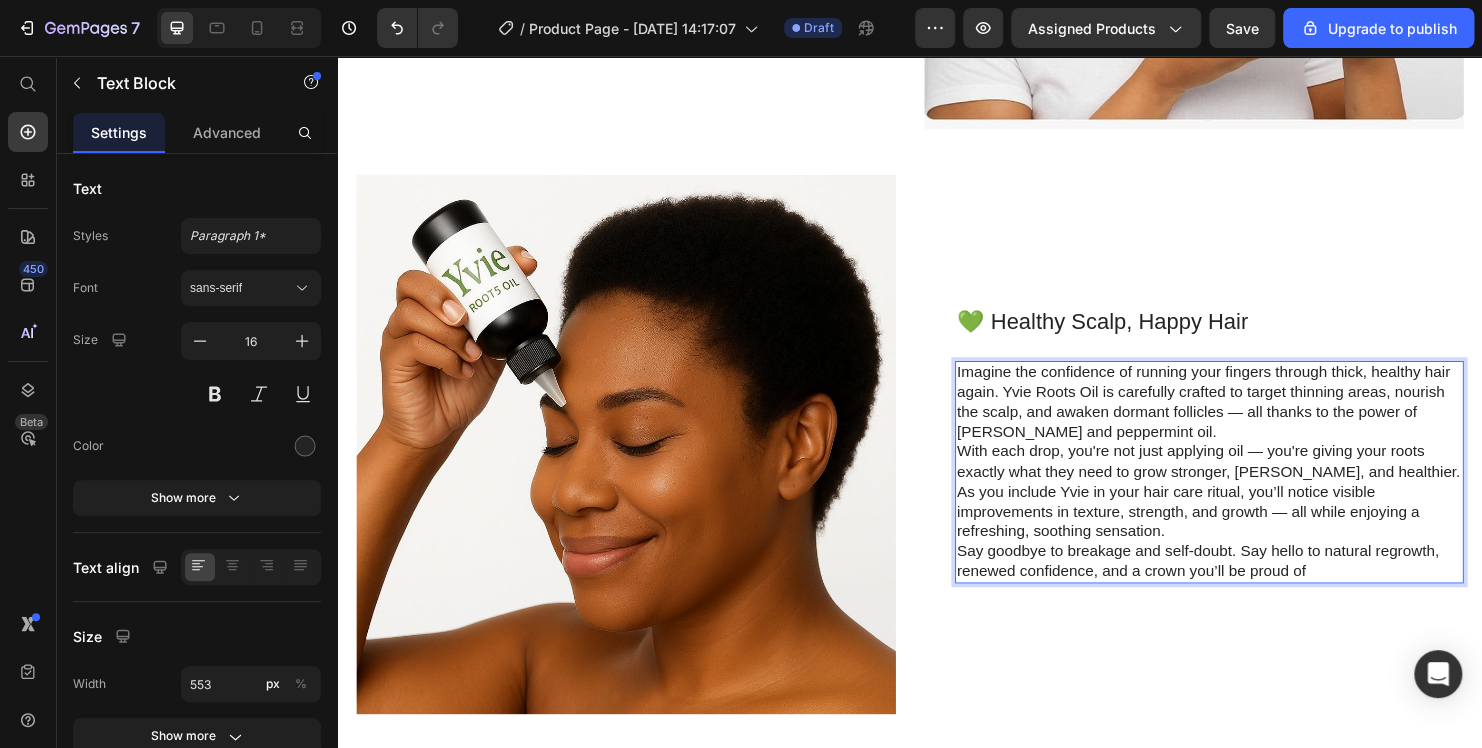 click on "Imagine the confidence of running your fingers through thick, healthy hair again. Yvie Roots Oil is carefully crafted to target thinning areas, nourish the scalp, and awaken dormant follicles — all thanks to the power of [PERSON_NAME] and peppermint oil." at bounding box center [1250, 419] 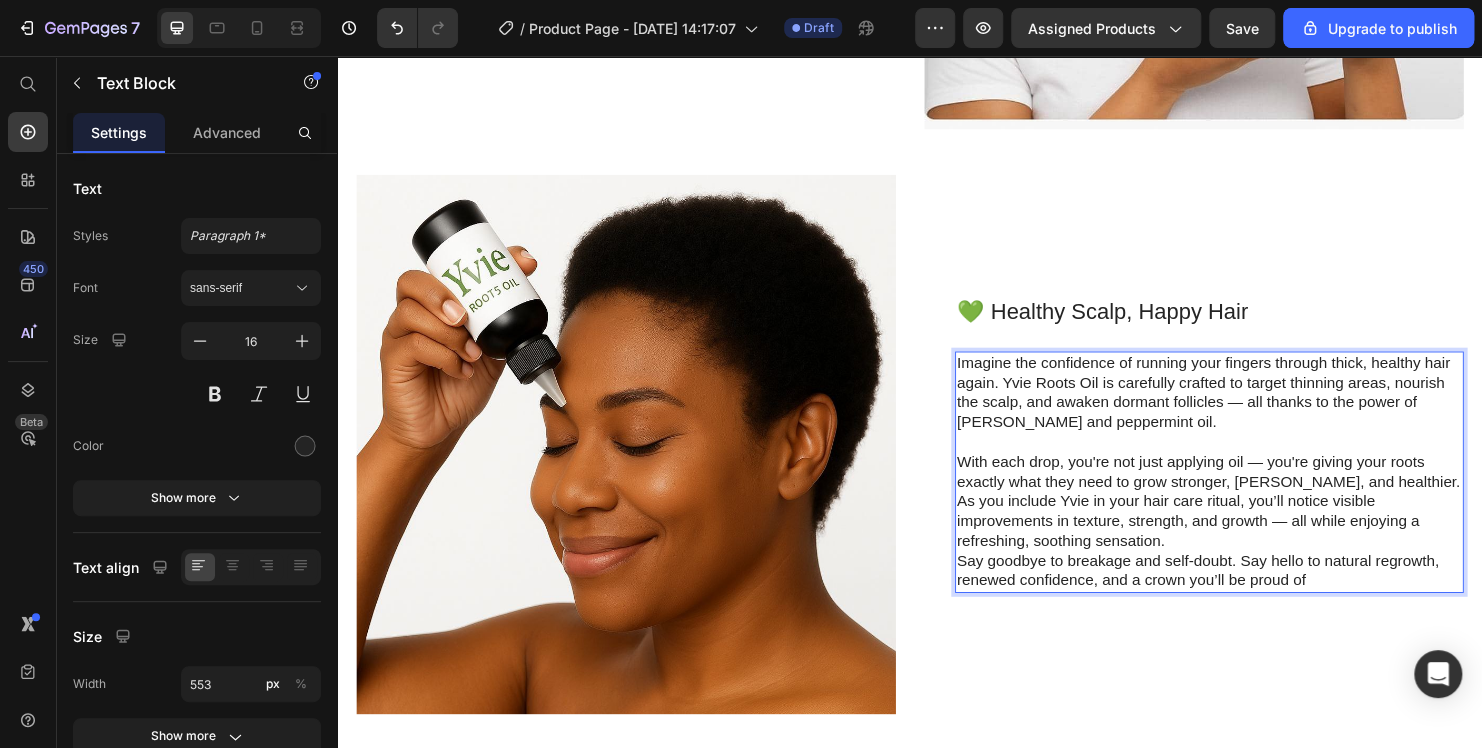 click on "As you include Yvie in your hair care ritual, you’ll notice visible improvements in texture, strength, and growth — all while enjoying a refreshing, soothing sensation." at bounding box center (1250, 544) 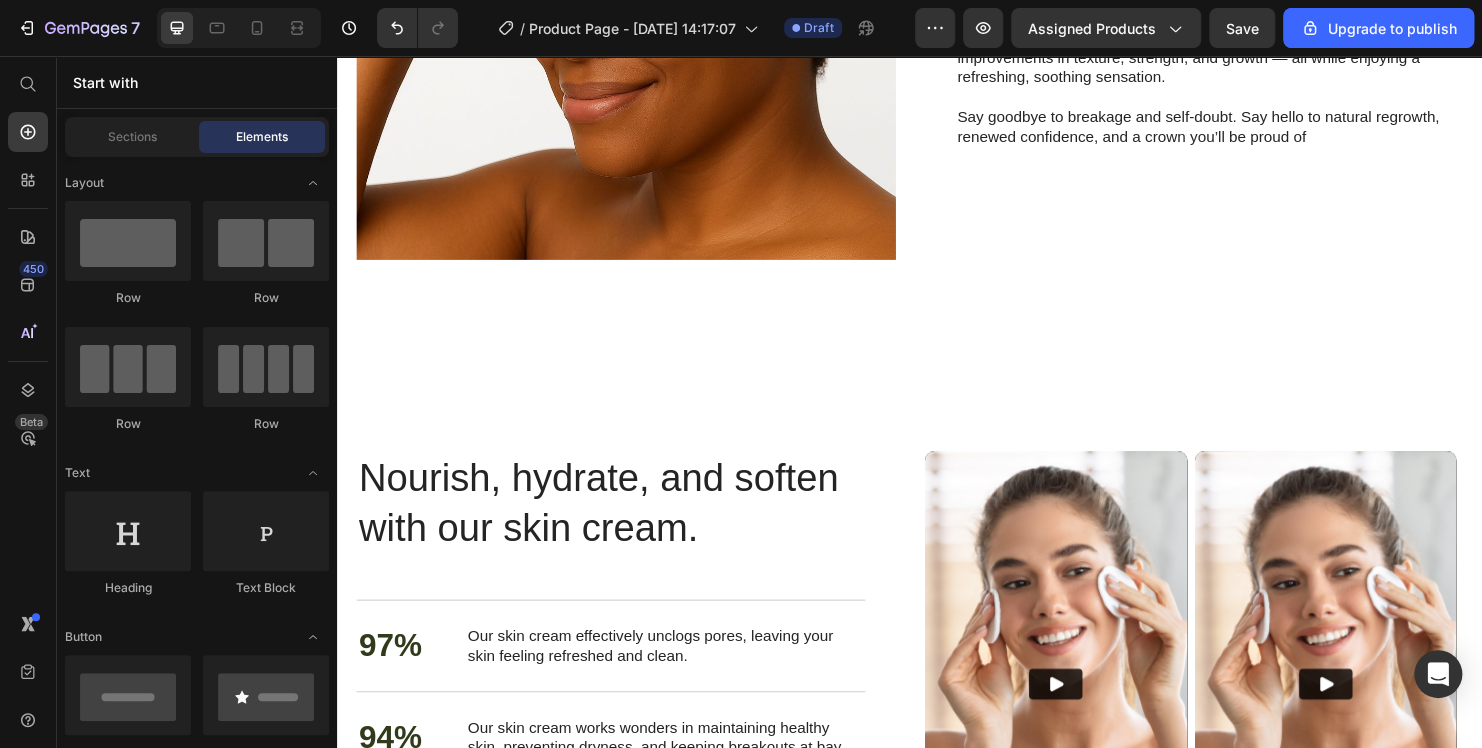 scroll, scrollTop: 2081, scrollLeft: 0, axis: vertical 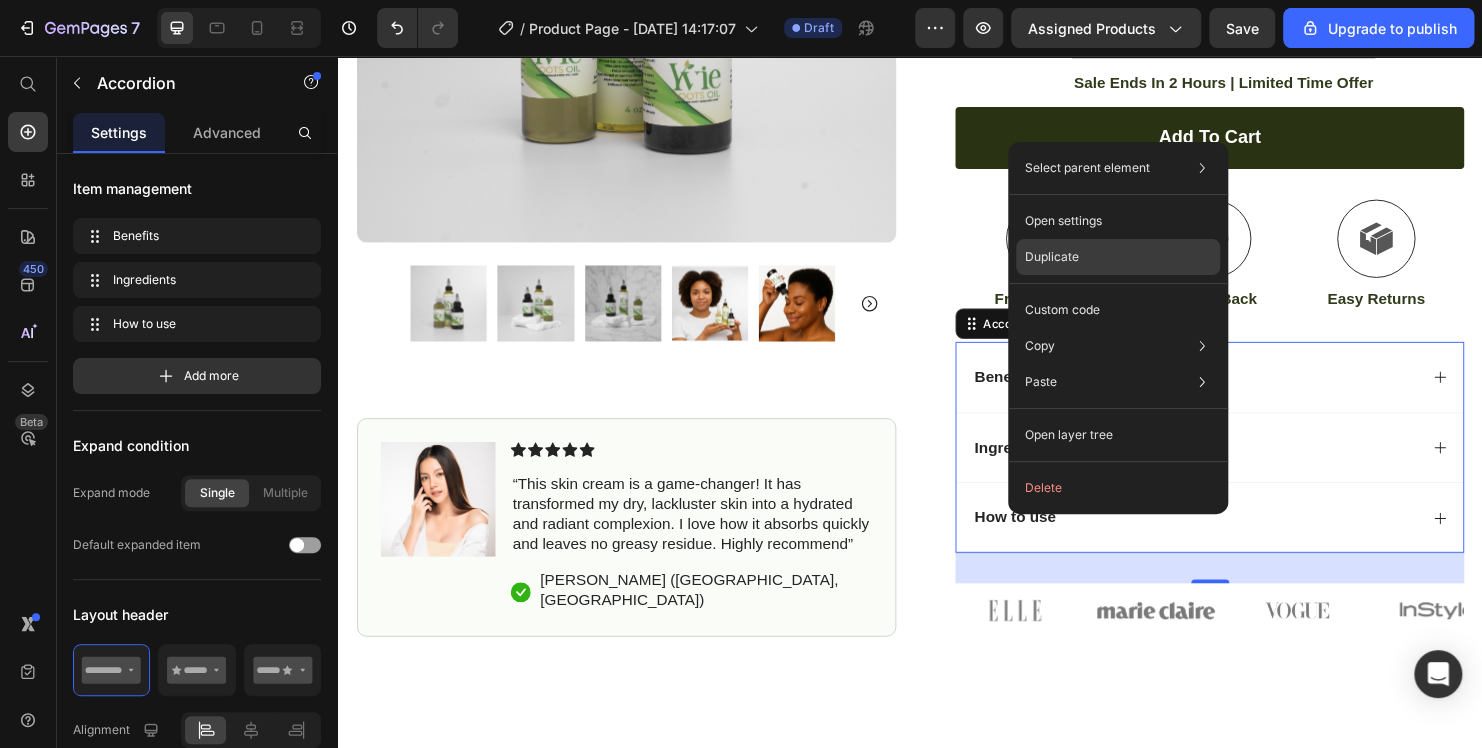 click on "Duplicate" at bounding box center (1051, 257) 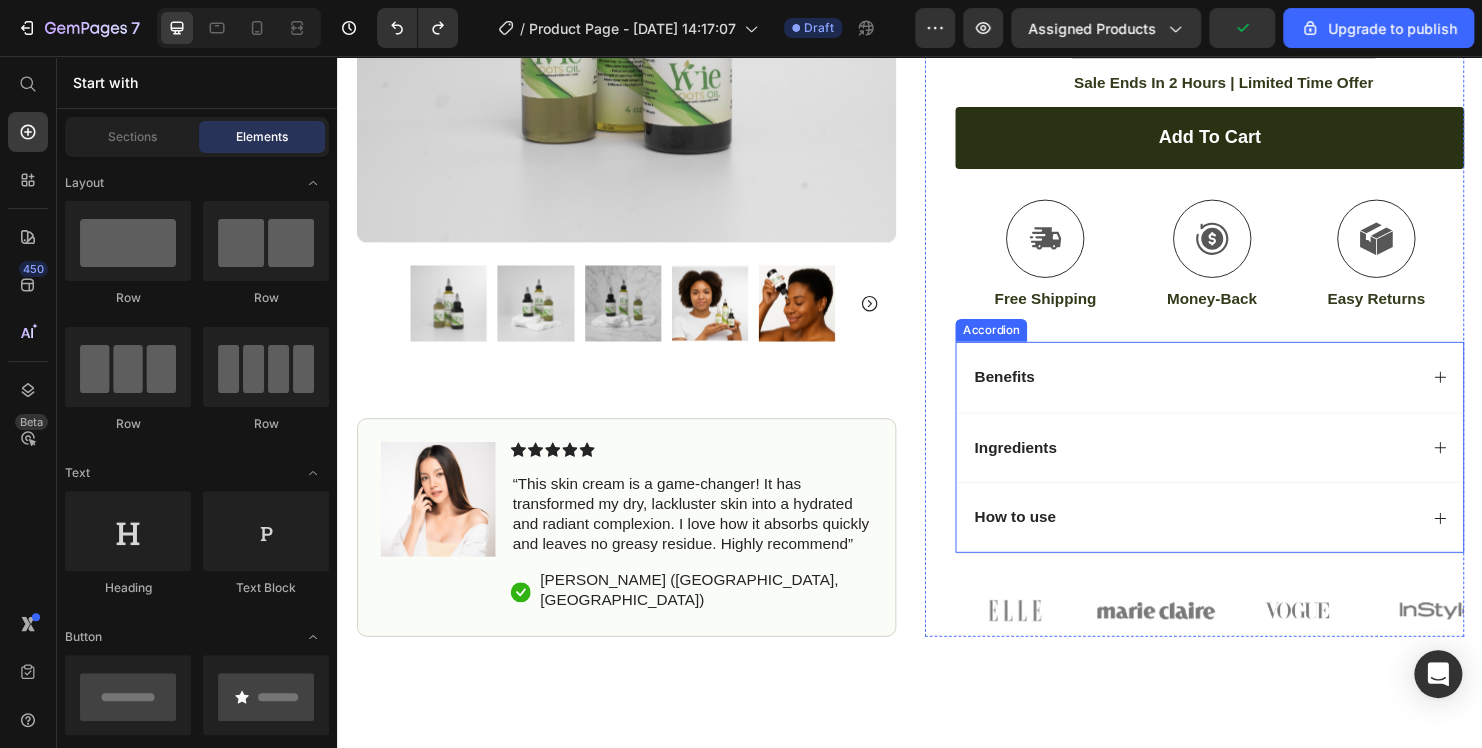 click on "How to use" at bounding box center (1234, 540) 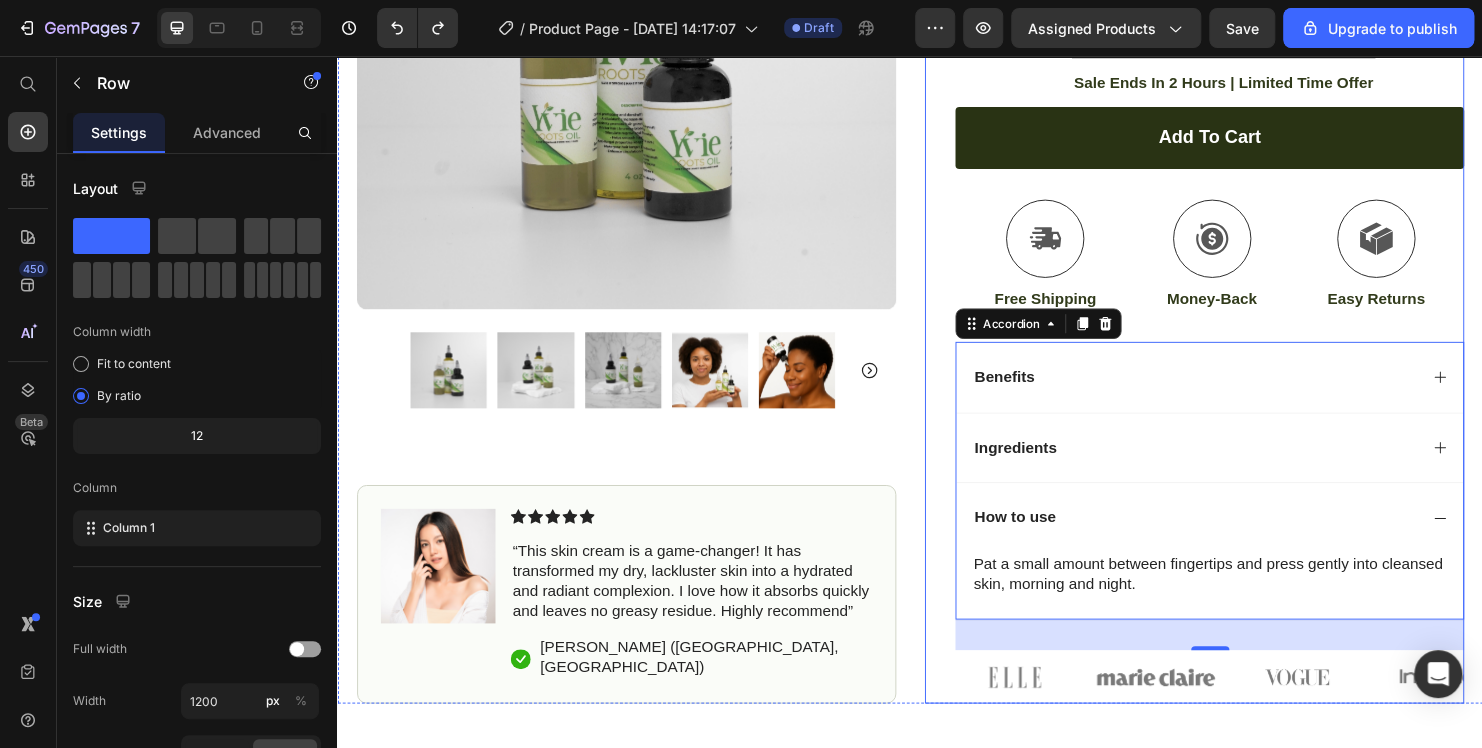 click on "Icon Icon Icon Icon Icon Icon List (1349 Reviews) Text Block Row Yvie Roots Oil Product Title The 2023 Rated Innovation in Cosmetics Text Block Hydrate, rejuvenate, and glow with our revolutionary cream. Unleash your skin's potential [DATE]. Text Block
Intense Hydration
Environmentally Friendly
Made in [GEOGRAPHIC_DATA] Item List
Icon Taille 1 Oz 2 Oz 4 Oz Product Variants & Swatches Sale Ends In 2 Hours | Limited Time Offer Text Block Row add to cart Add to Cart
Icon Free Shipping Text Block
Icon Money-Back Text Block
Icon Easy Returns Text Block Row Image Icon Icon Icon Icon Icon Icon List “This skin cream is a game-changer! It has transformed my dry, lackluster skin into a hydrated and radiant complexion. I love how it absorbs quickly and leaves no greasy residue. Highly recommend” Text Block
Icon [PERSON_NAME] ([GEOGRAPHIC_DATA], [GEOGRAPHIC_DATA]) Text Block Row Row
Benefits" at bounding box center (1234, 198) 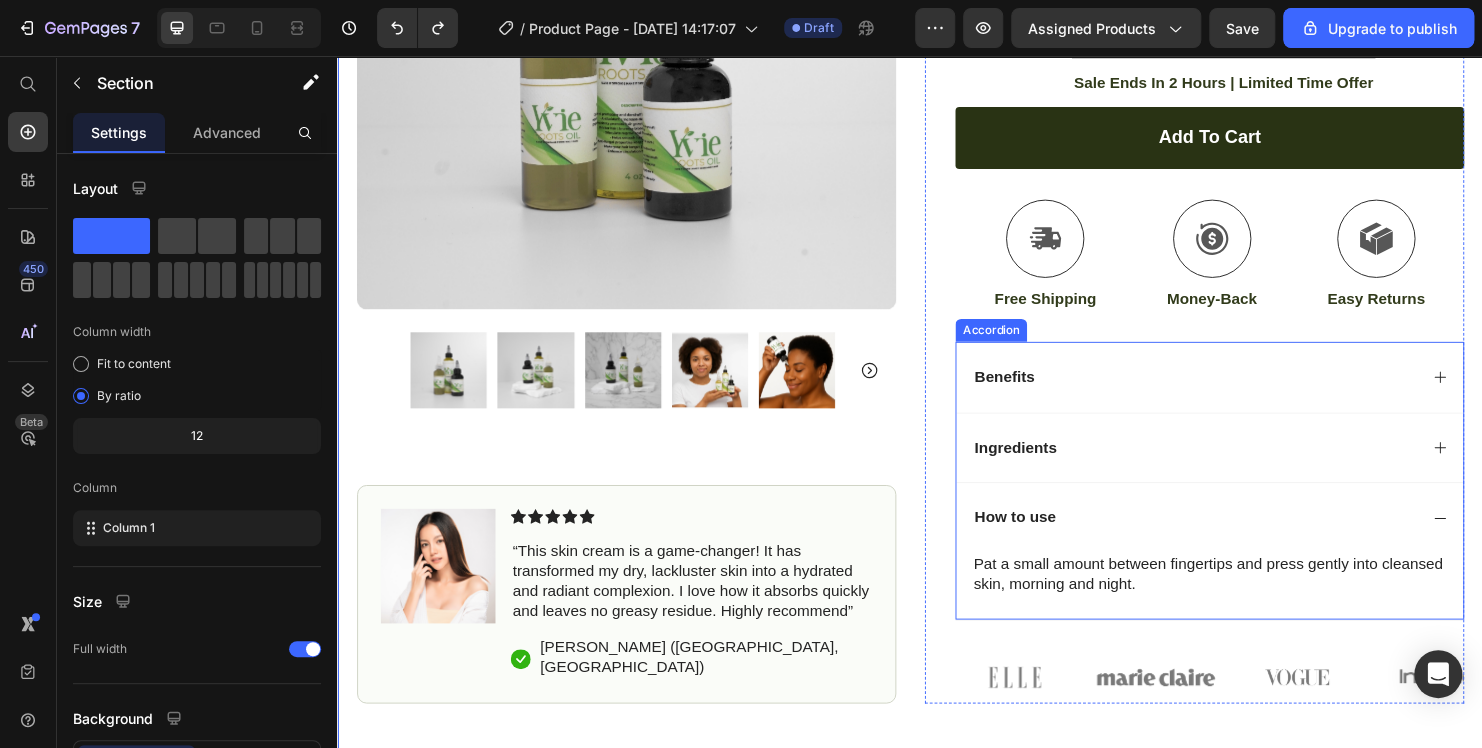 click 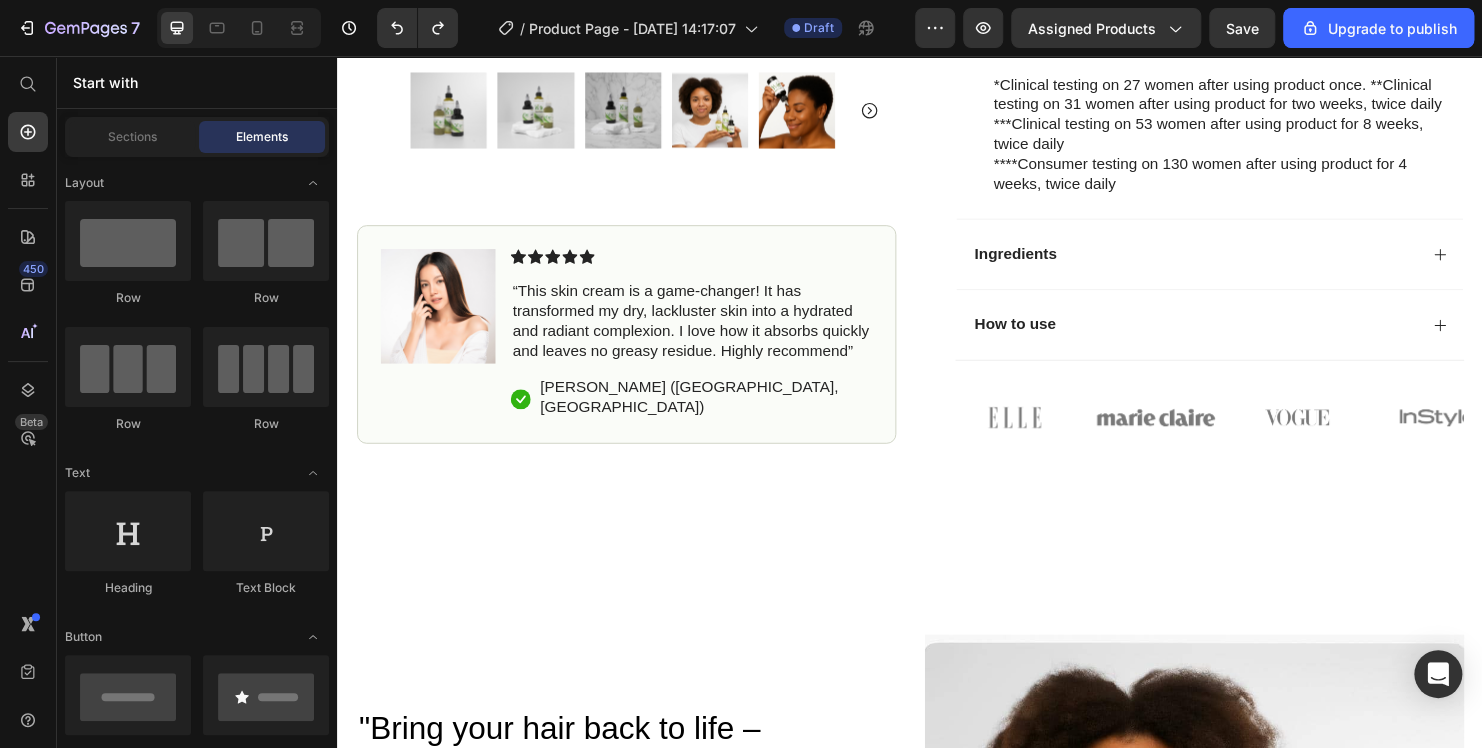 scroll, scrollTop: 1048, scrollLeft: 0, axis: vertical 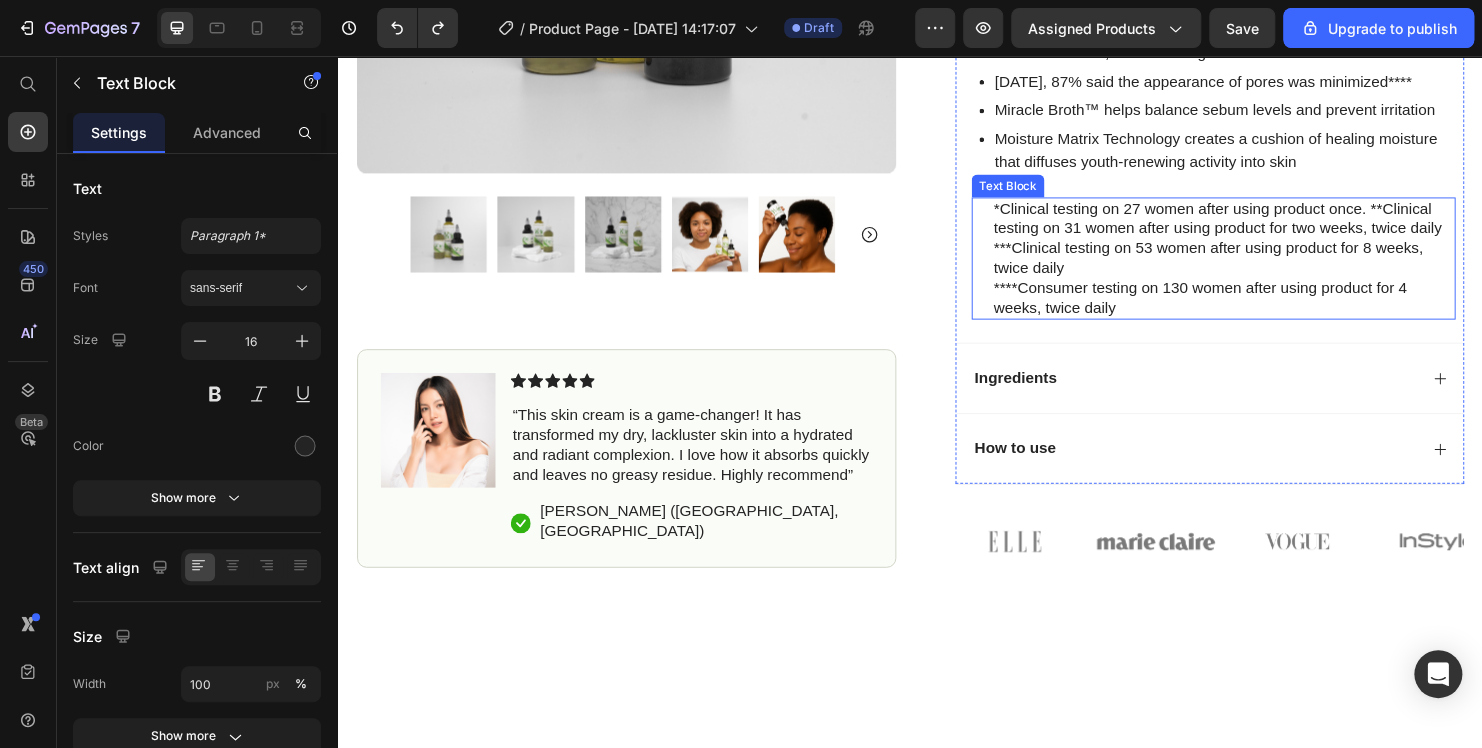 click on "****Consumer testing on 130 women after using product for 4 weeks, twice daily" at bounding box center (1265, 311) 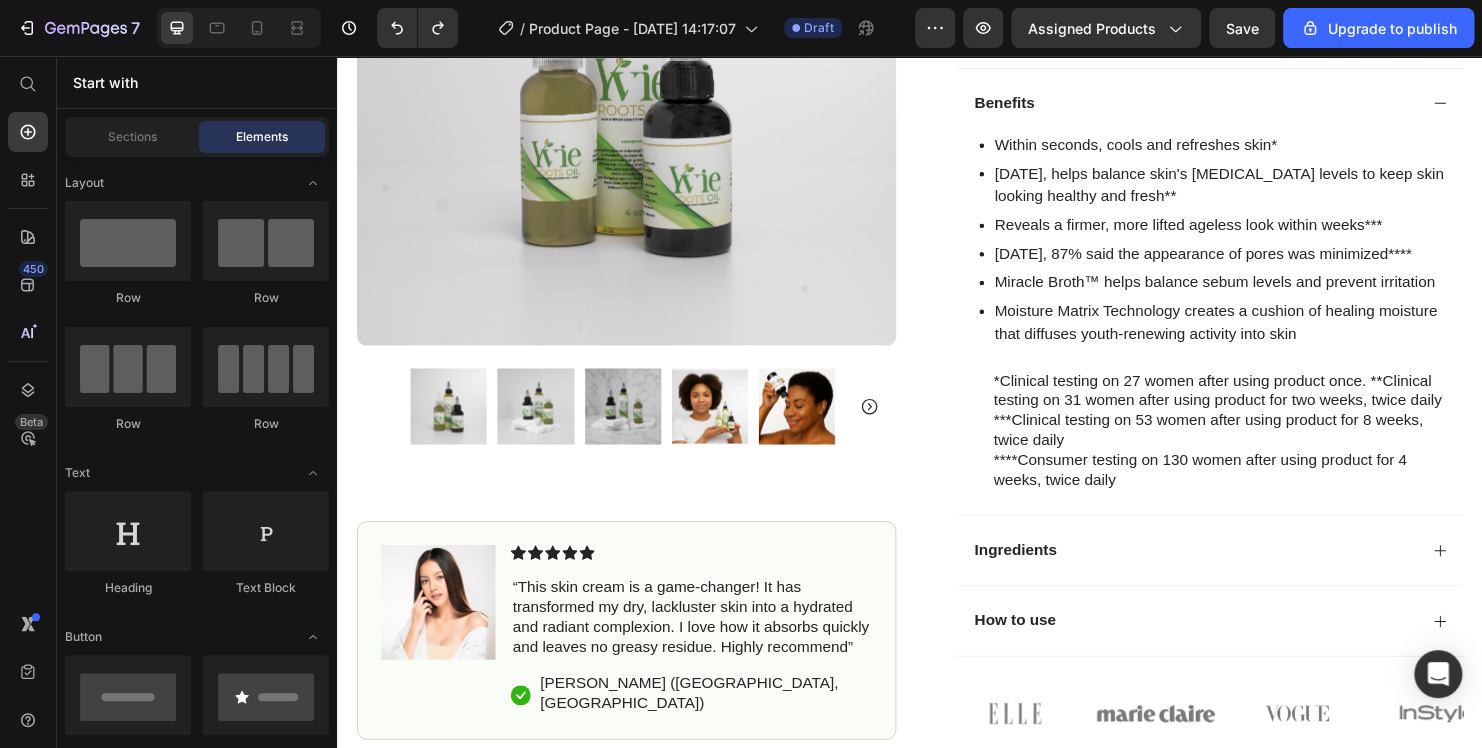 scroll, scrollTop: 740, scrollLeft: 0, axis: vertical 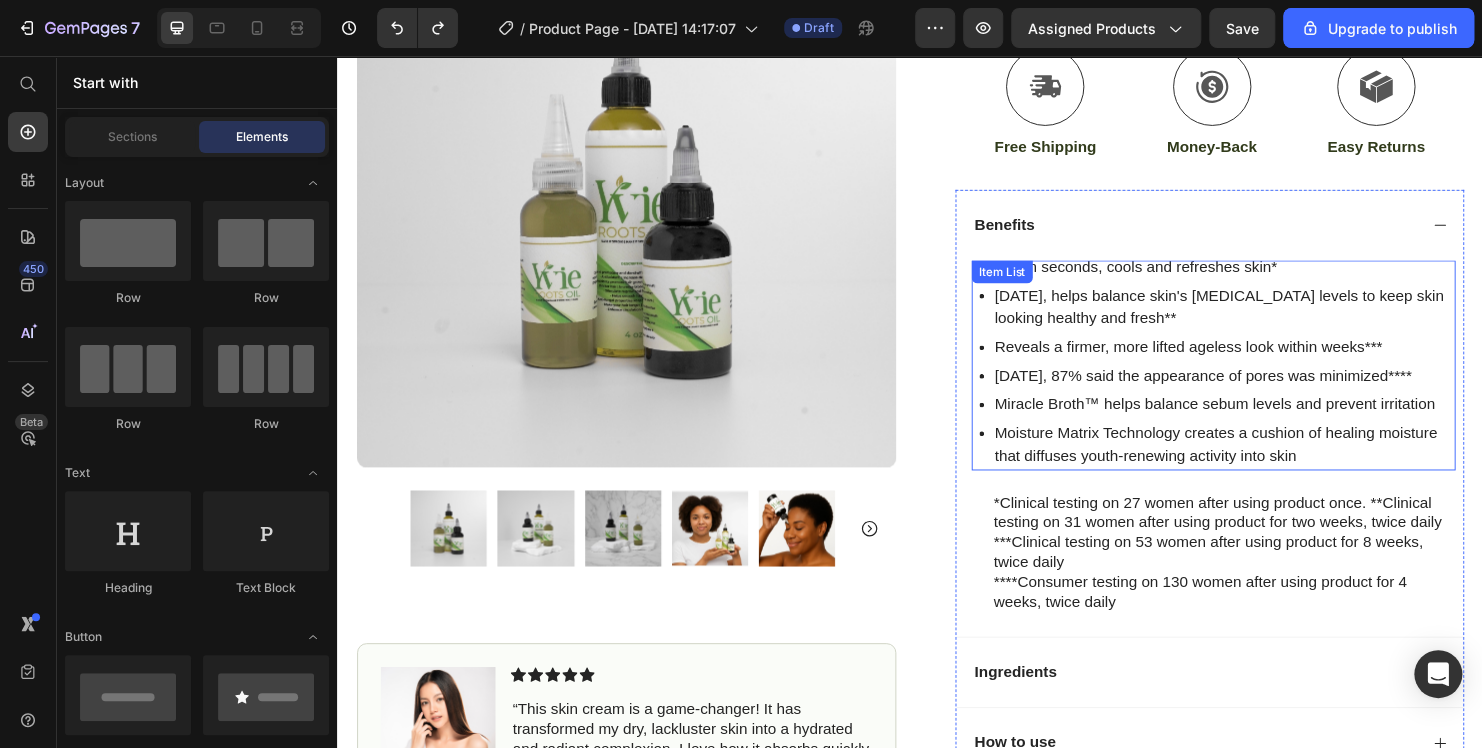 click on "Moisture Matrix Technology creates a cushion of healing moisture that diffuses youth-renewing activity into skin" at bounding box center [1265, 464] 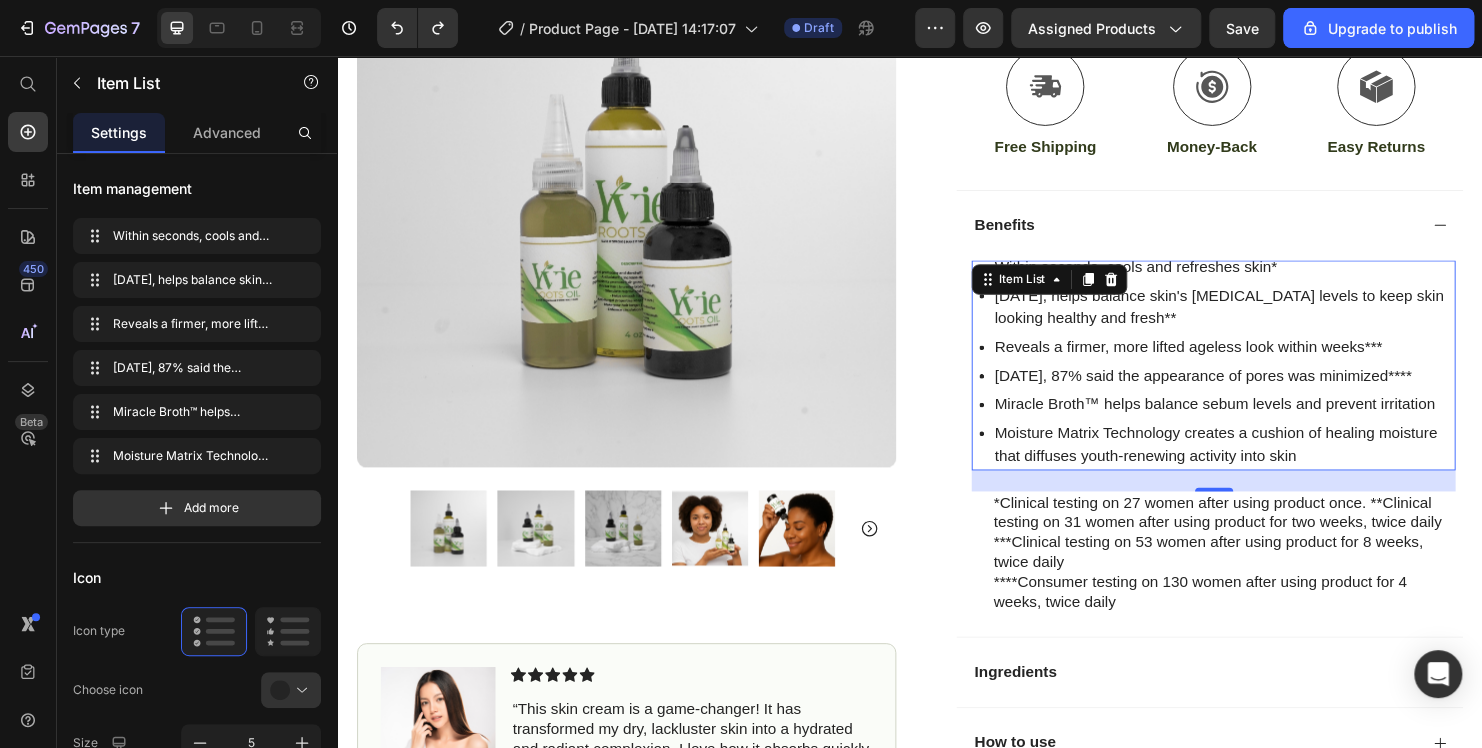 click on "Moisture Matrix Technology creates a cushion of healing moisture that diffuses youth-renewing activity into skin" at bounding box center [1265, 464] 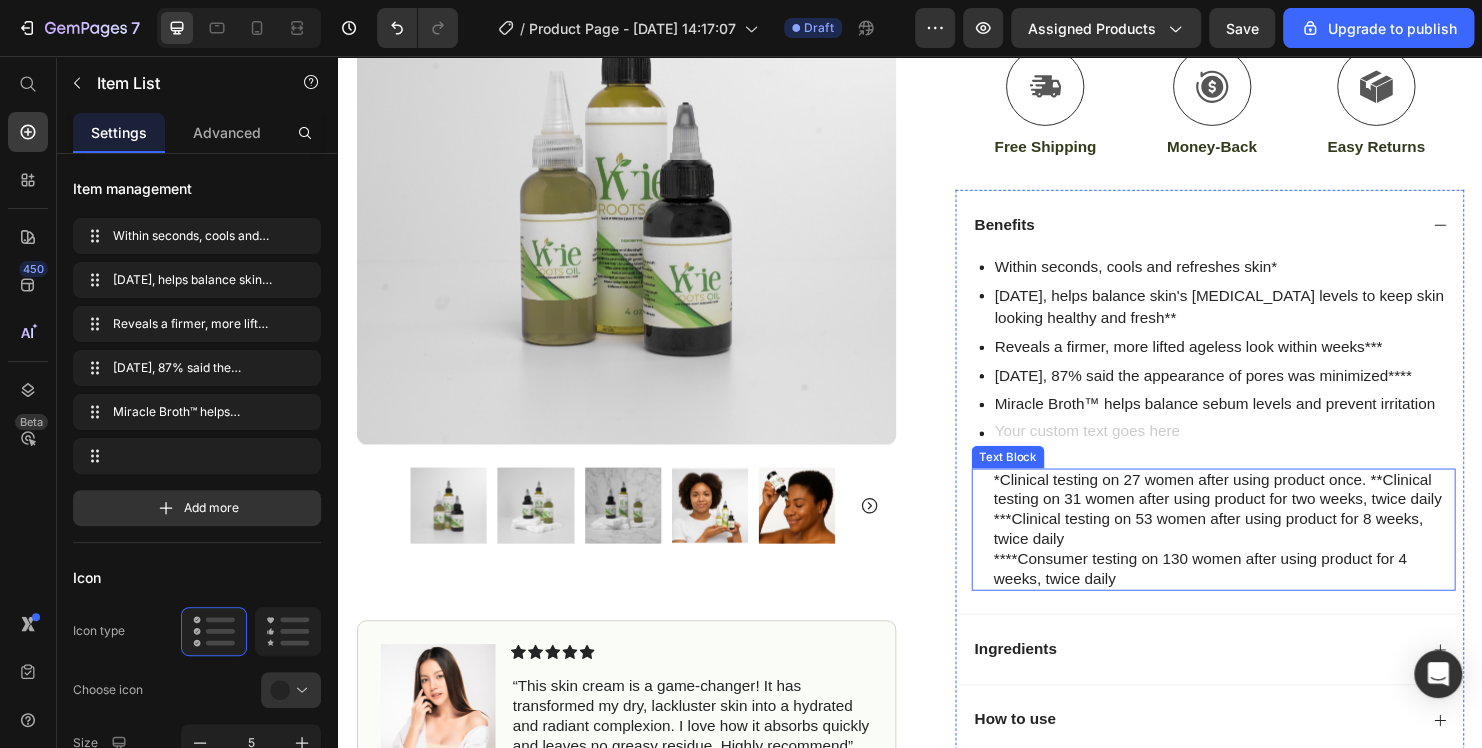 click on "****Consumer testing on 130 women after using product for 4 weeks, twice daily" at bounding box center (1265, 595) 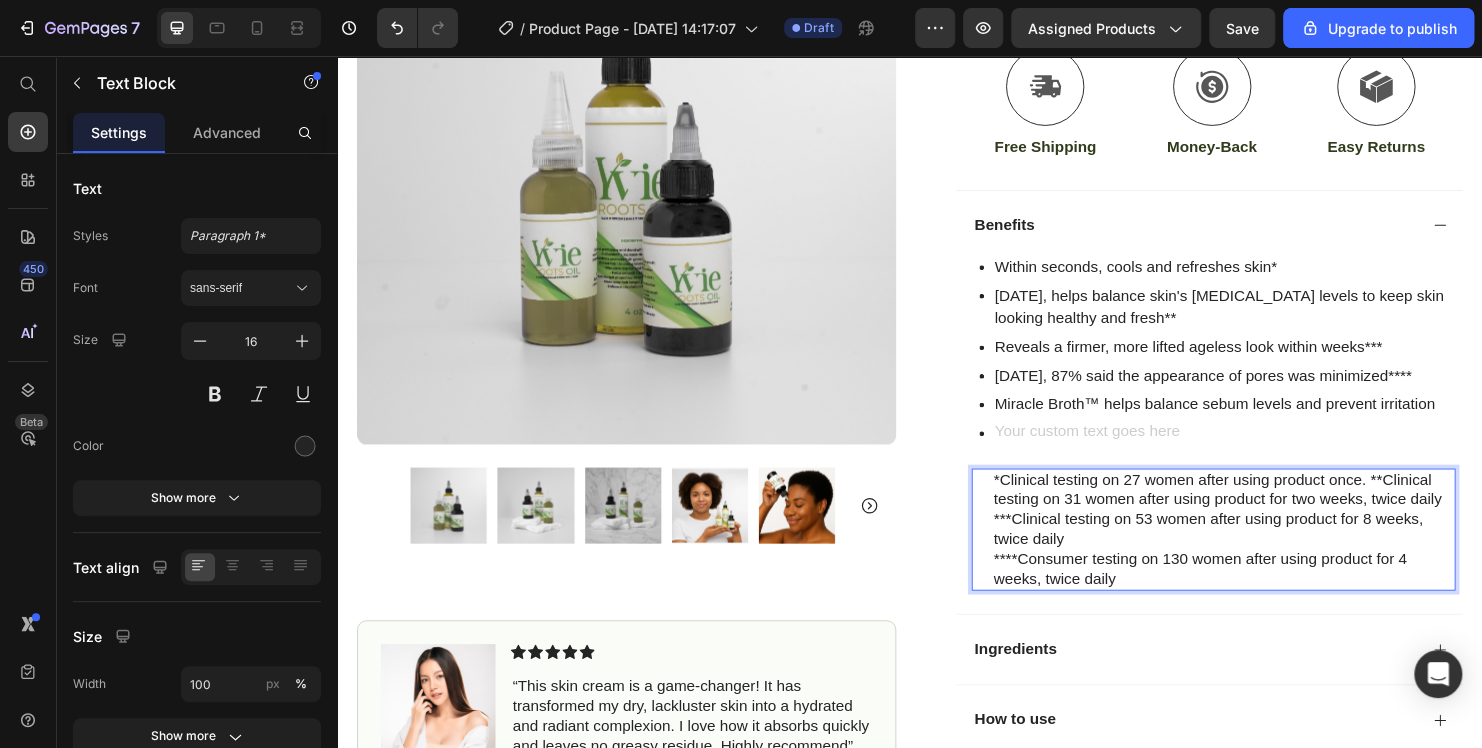 click on "****Consumer testing on 130 women after using product for 4 weeks, twice daily" at bounding box center [1265, 595] 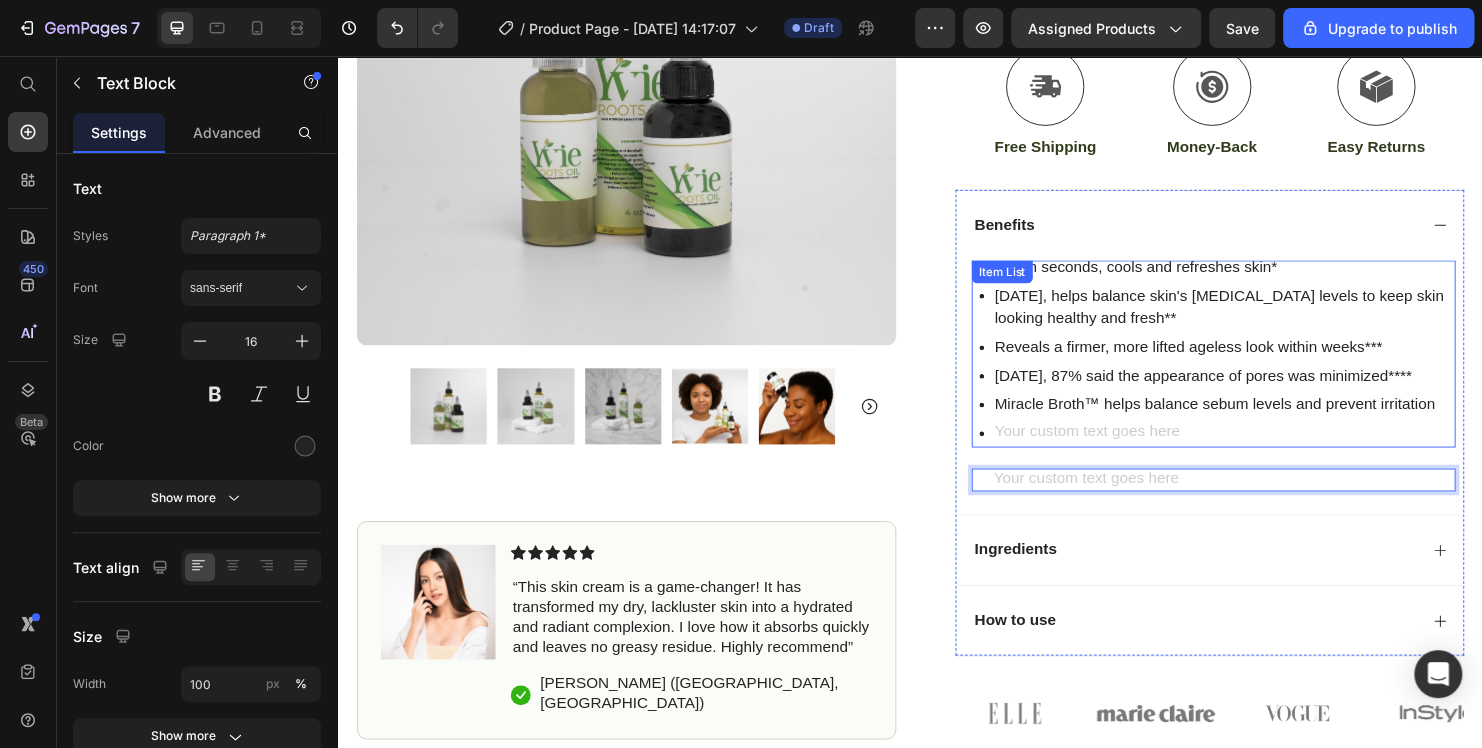 click on "Miracle Broth™ helps balance sebum levels and prevent irritation" at bounding box center [1265, 422] 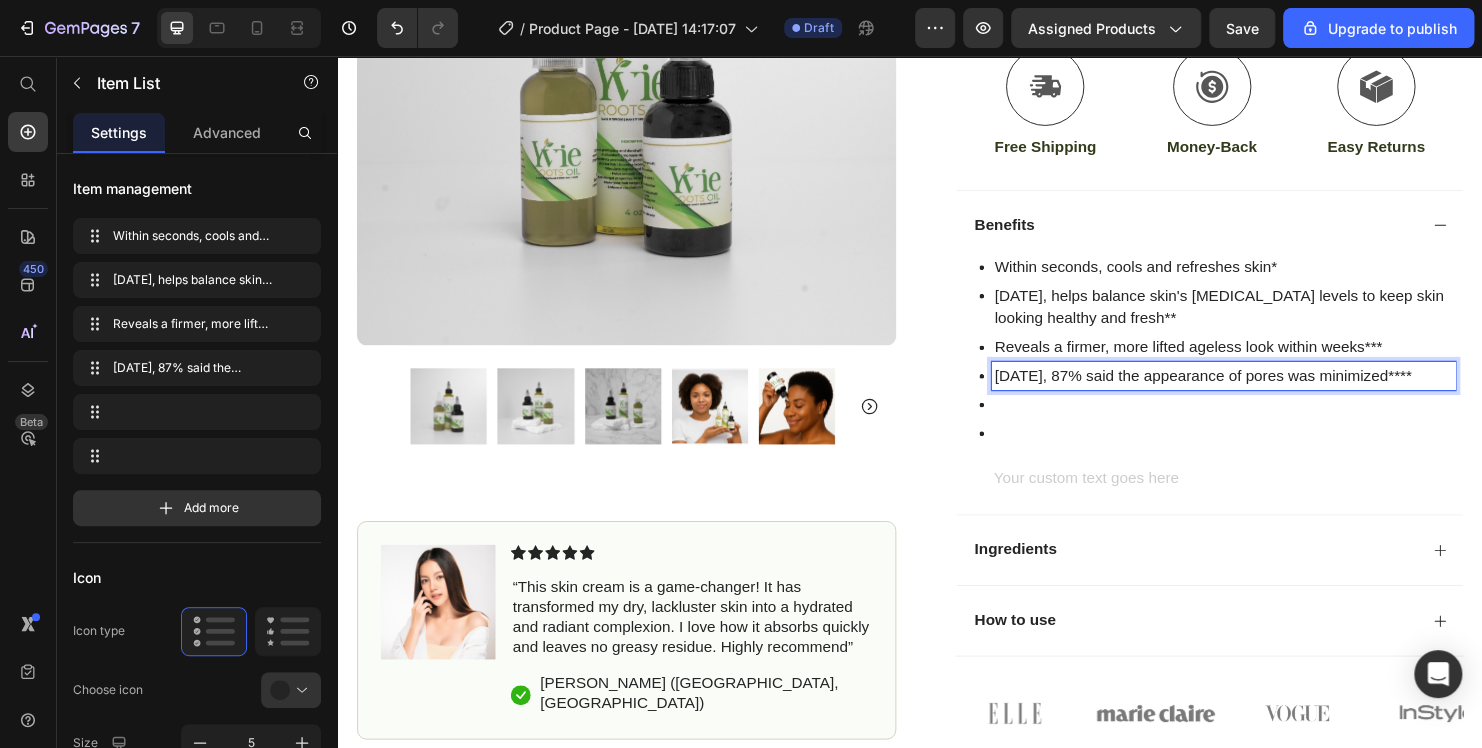 click on "[DATE], 87% said the appearance of pores was minimized****" at bounding box center [1265, 392] 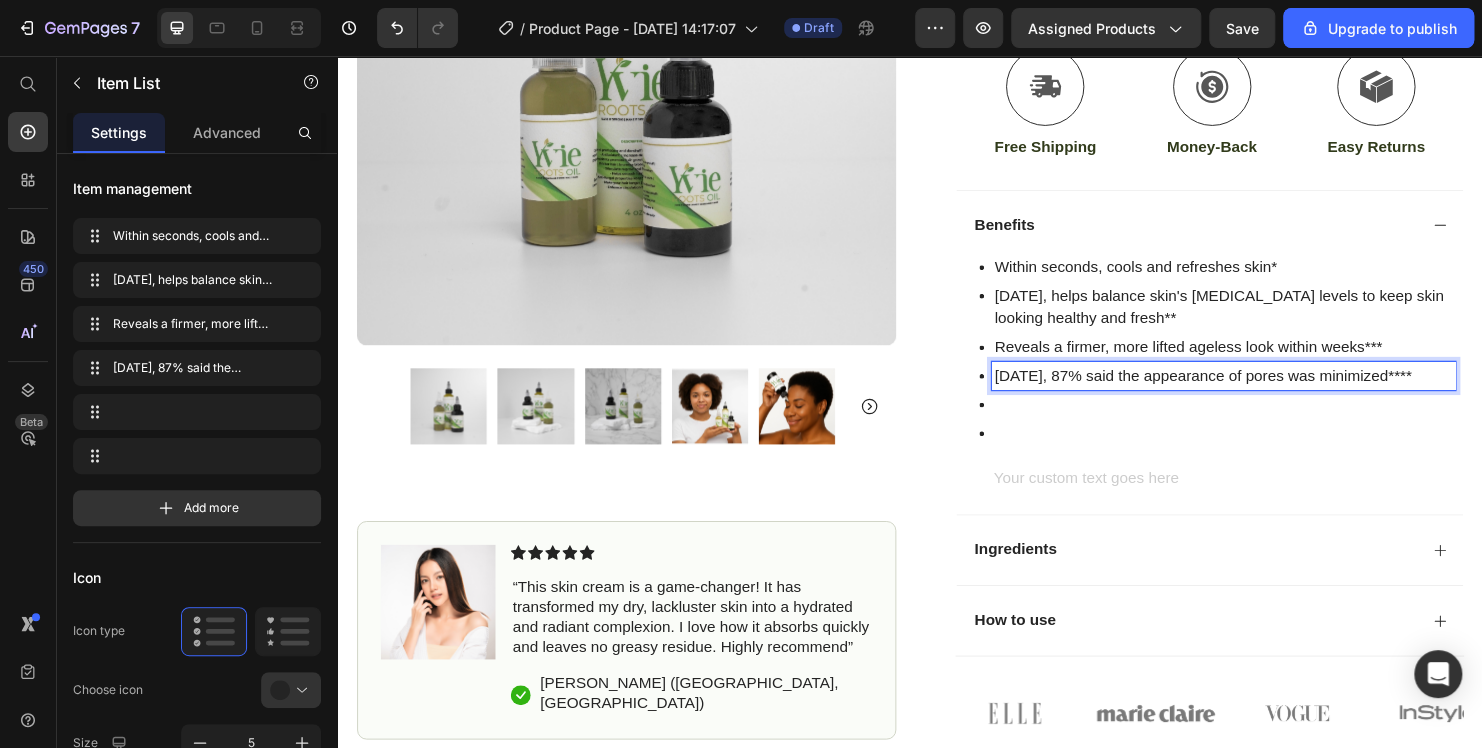 click on "[DATE], 87% said the appearance of pores was minimized****" at bounding box center (1265, 392) 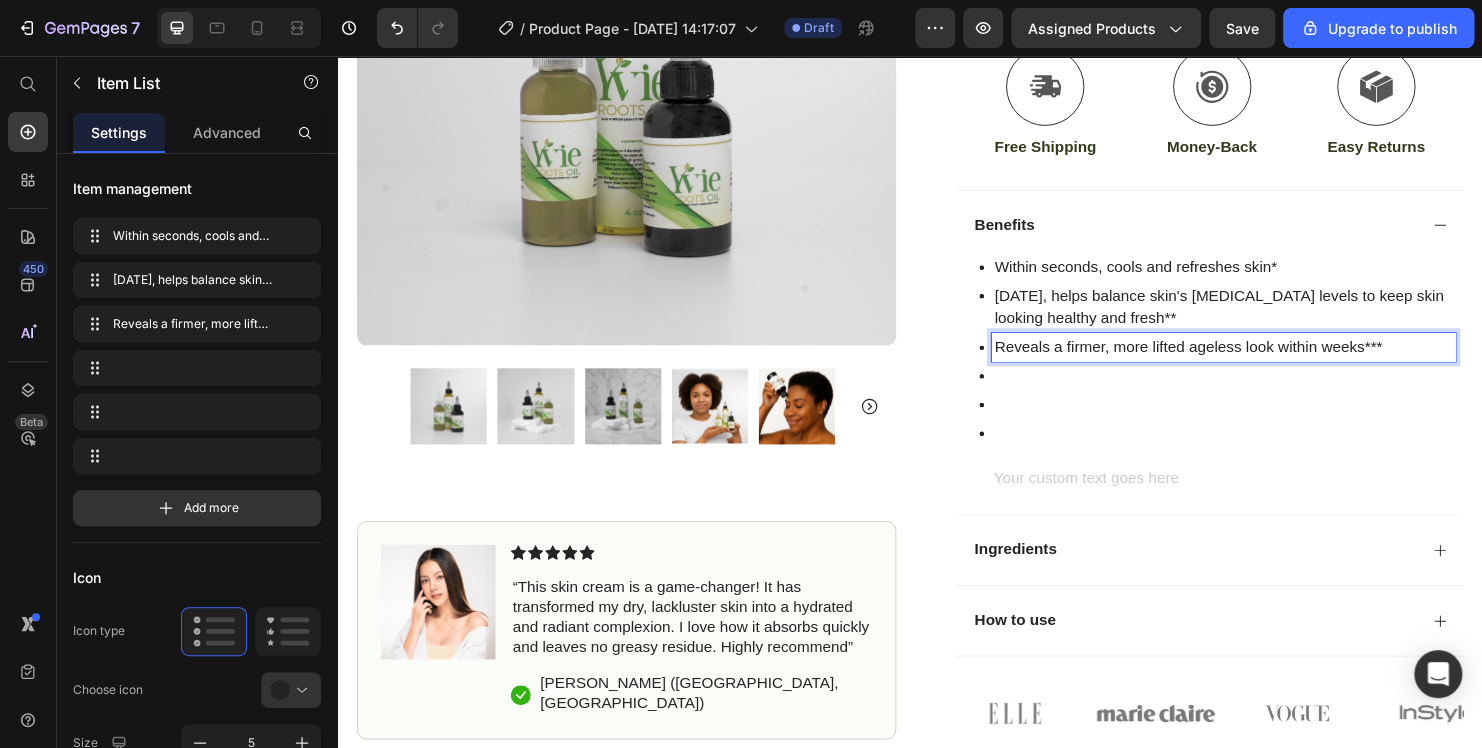 click on "Reveals a firmer, more lifted ageless look within weeks***" at bounding box center [1265, 362] 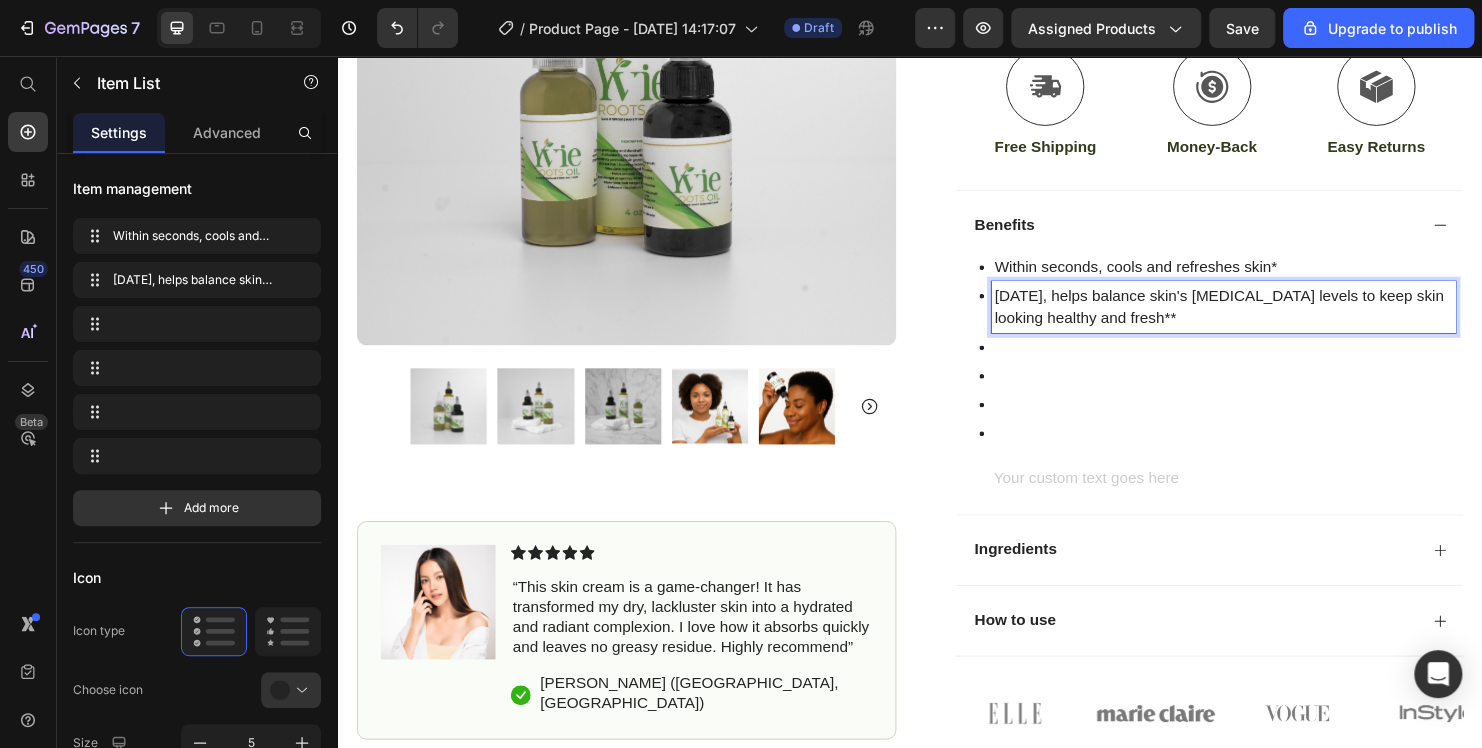 click on "[DATE], helps balance skin's [MEDICAL_DATA] levels to keep skin looking healthy and fresh**" at bounding box center (1265, 320) 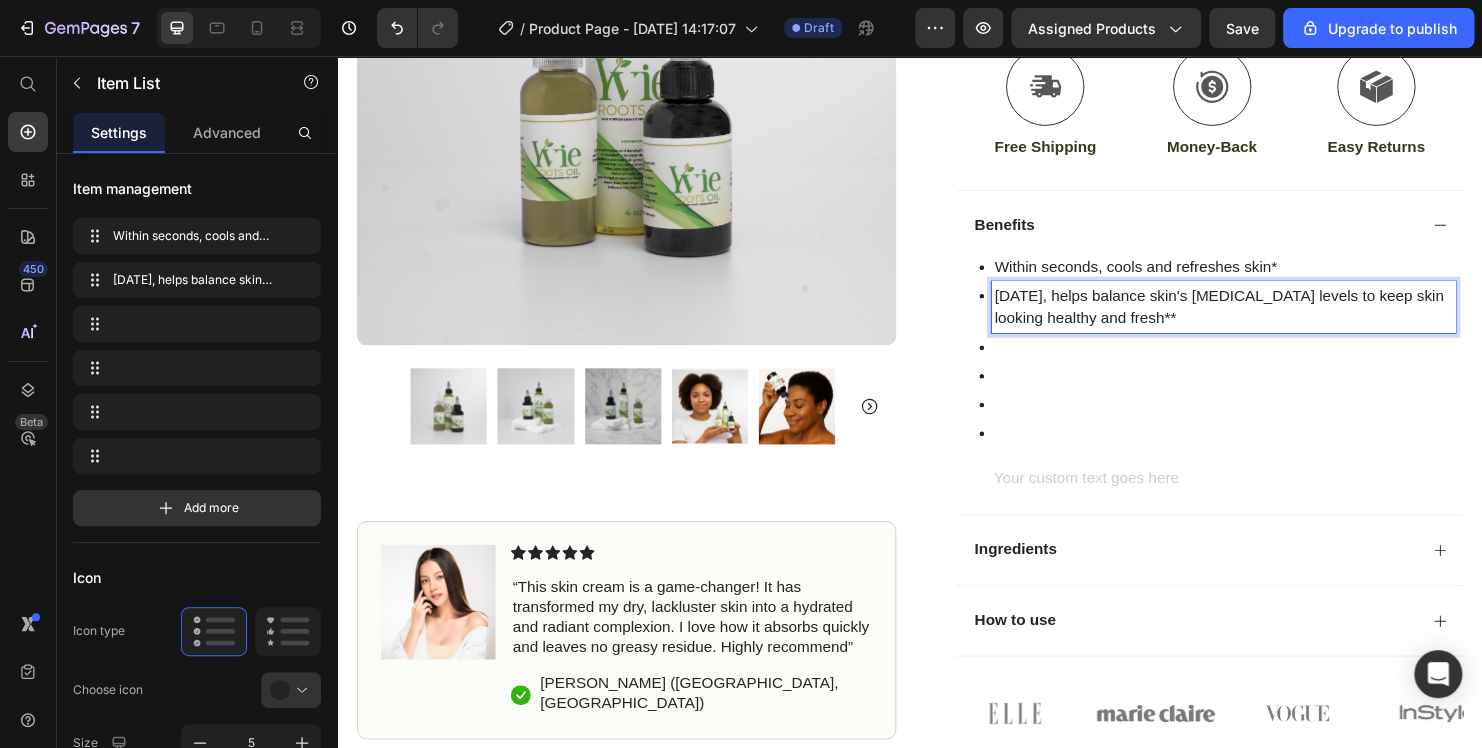 click on "[DATE], helps balance skin's [MEDICAL_DATA] levels to keep skin looking healthy and fresh**" at bounding box center [1265, 320] 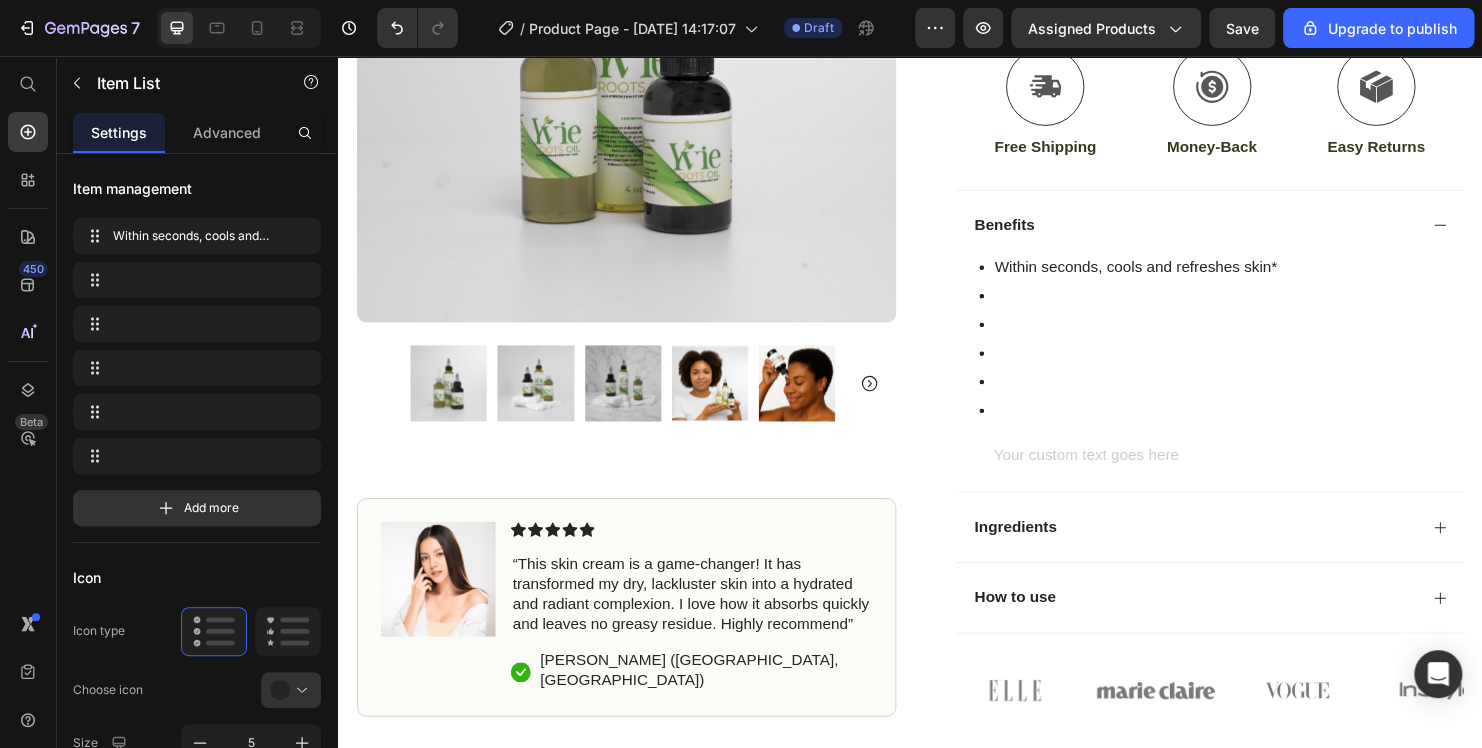 click on "Within seconds, cools and refreshes skin*" at bounding box center [1258, 353] 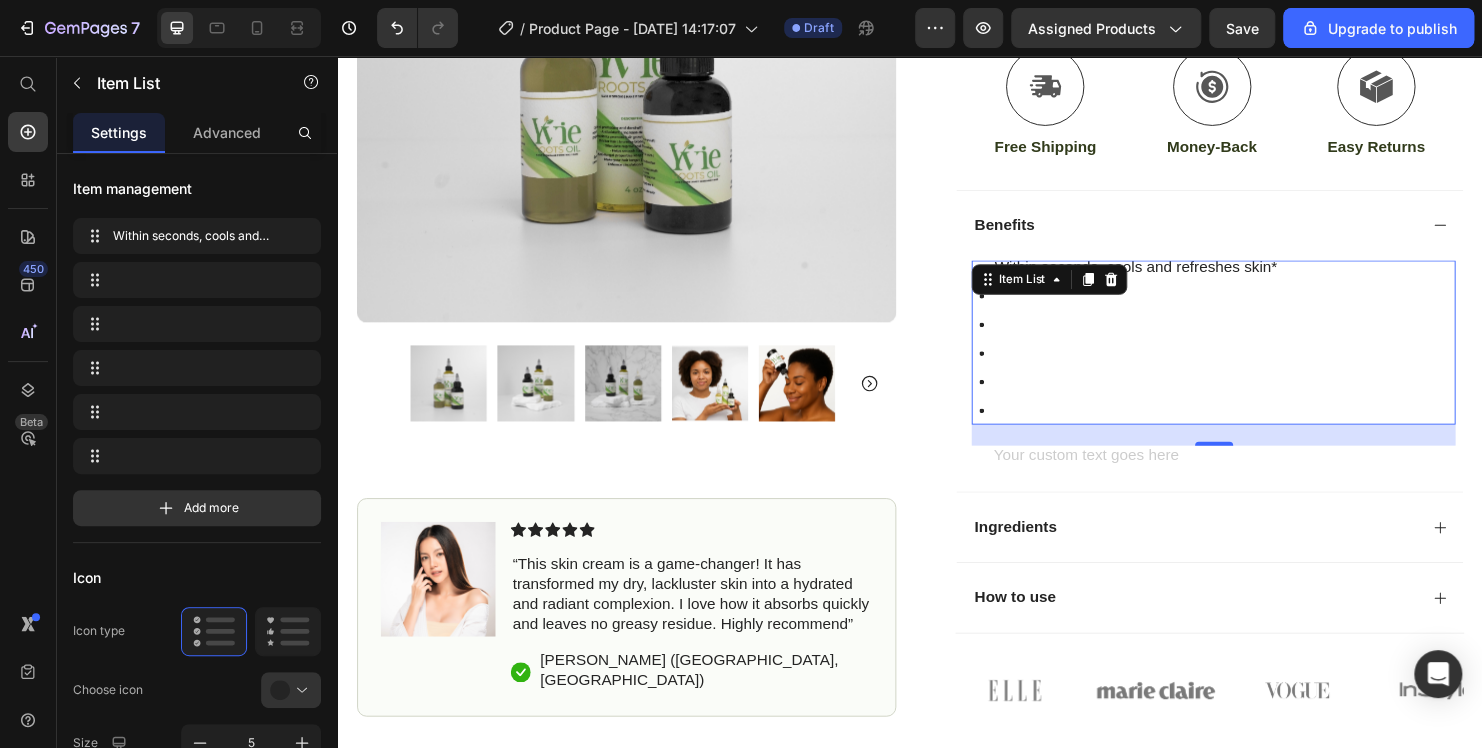 click on "Within seconds, cools and refreshes skin*" at bounding box center (1258, 353) 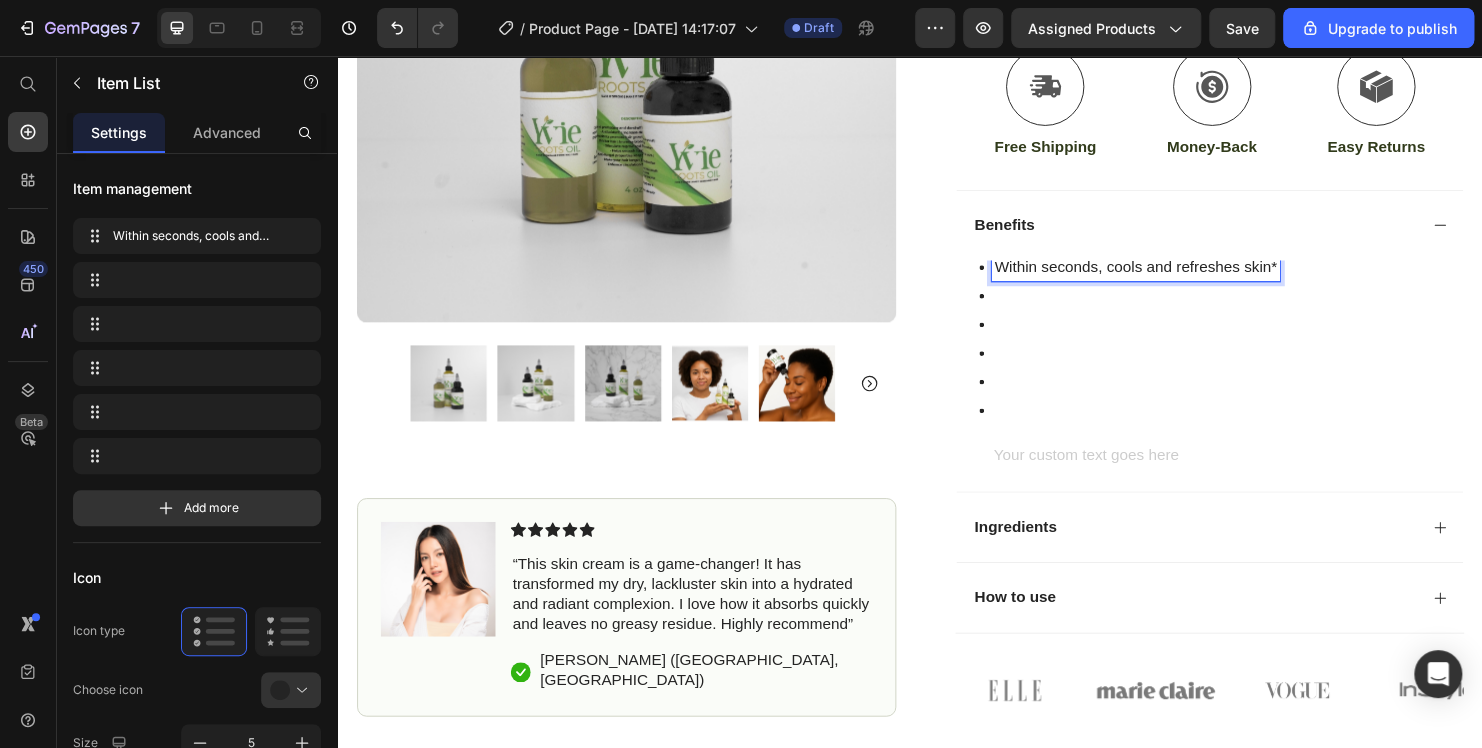 click on "Within seconds, cools and refreshes skin*" at bounding box center [1173, 278] 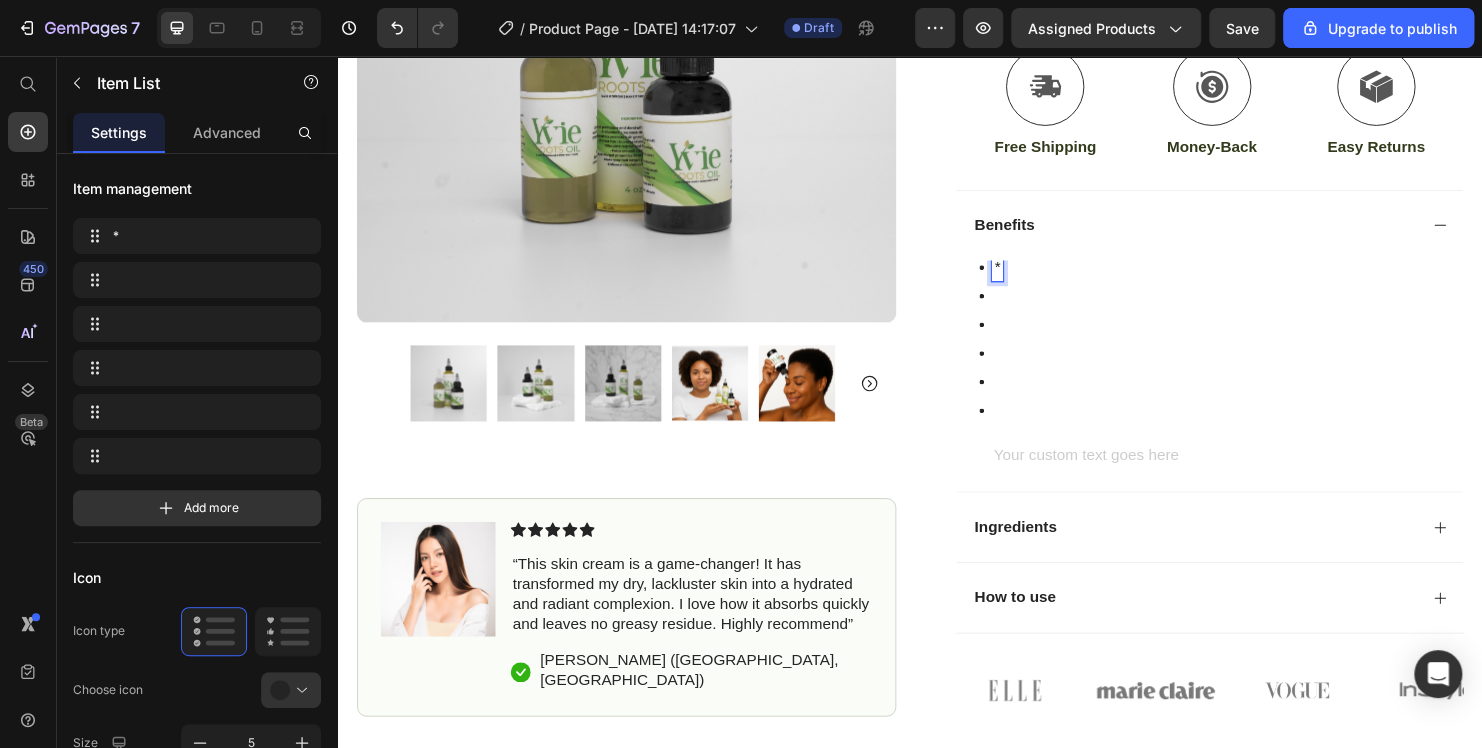click on "*" at bounding box center (1028, 278) 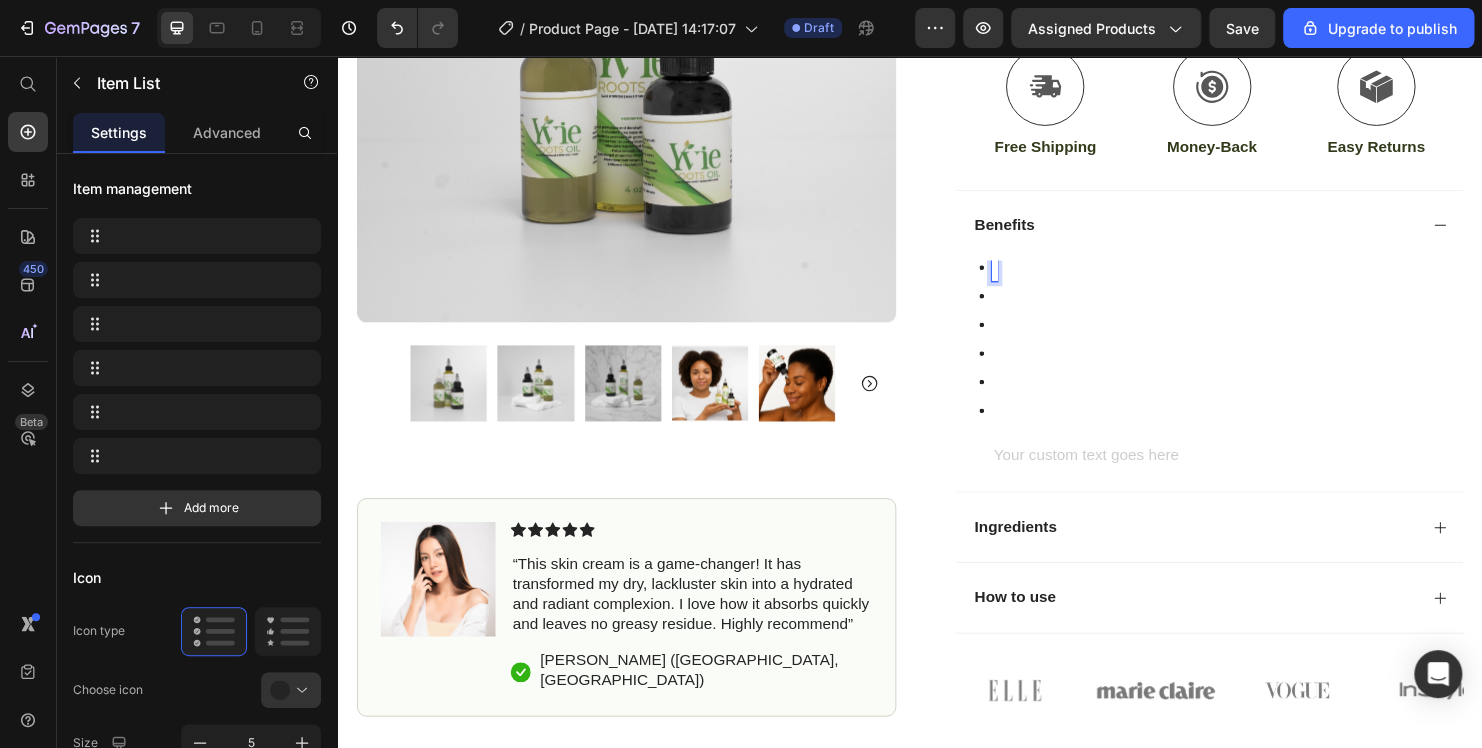 click at bounding box center [1025, 278] 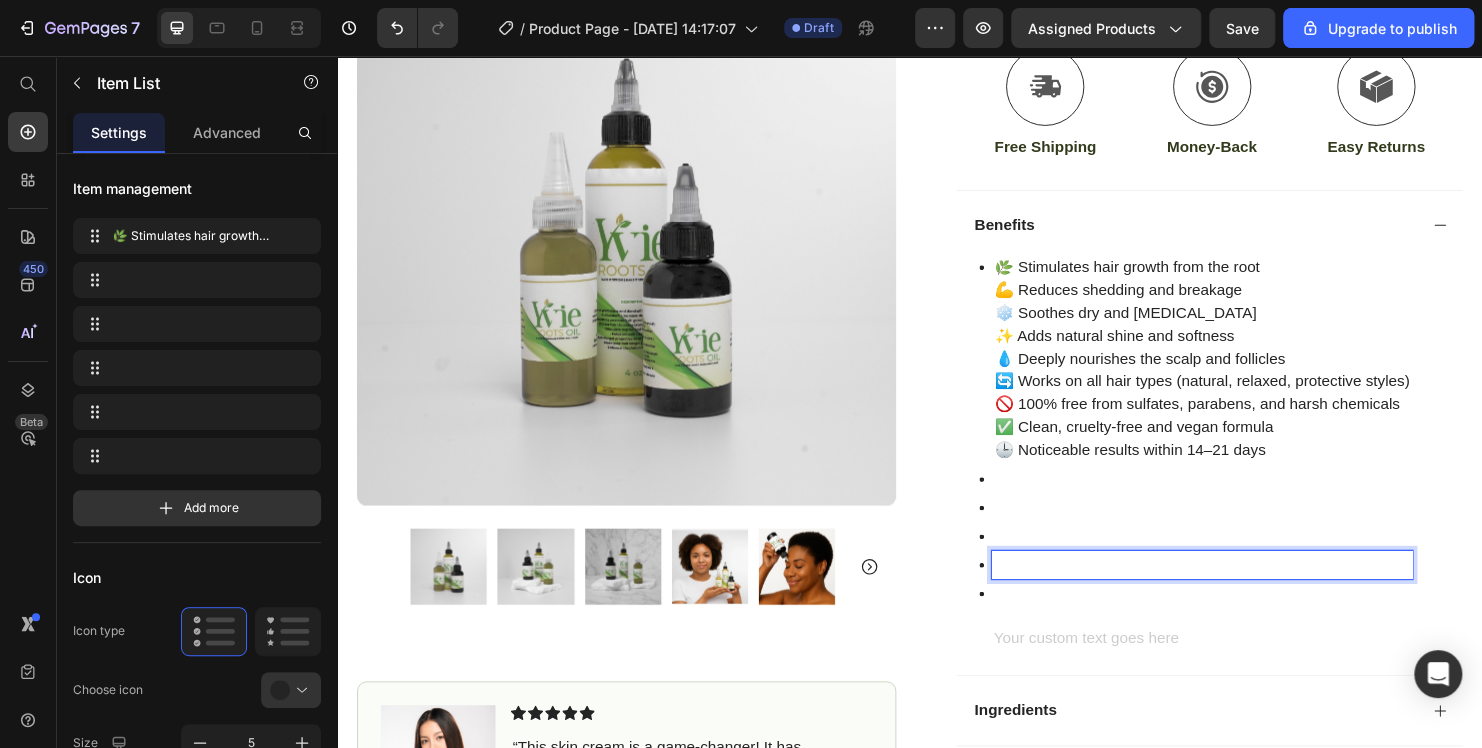 click at bounding box center (1242, 590) 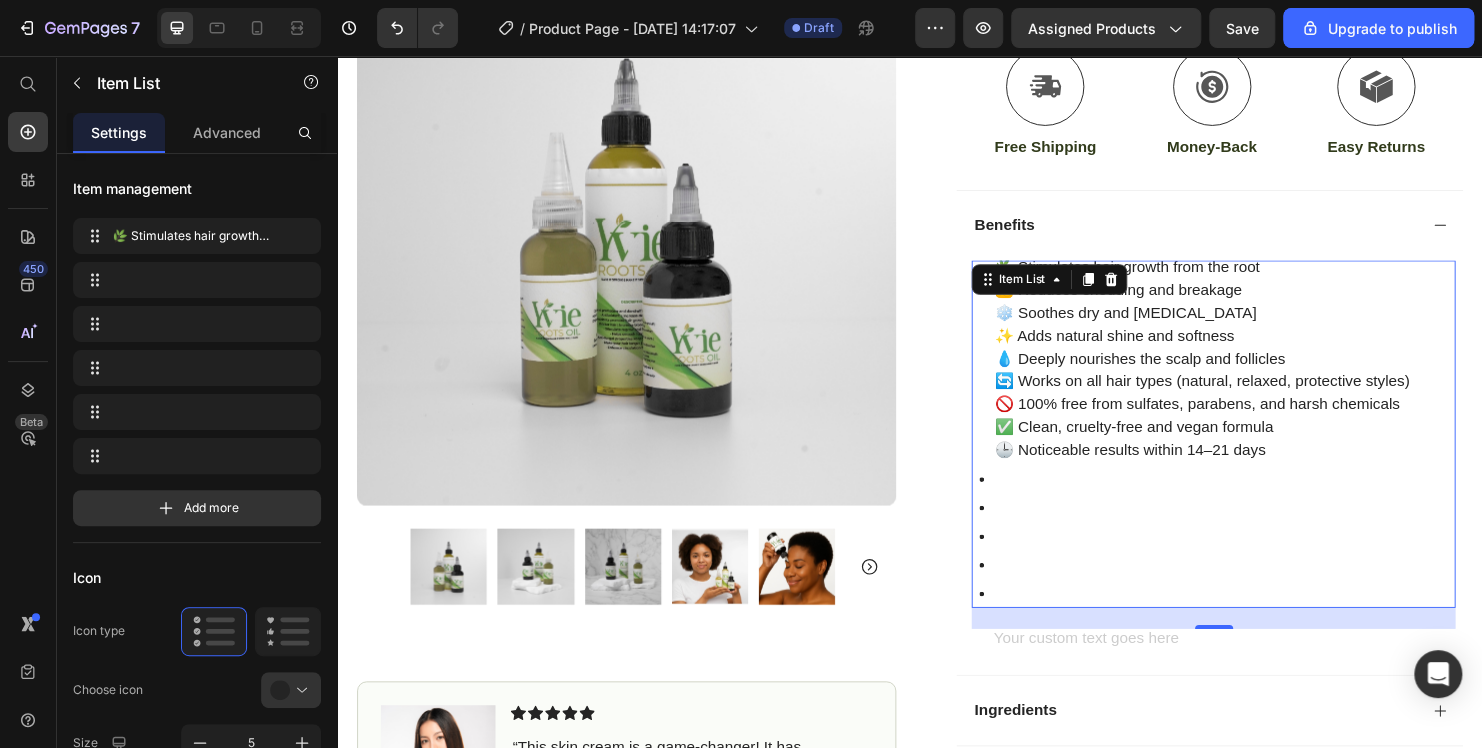 click on "🌿 Stimulates hair growth from the root 💪 Reduces shedding and breakage ❄️ Soothes dry and [MEDICAL_DATA] ✨ Adds natural shine and softness 💧 Deeply nourishes the scalp and follicles 🔄 Works on all hair types (natural, relaxed, protective styles) 🚫 100% free from sulfates, parabens, and harsh chemicals ✅ Clean, cruelty-free and vegan formula 🕒 Noticeable results within 14–21 days" at bounding box center (1236, 374) 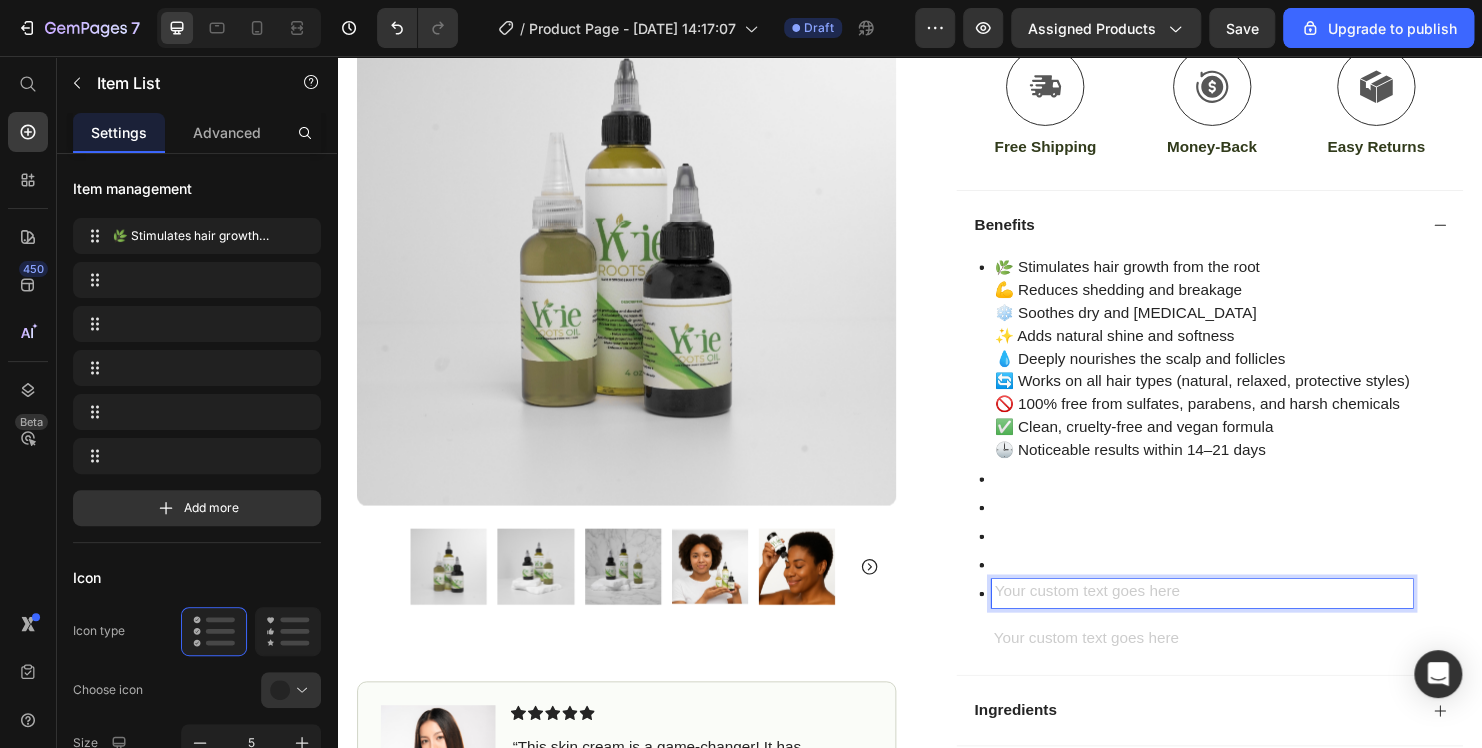 click at bounding box center [1242, 620] 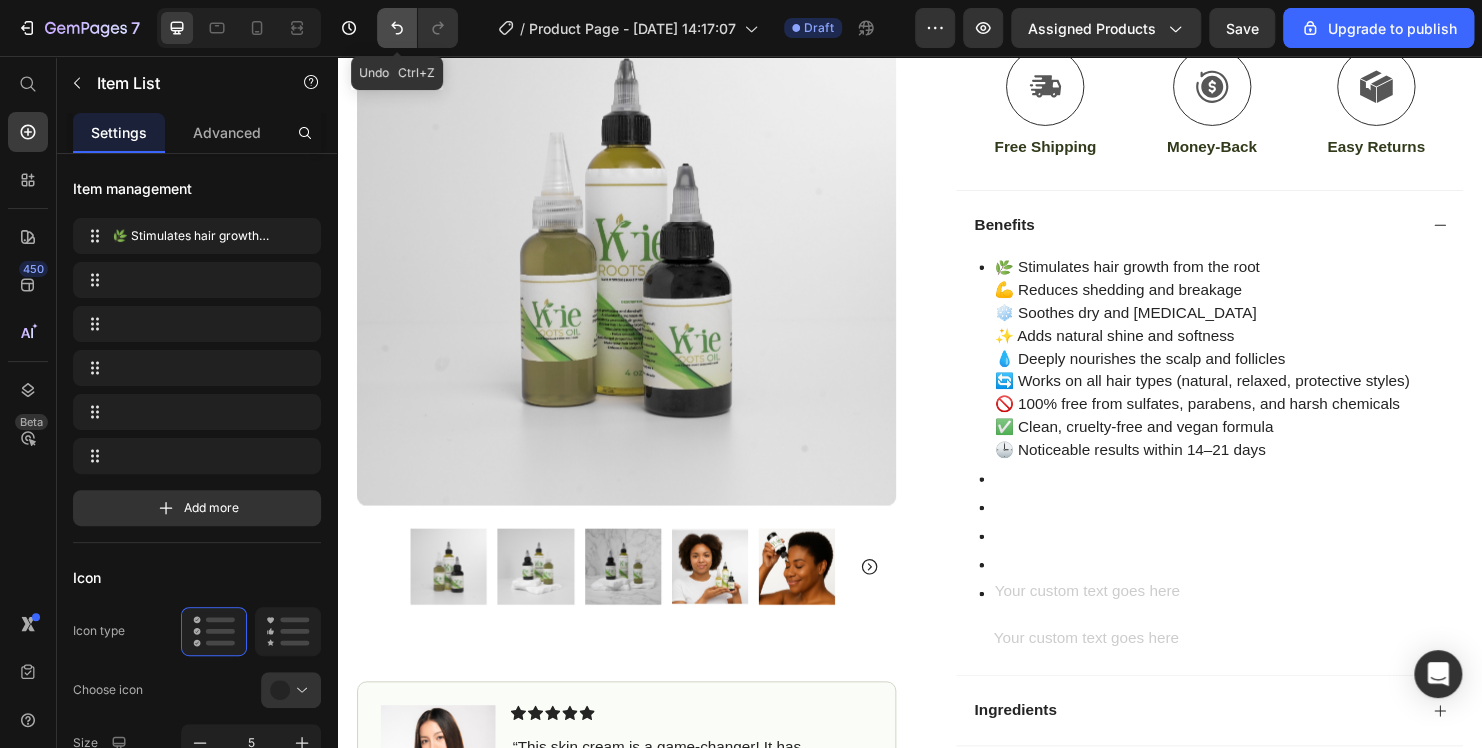 click 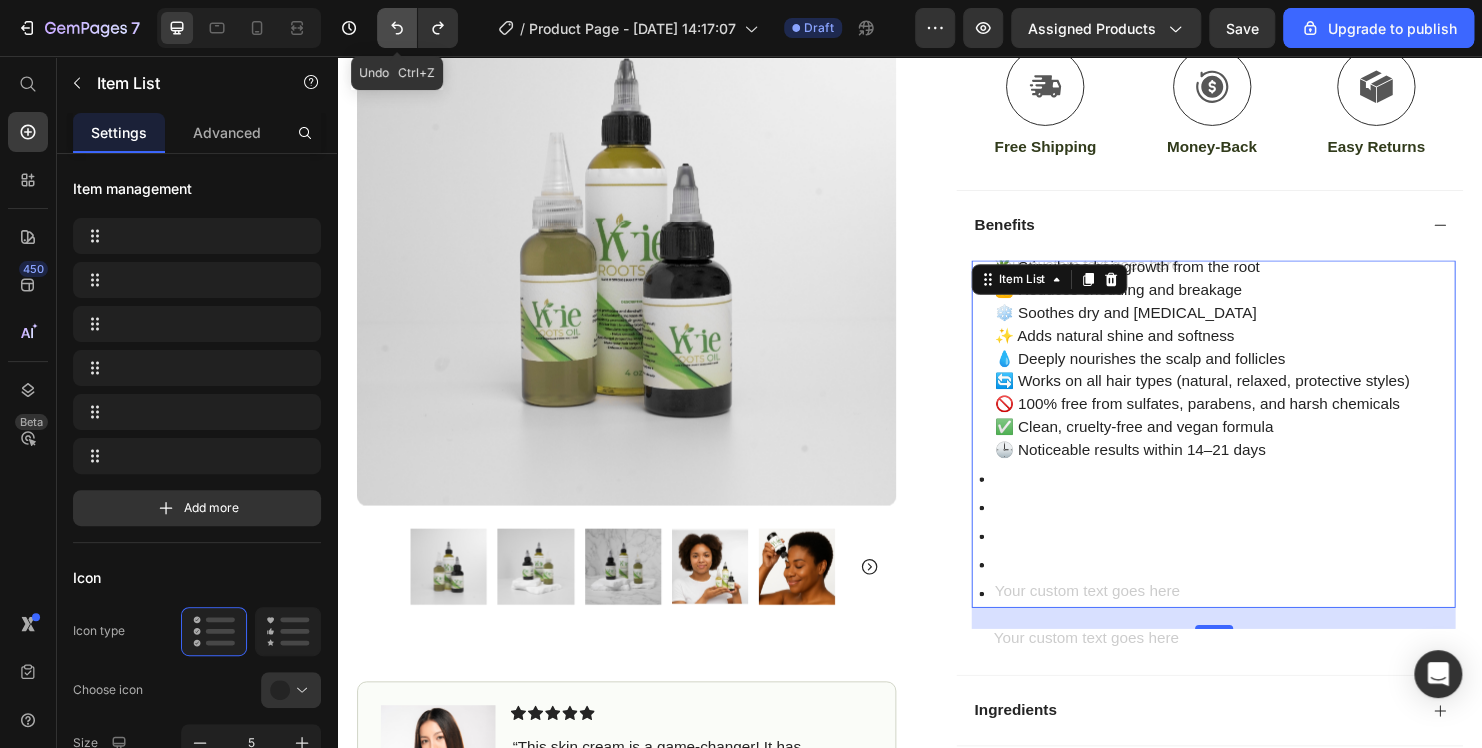 click 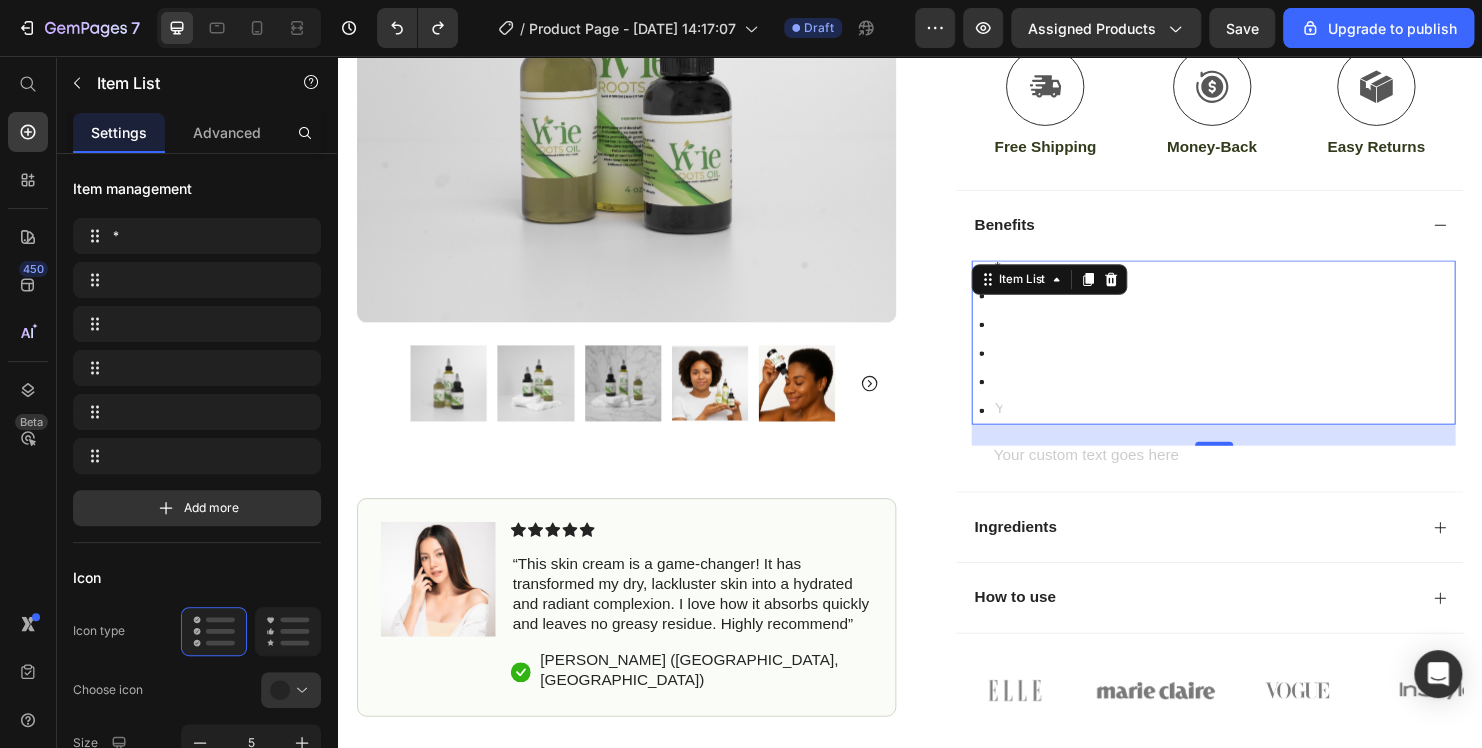 click on "*" at bounding box center [1258, 353] 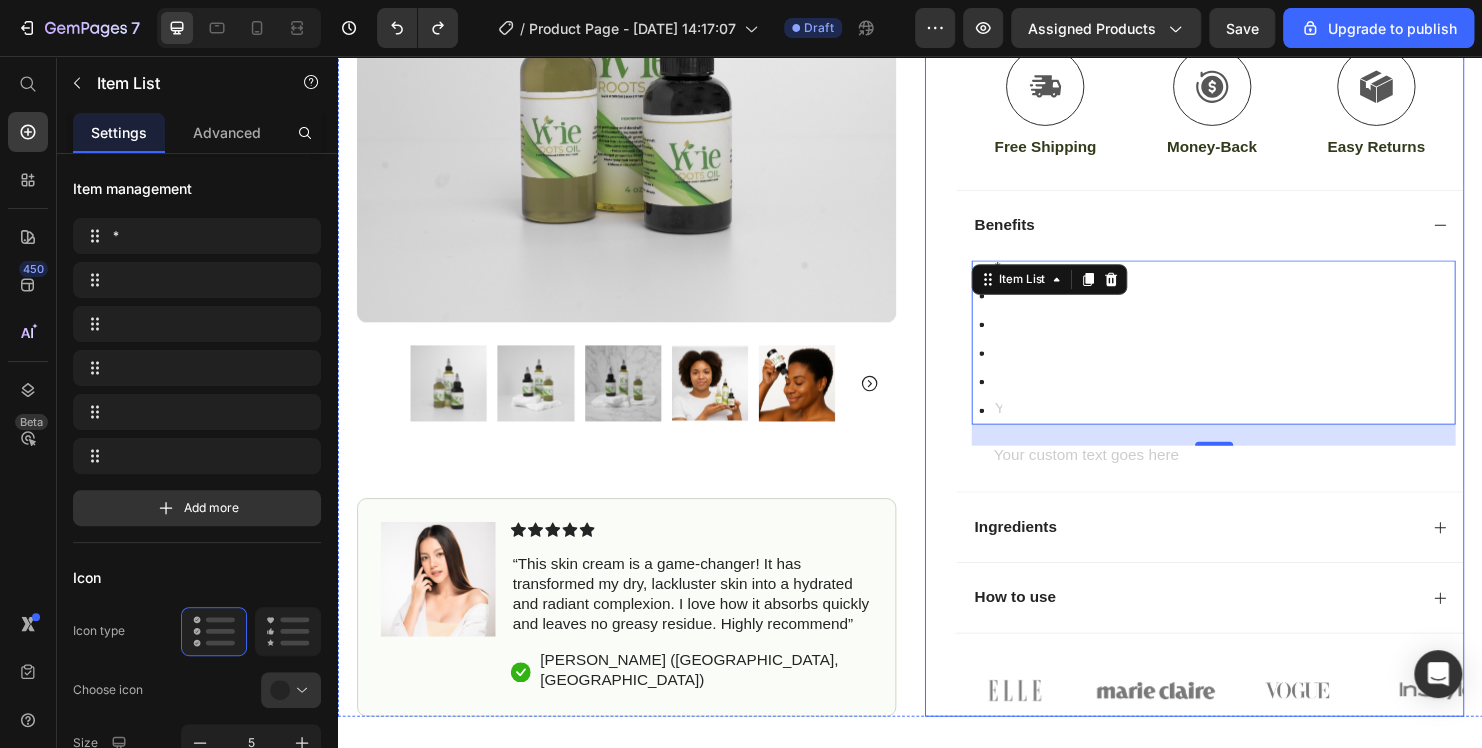 click on "Icon Icon Icon Icon Icon Icon List (1349 Reviews) Text Block Row Yvie Roots Oil Product Title The 2023 Rated Innovation in Cosmetics Text Block Hydrate, rejuvenate, and glow with our revolutionary cream. Unleash your skin's potential [DATE]. Text Block
Intense Hydration
Environmentally Friendly
Made in [GEOGRAPHIC_DATA] Item List
Icon Taille 1 Oz 2 Oz 4 Oz Product Variants & Swatches Sale Ends In 2 Hours | Limited Time Offer Text Block Row add to cart Add to Cart
Icon Free Shipping Text Block
Icon Money-Back Text Block
Icon Easy Returns Text Block Row Image Icon Icon Icon Icon Icon Icon List “This skin cream is a game-changer! It has transformed my dry, lackluster skin into a hydrated and radiant complexion. I love how it absorbs quickly and leaves no greasy residue. Highly recommend” Text Block
Icon [PERSON_NAME] ([GEOGRAPHIC_DATA], [GEOGRAPHIC_DATA]) Text Block Row Row
Benefits" at bounding box center [1234, 125] 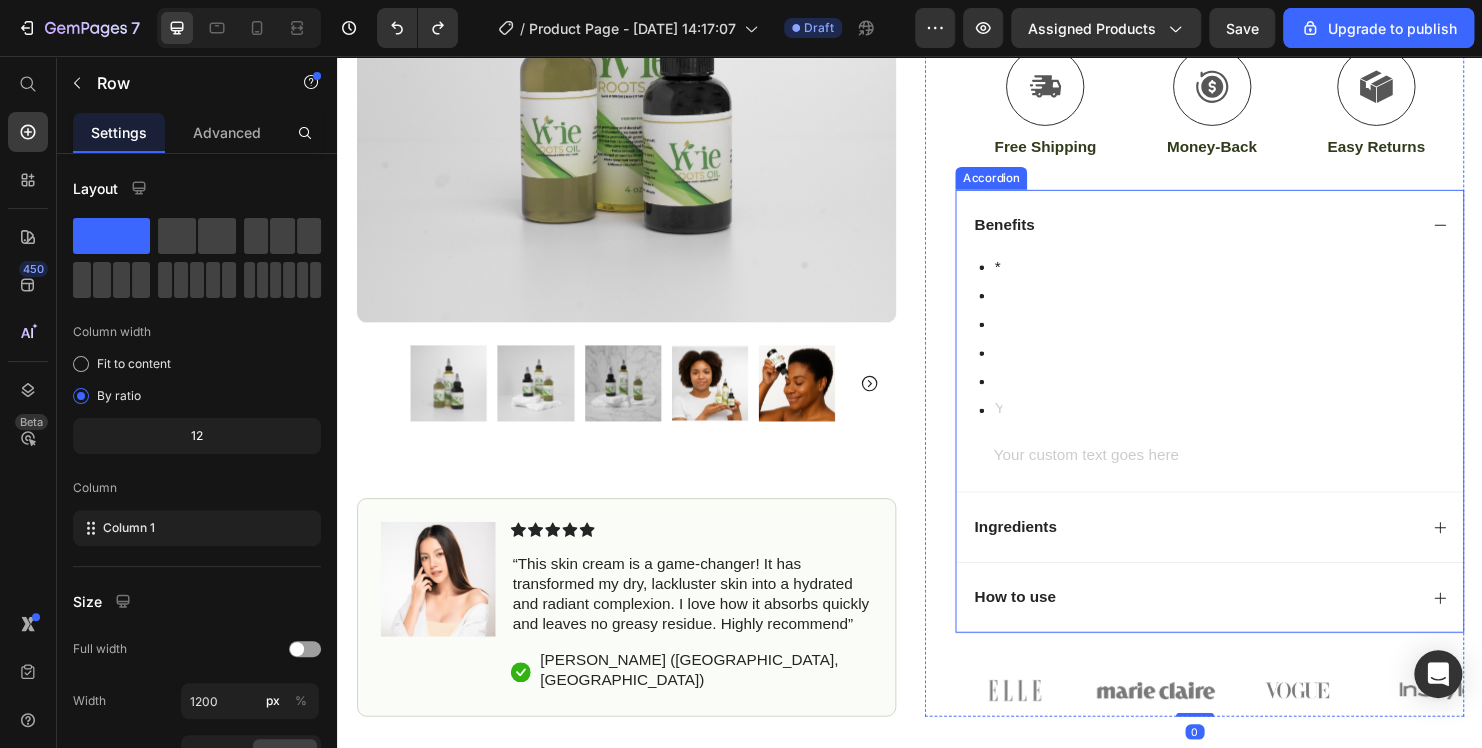 click on "Benefits" at bounding box center [1250, 234] 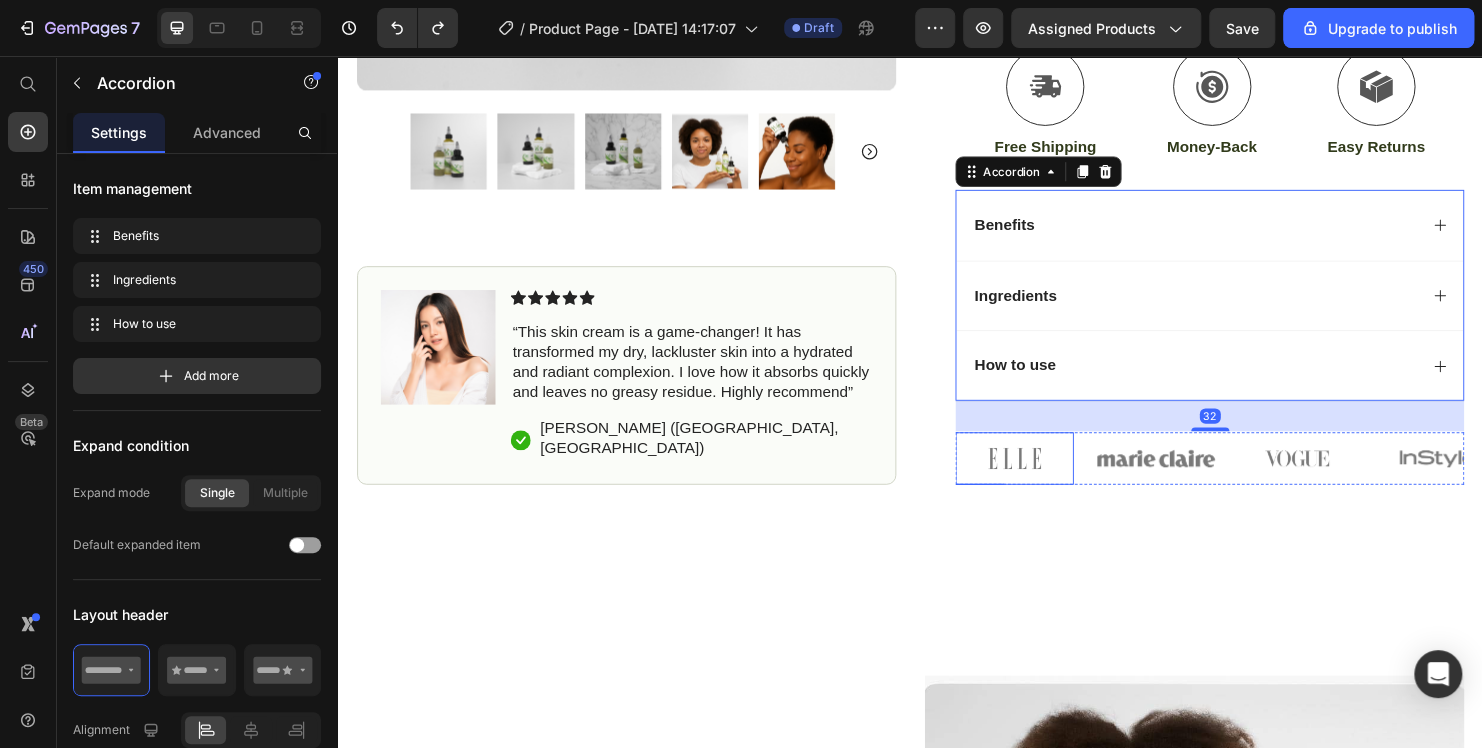 click at bounding box center (1046, 478) 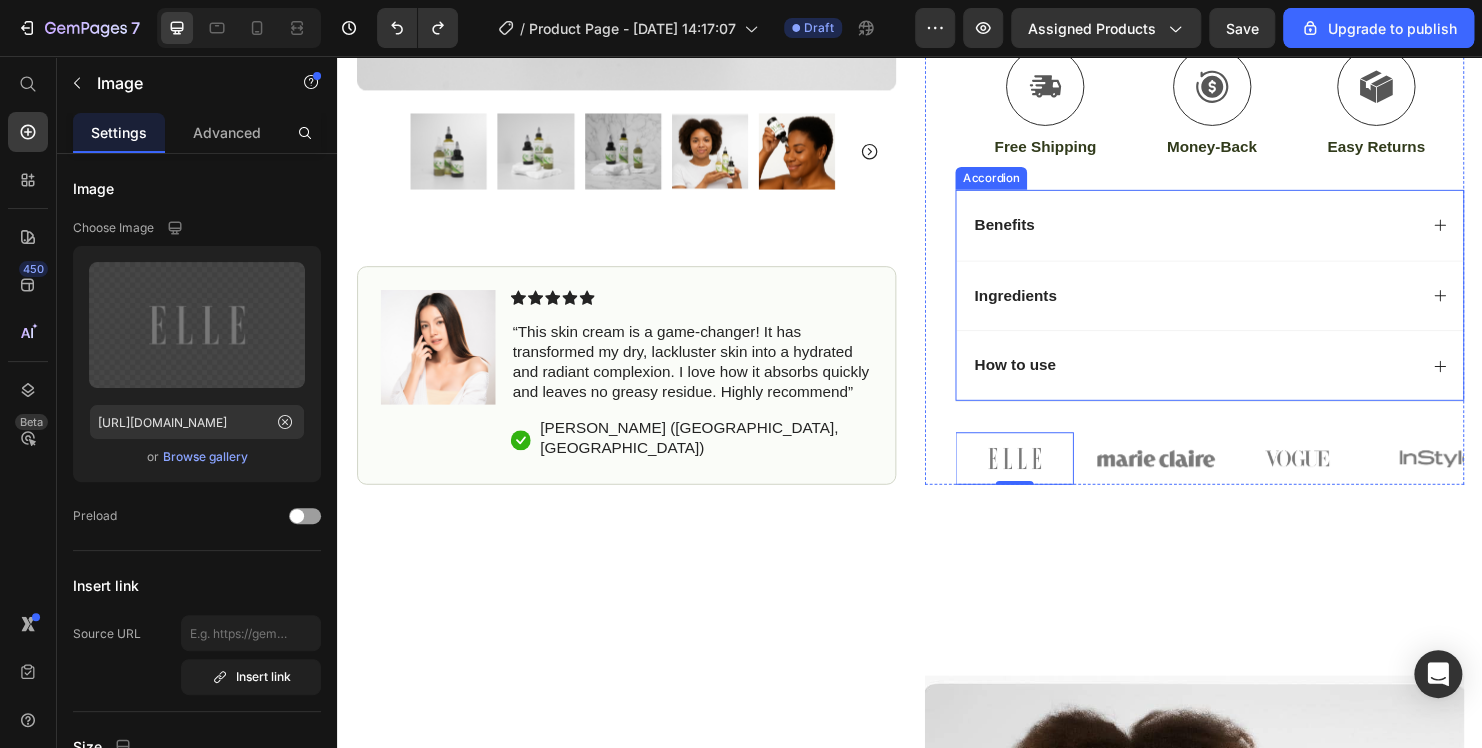 click on "Benefits" at bounding box center [1234, 234] 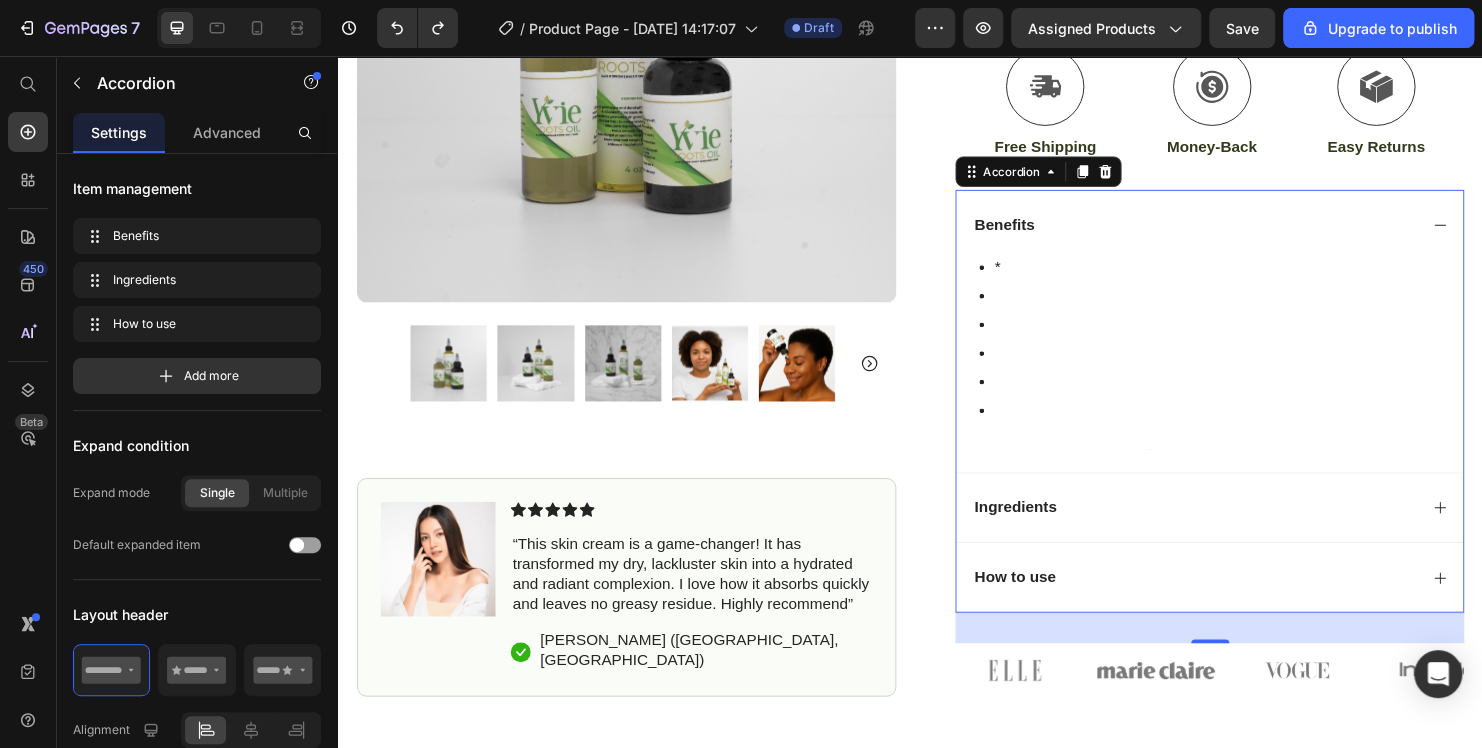 click on "Benefits" at bounding box center (1250, 234) 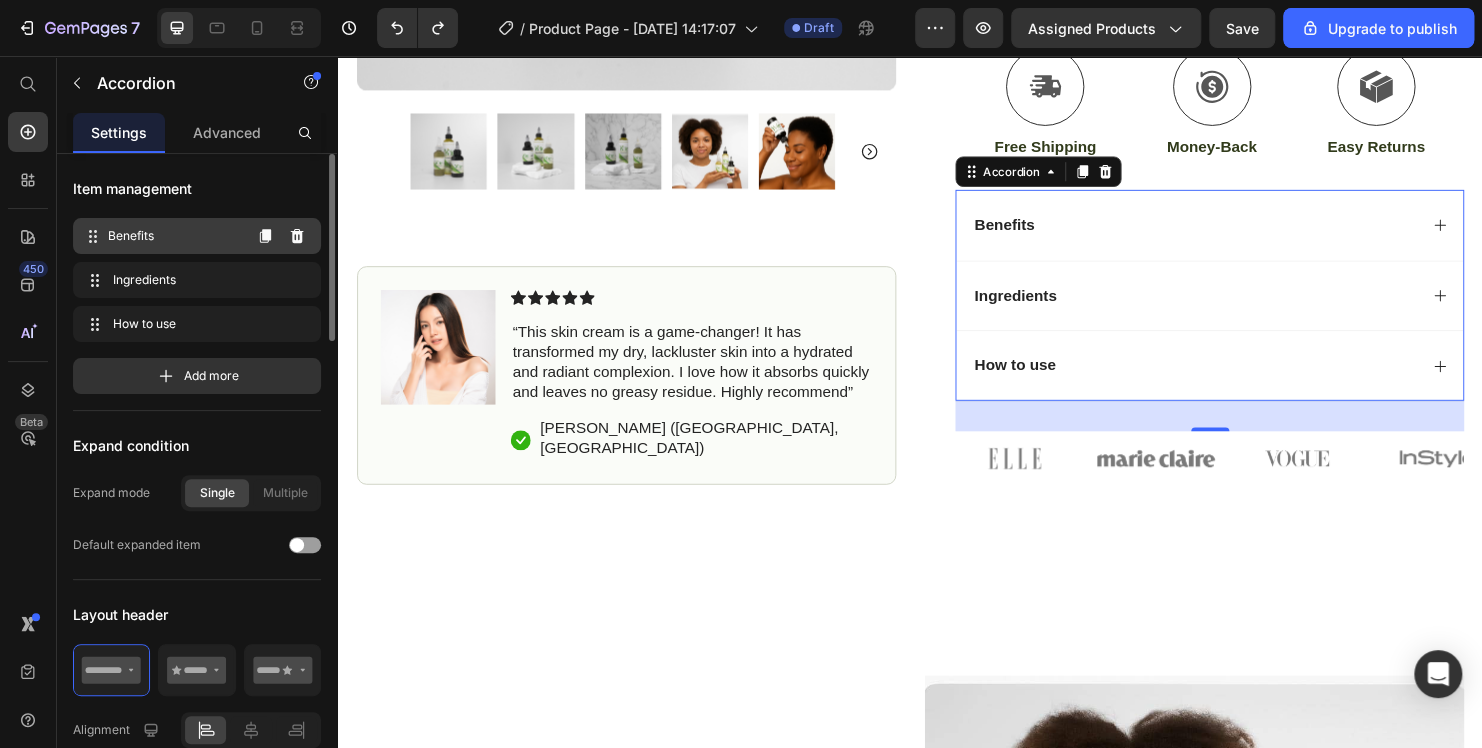 click on "Benefits" at bounding box center [174, 236] 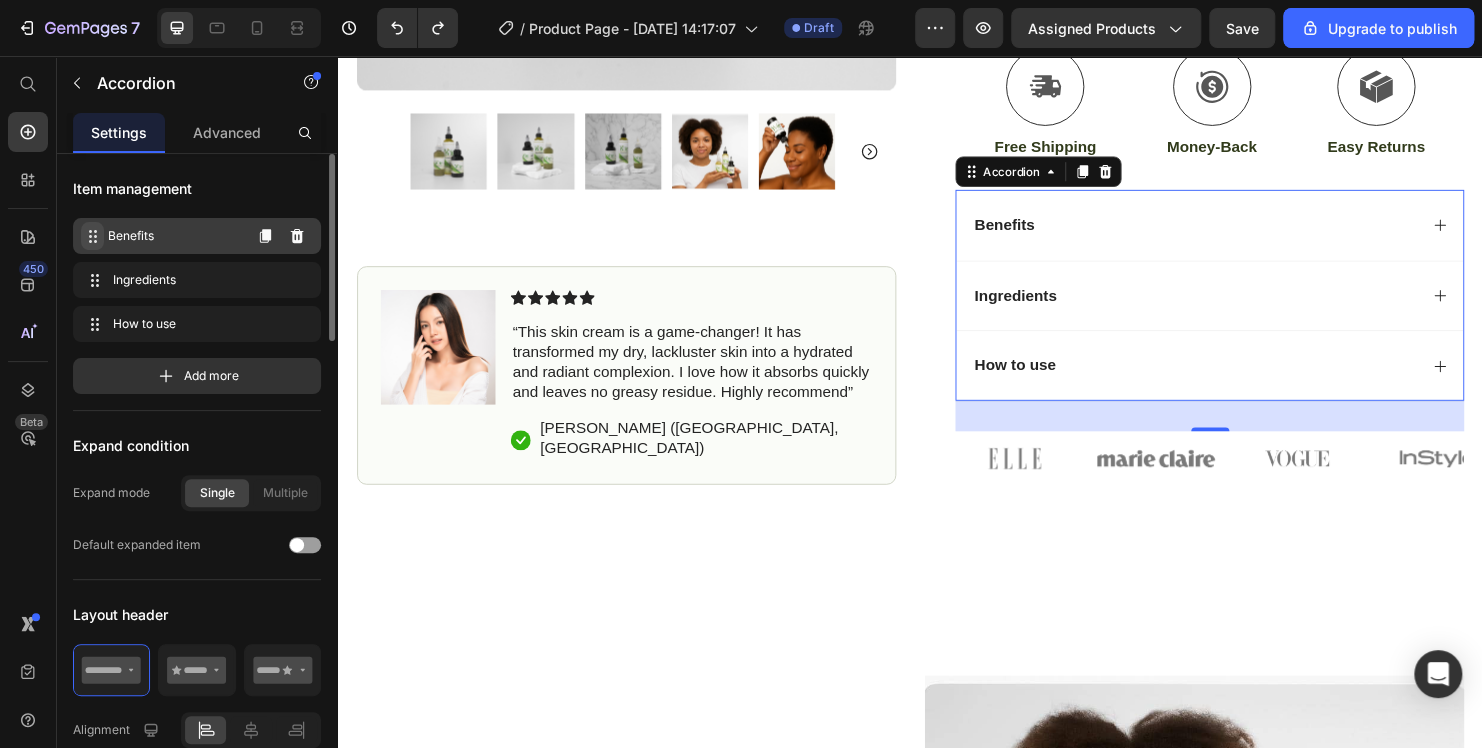 click 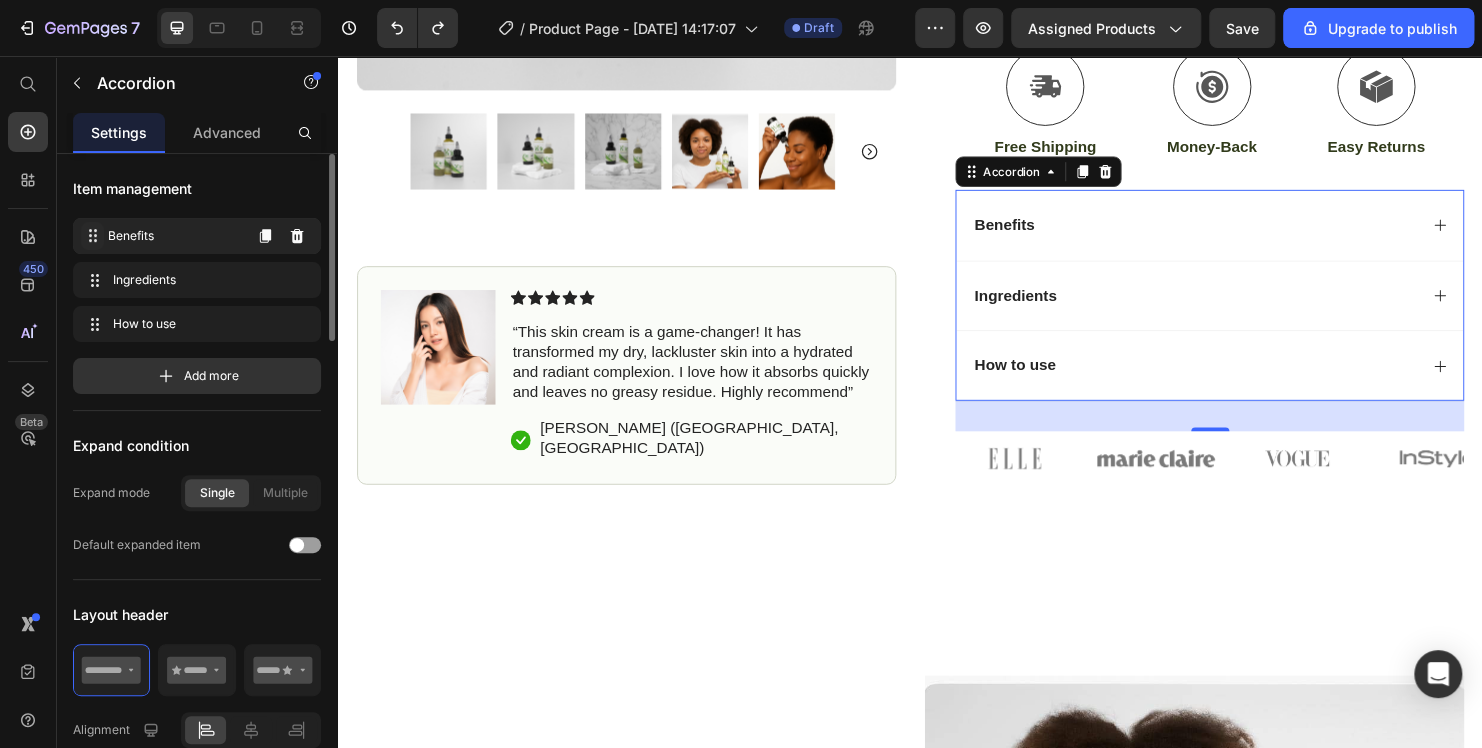 click 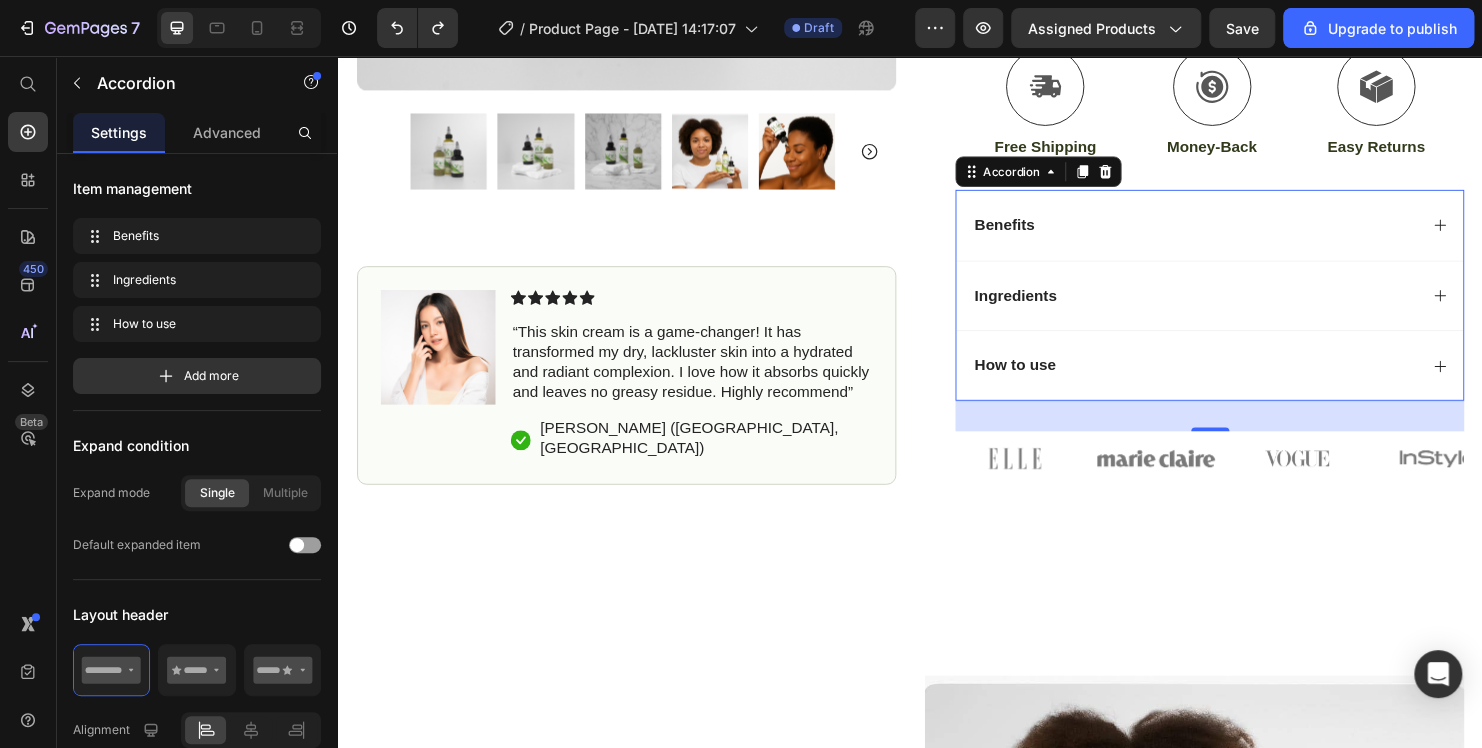 click on "Benefits" at bounding box center (1234, 234) 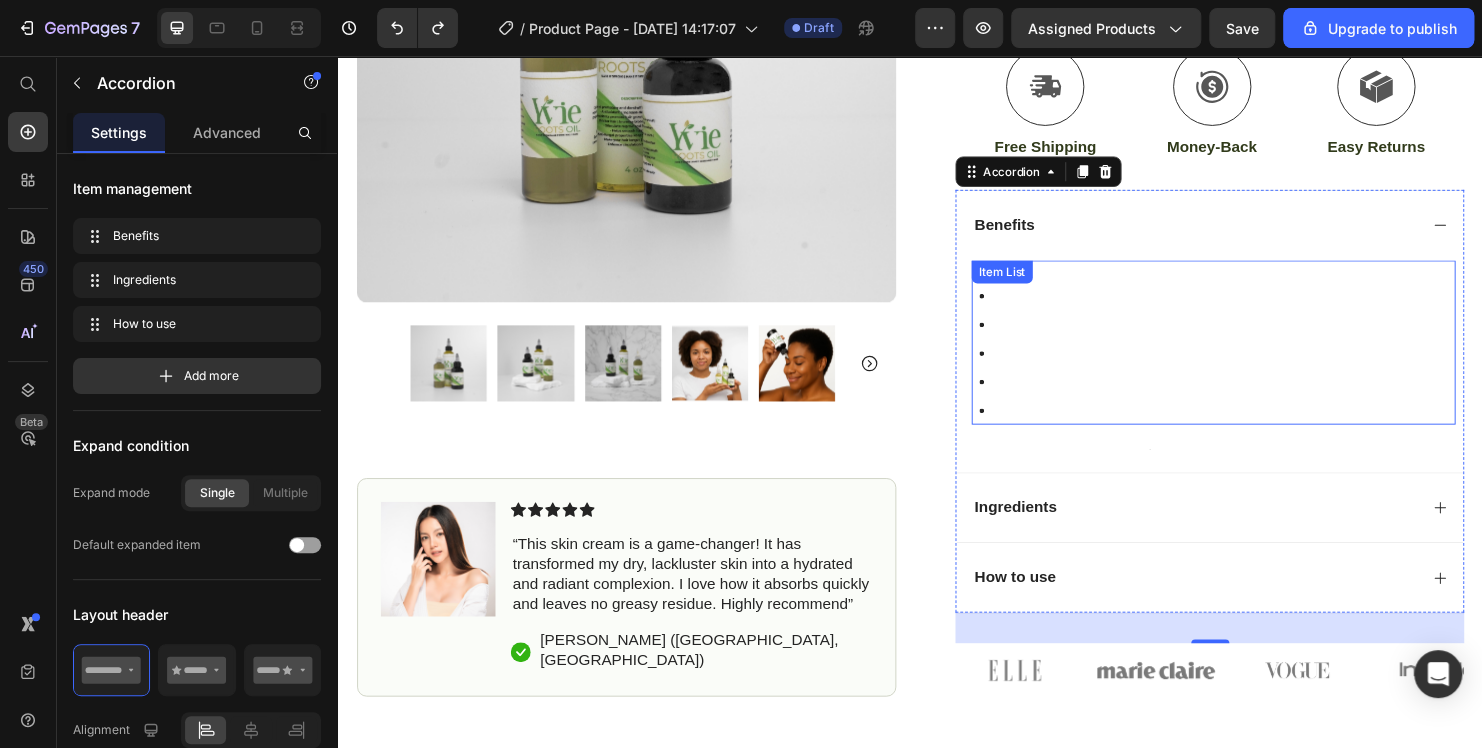 click on "*" at bounding box center (1258, 353) 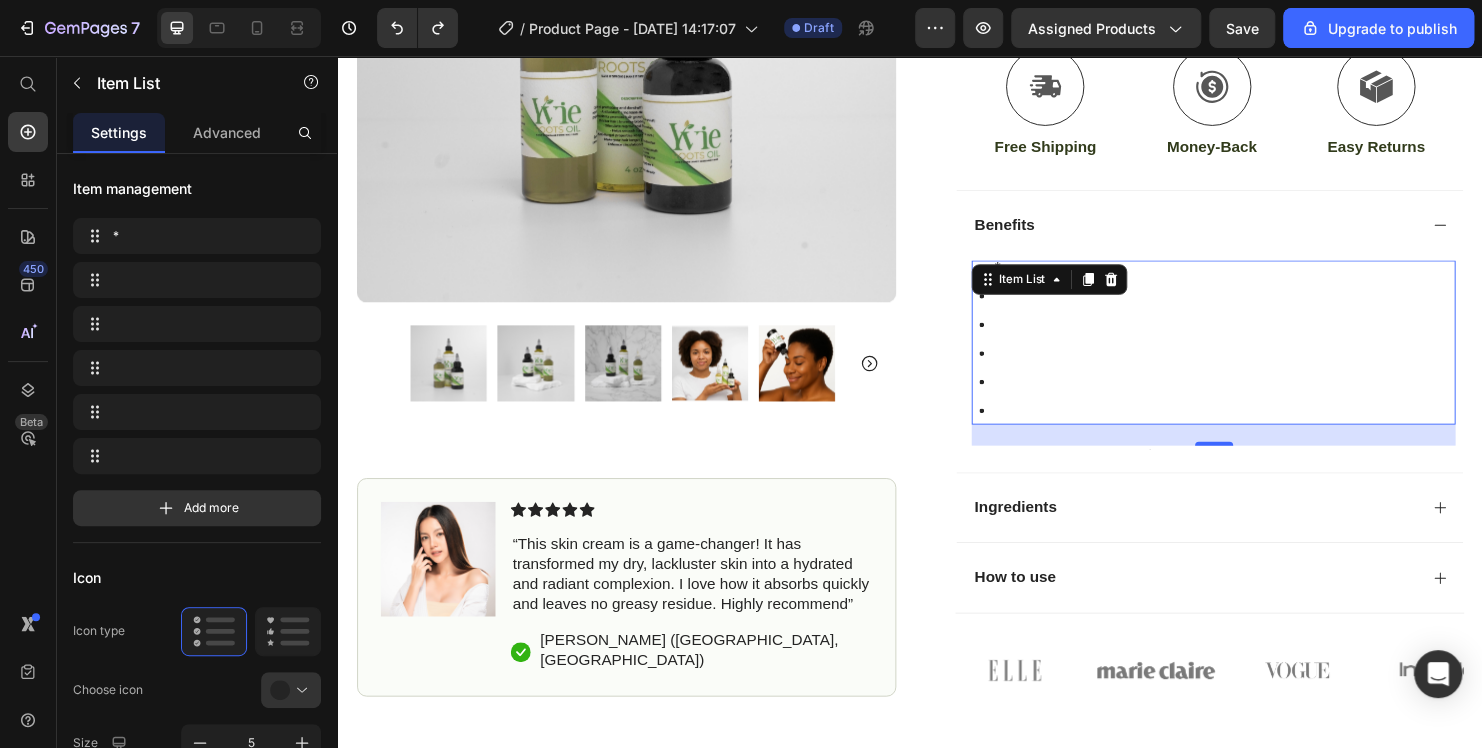 click at bounding box center (1028, 338) 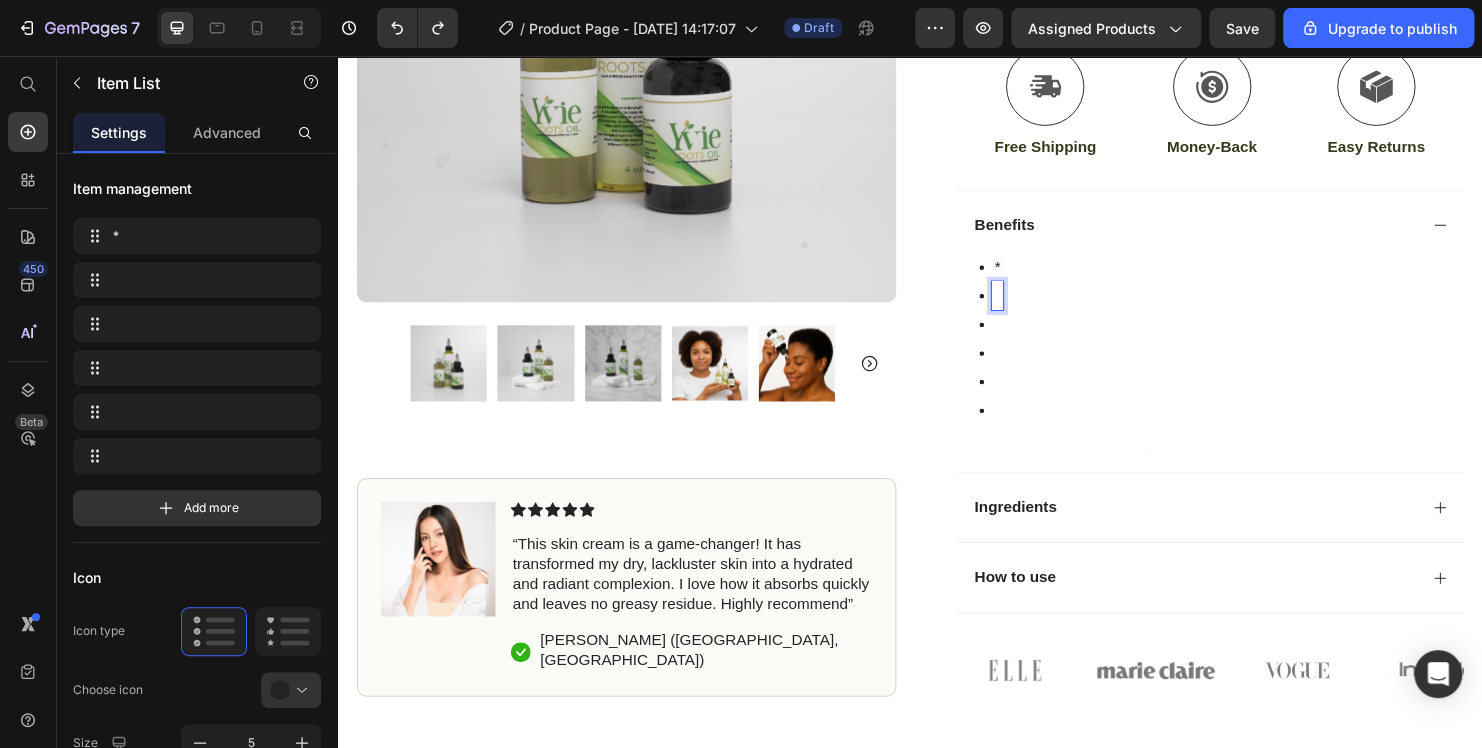 click at bounding box center [1028, 308] 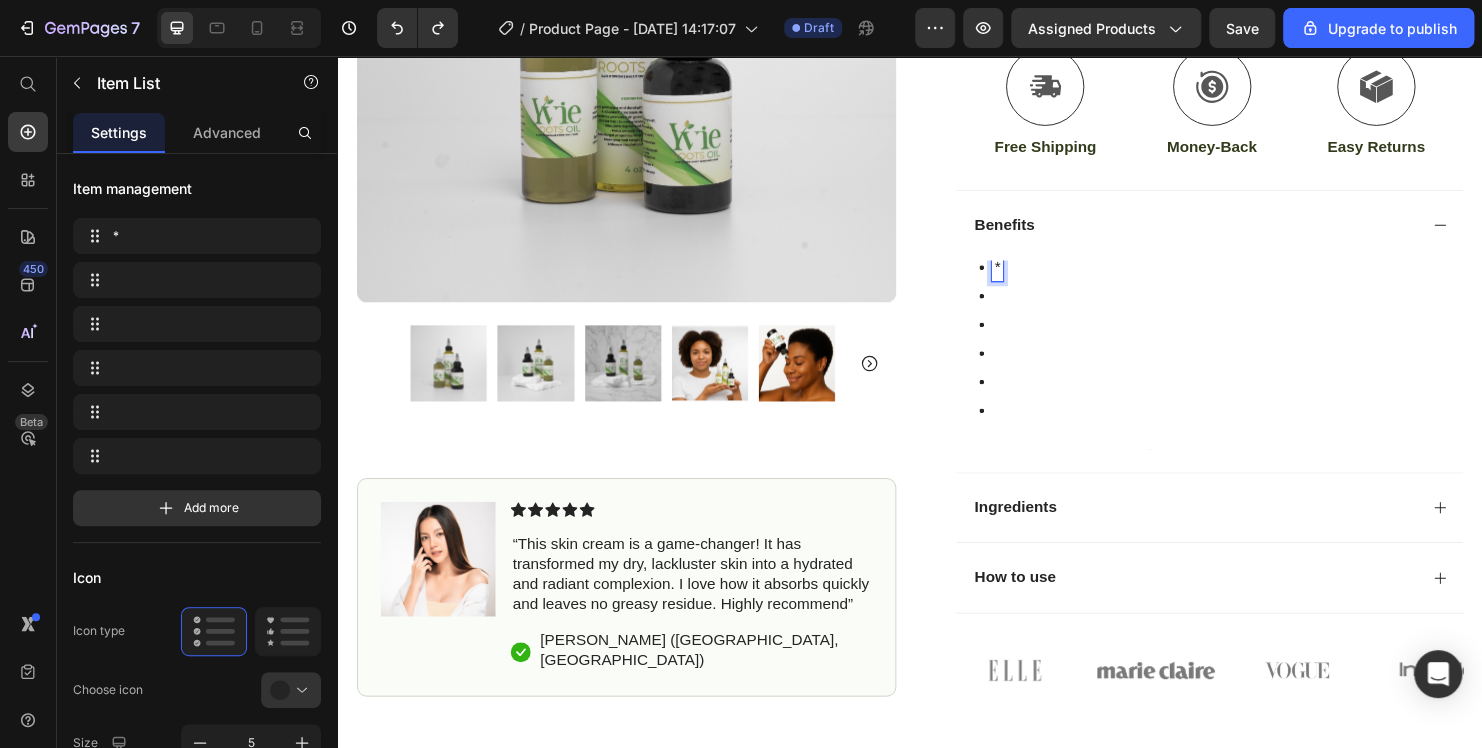 click on "*" at bounding box center [1028, 278] 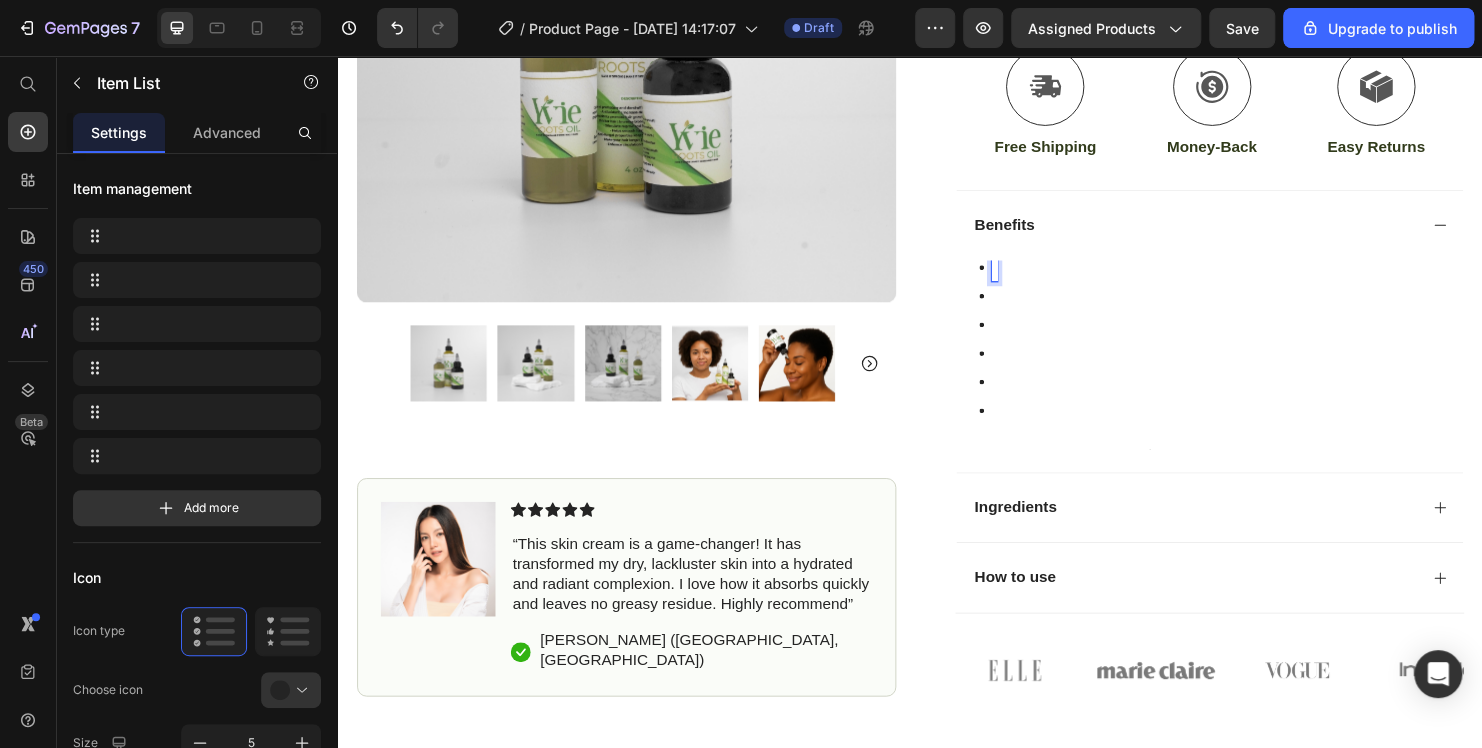 click at bounding box center [1025, 278] 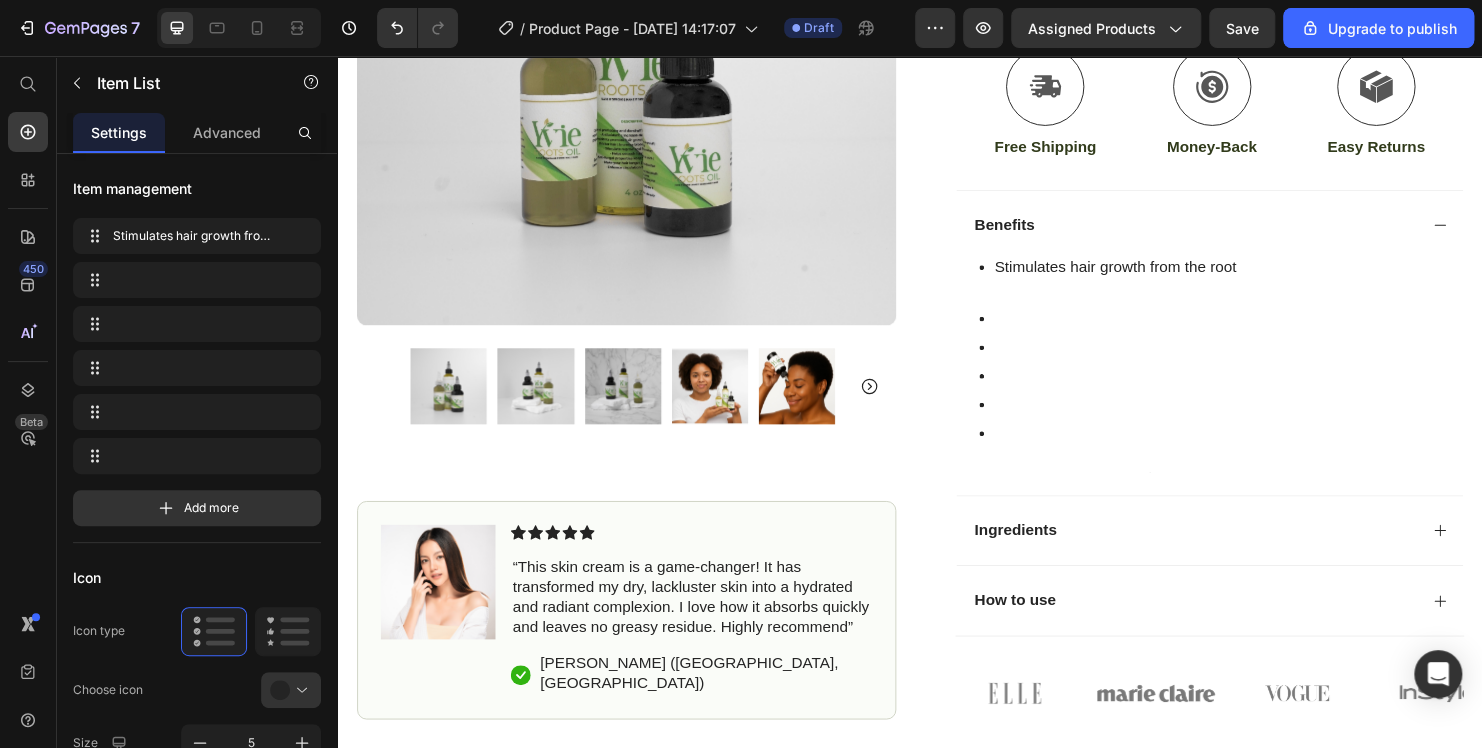 click at bounding box center [1145, 332] 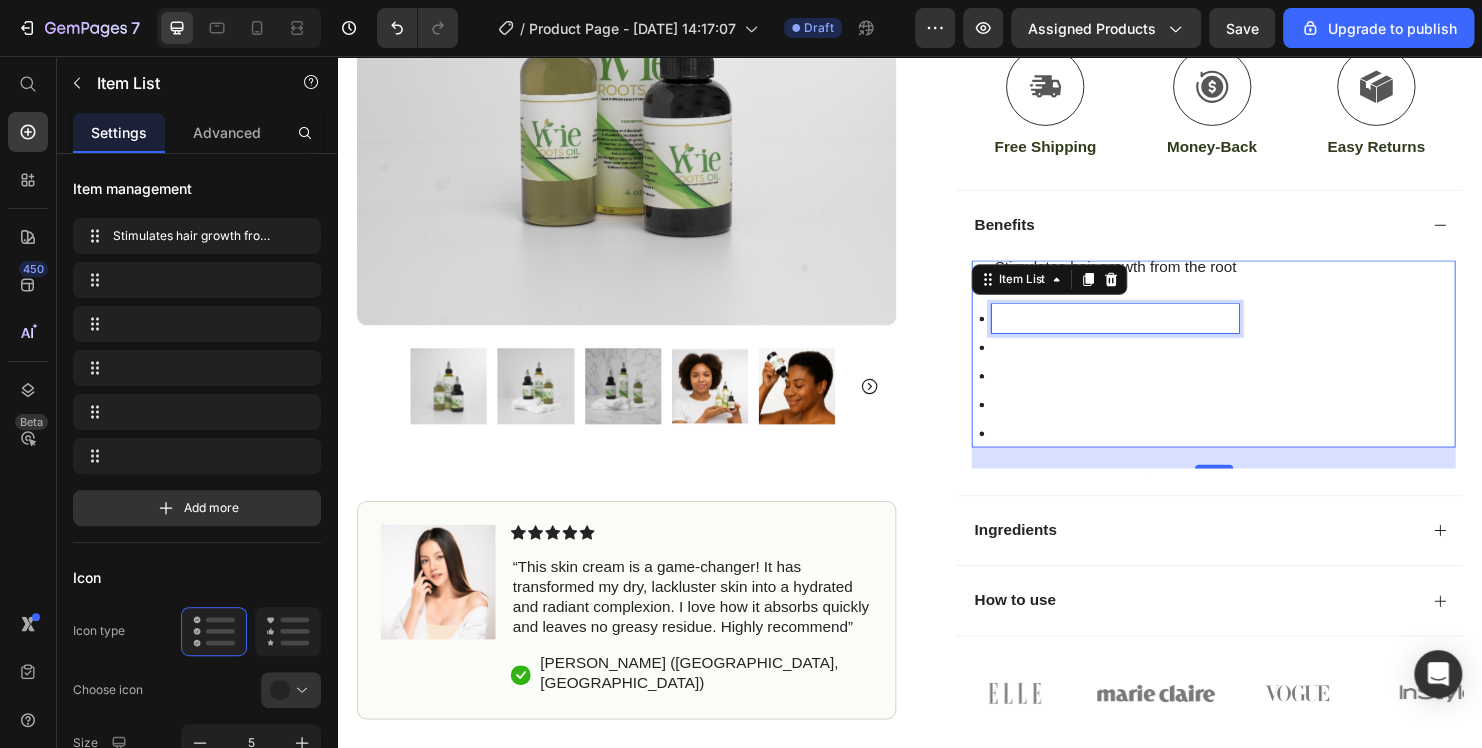 click at bounding box center (1151, 332) 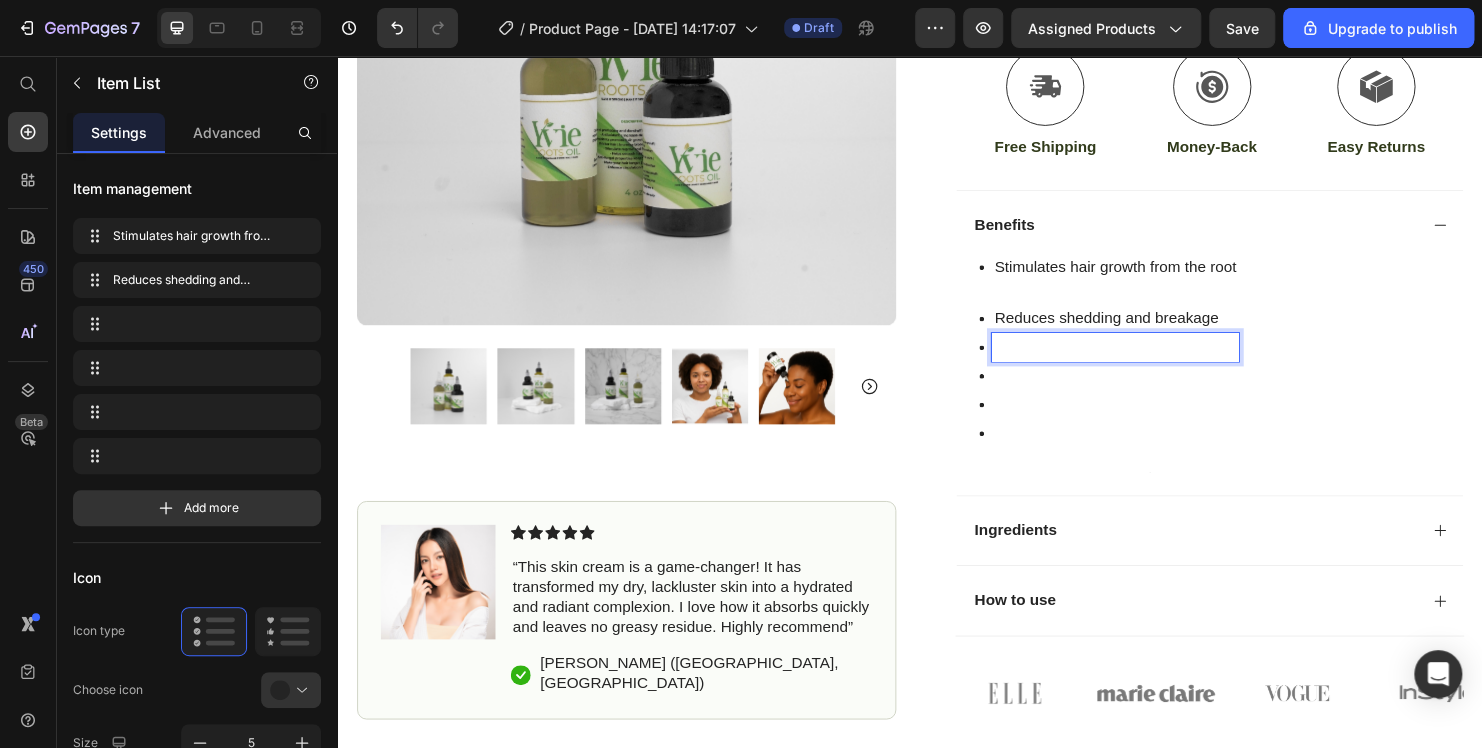 click at bounding box center (1151, 362) 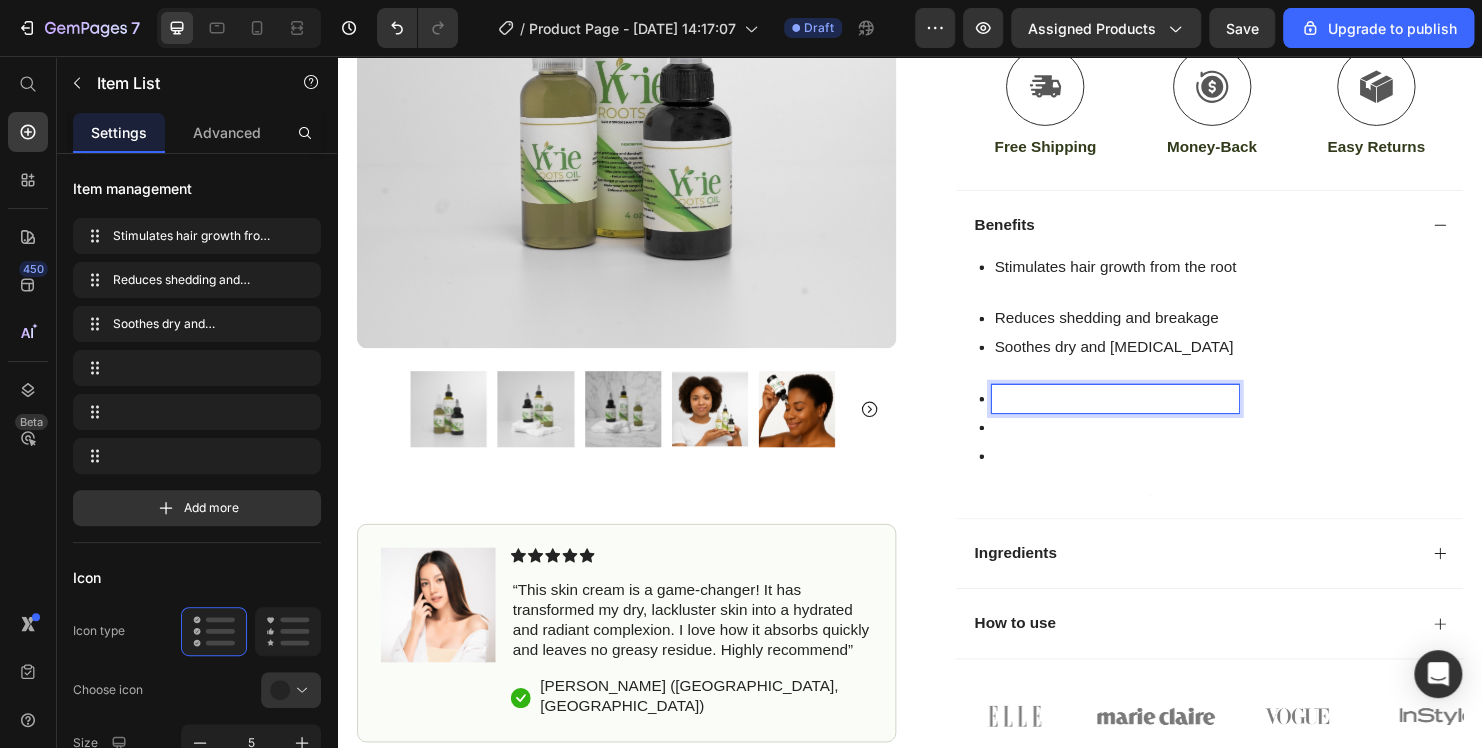click at bounding box center [1151, 416] 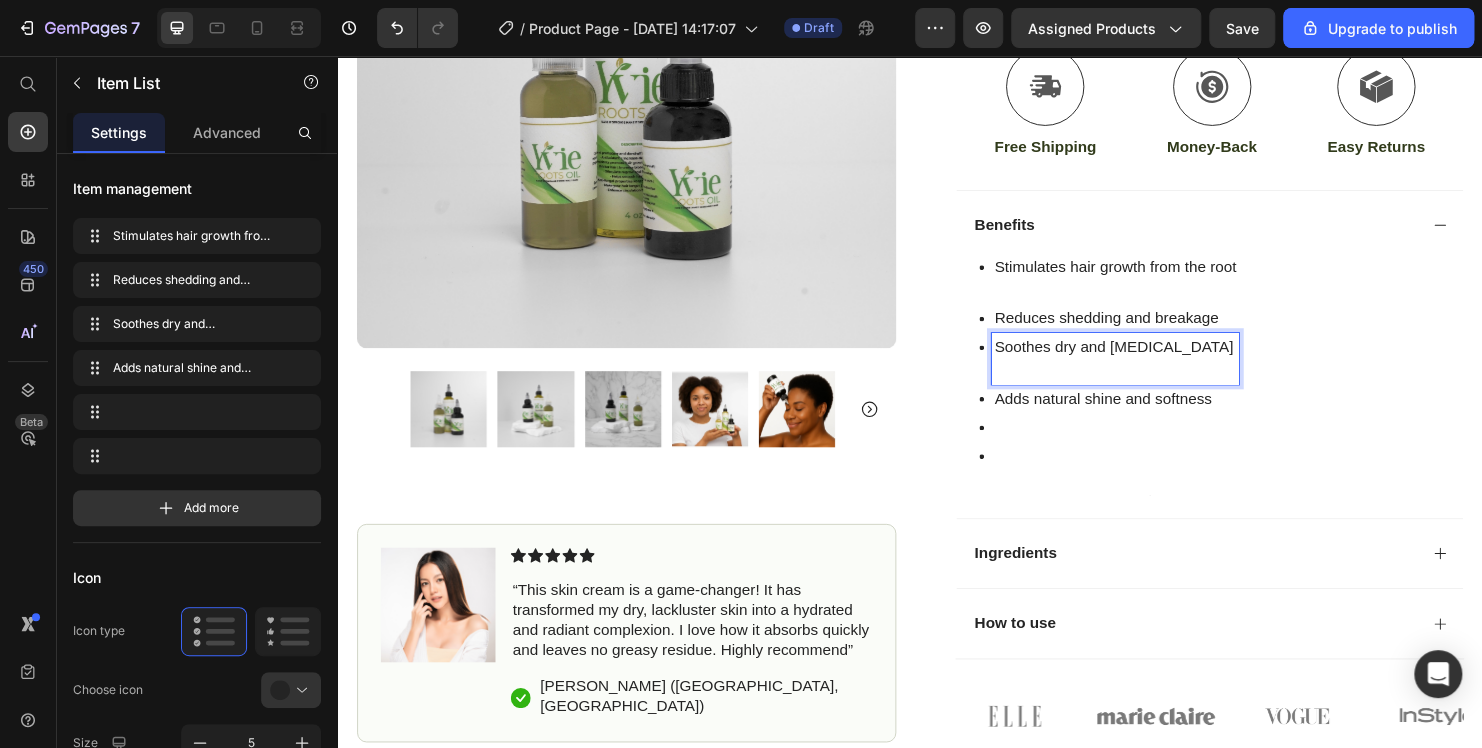 click on "Soothes dry and [MEDICAL_DATA]" at bounding box center (1151, 374) 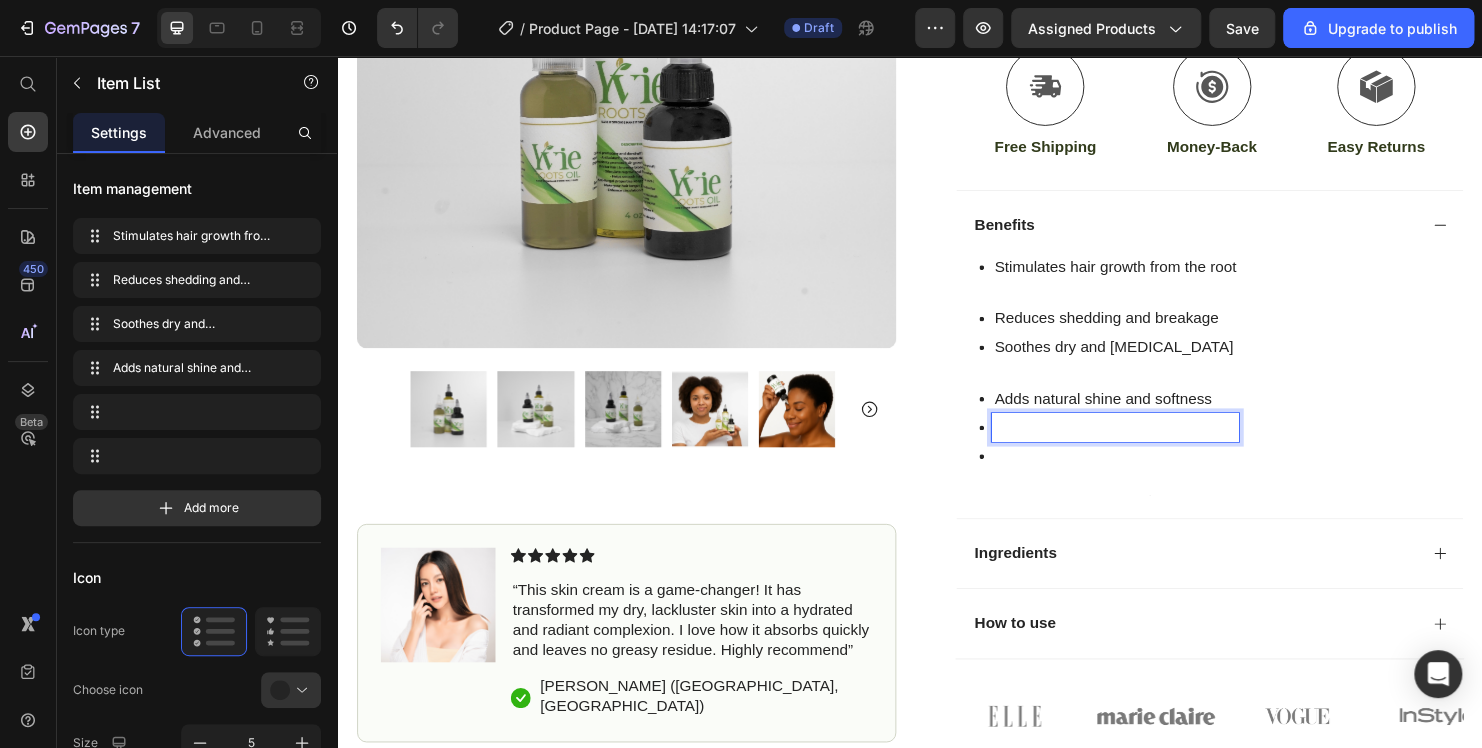 click at bounding box center (1151, 446) 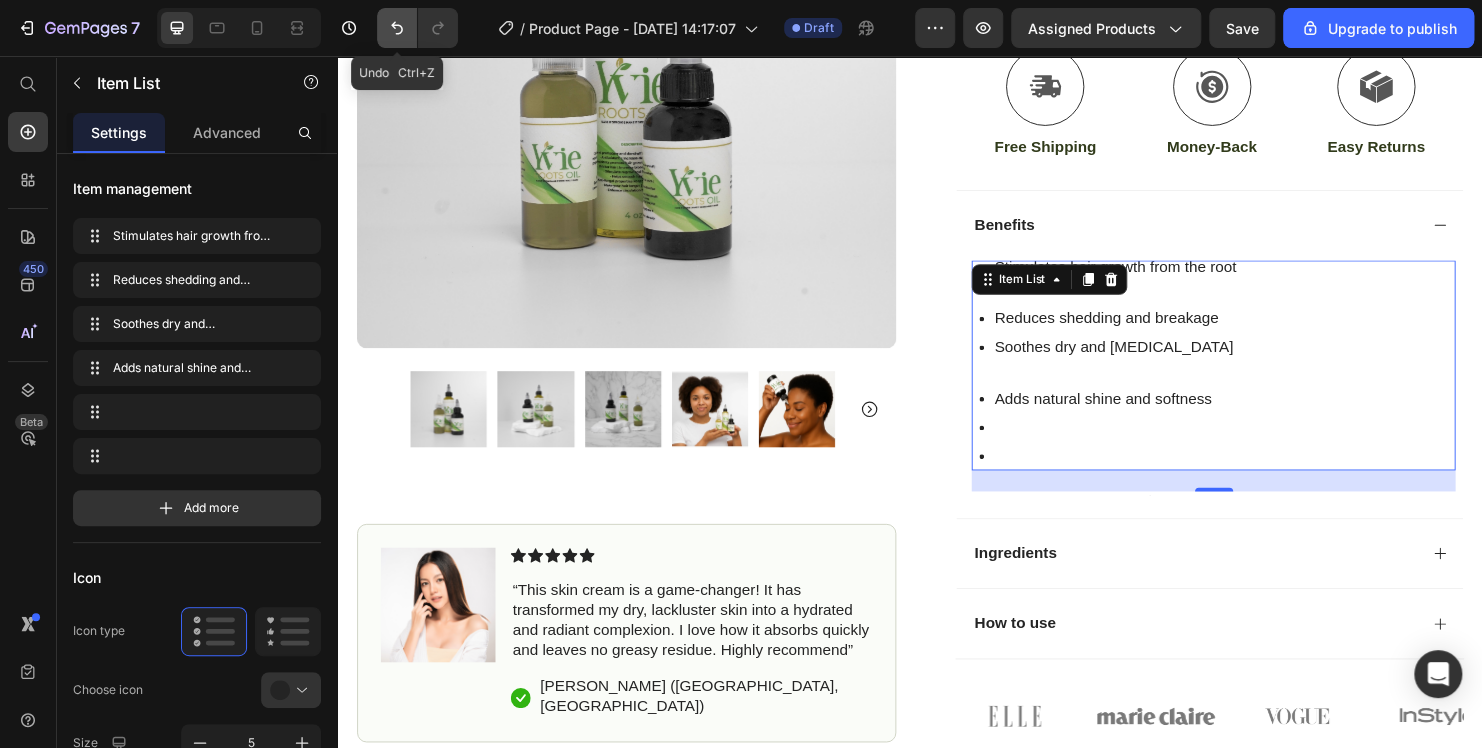 click 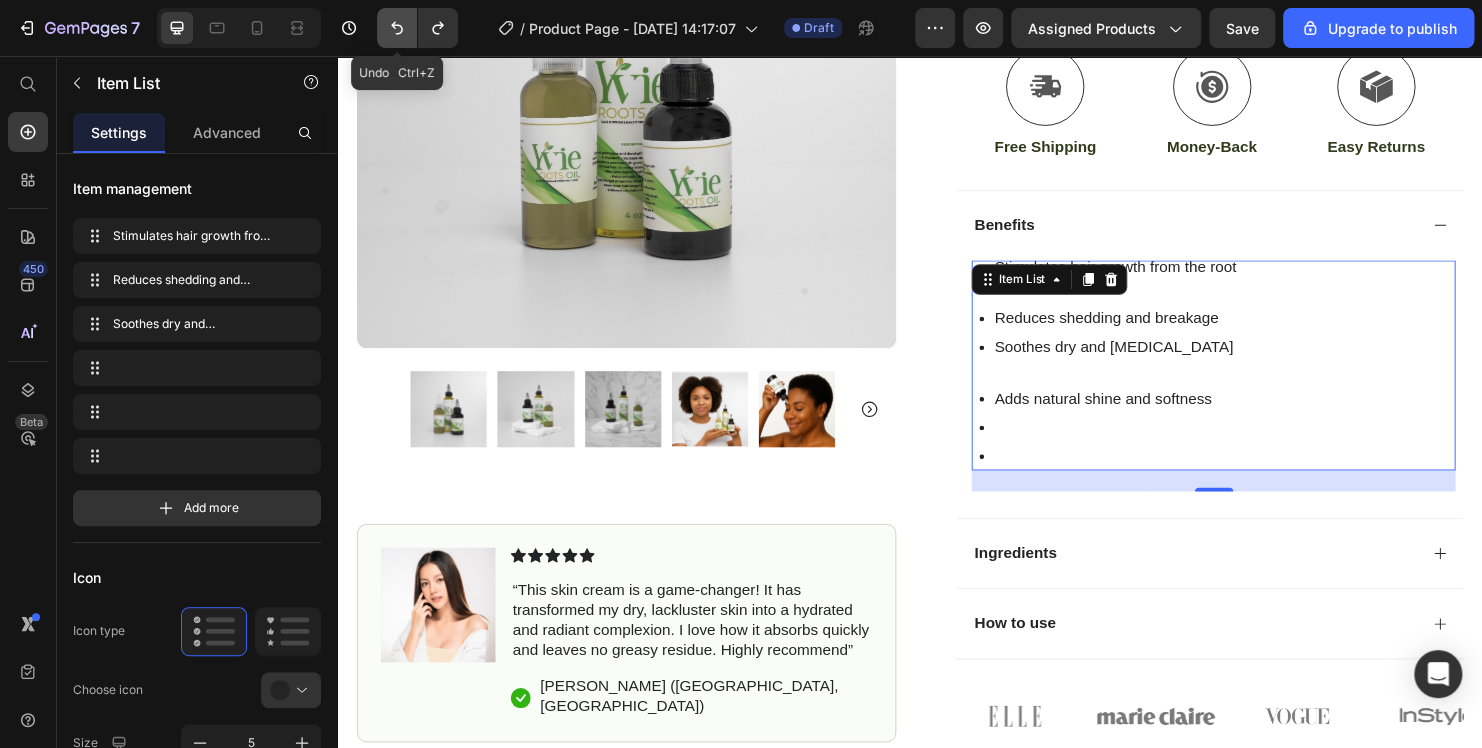 click 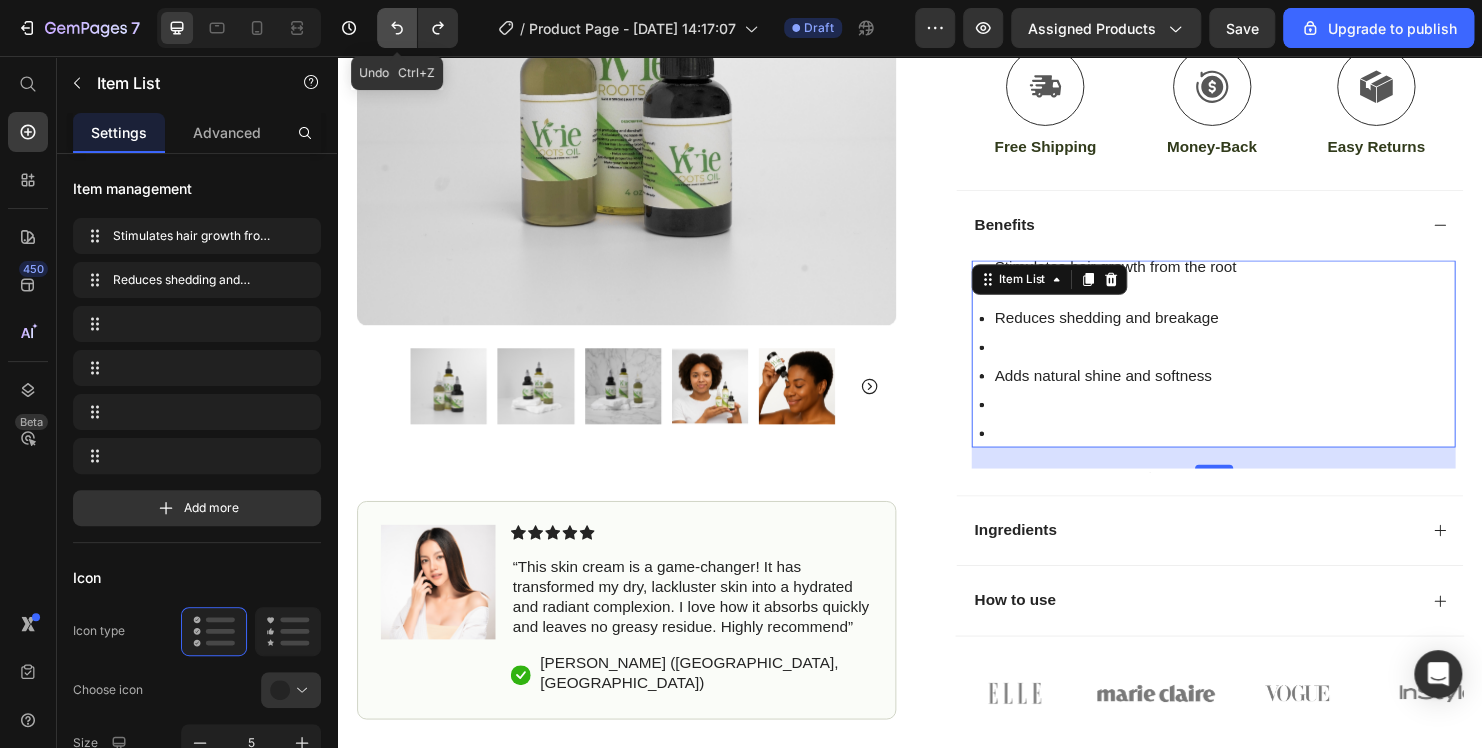 click 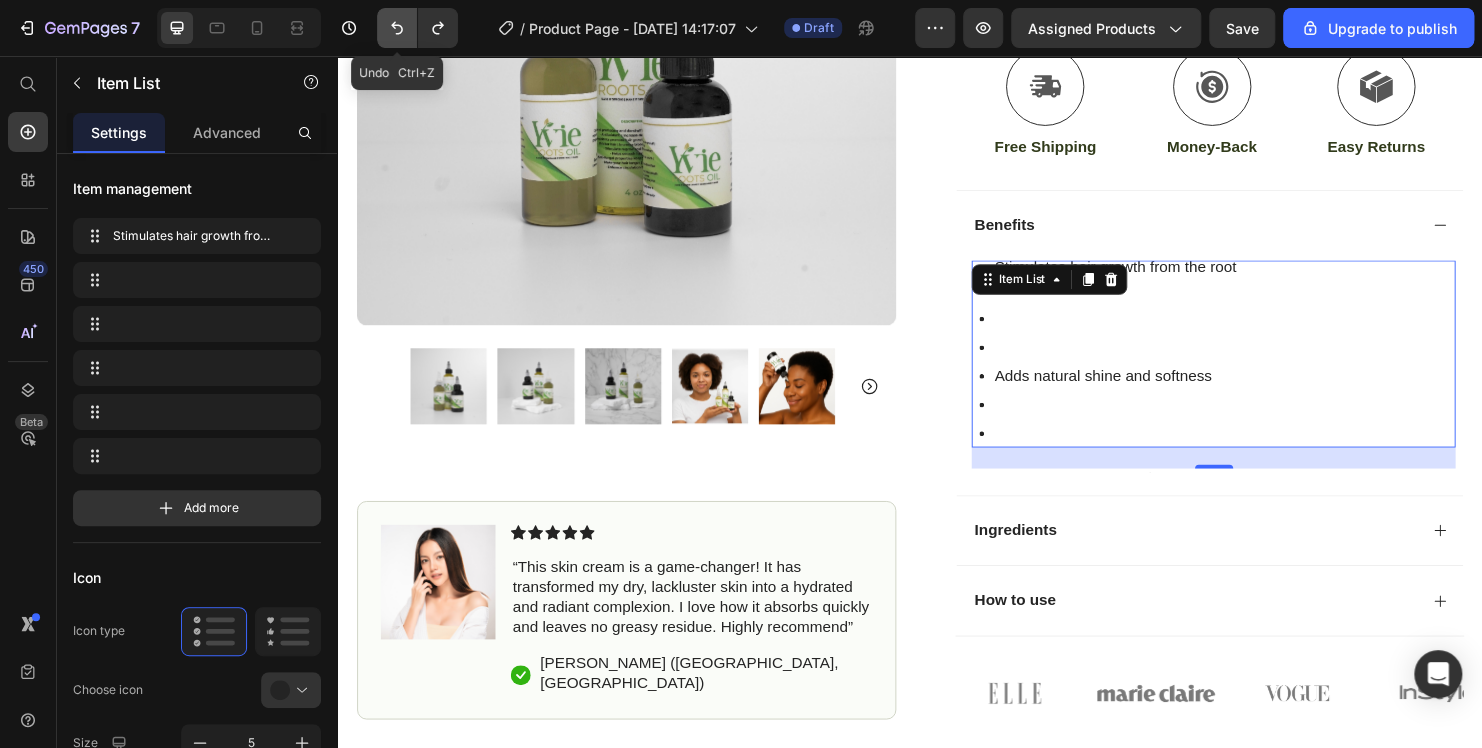 click 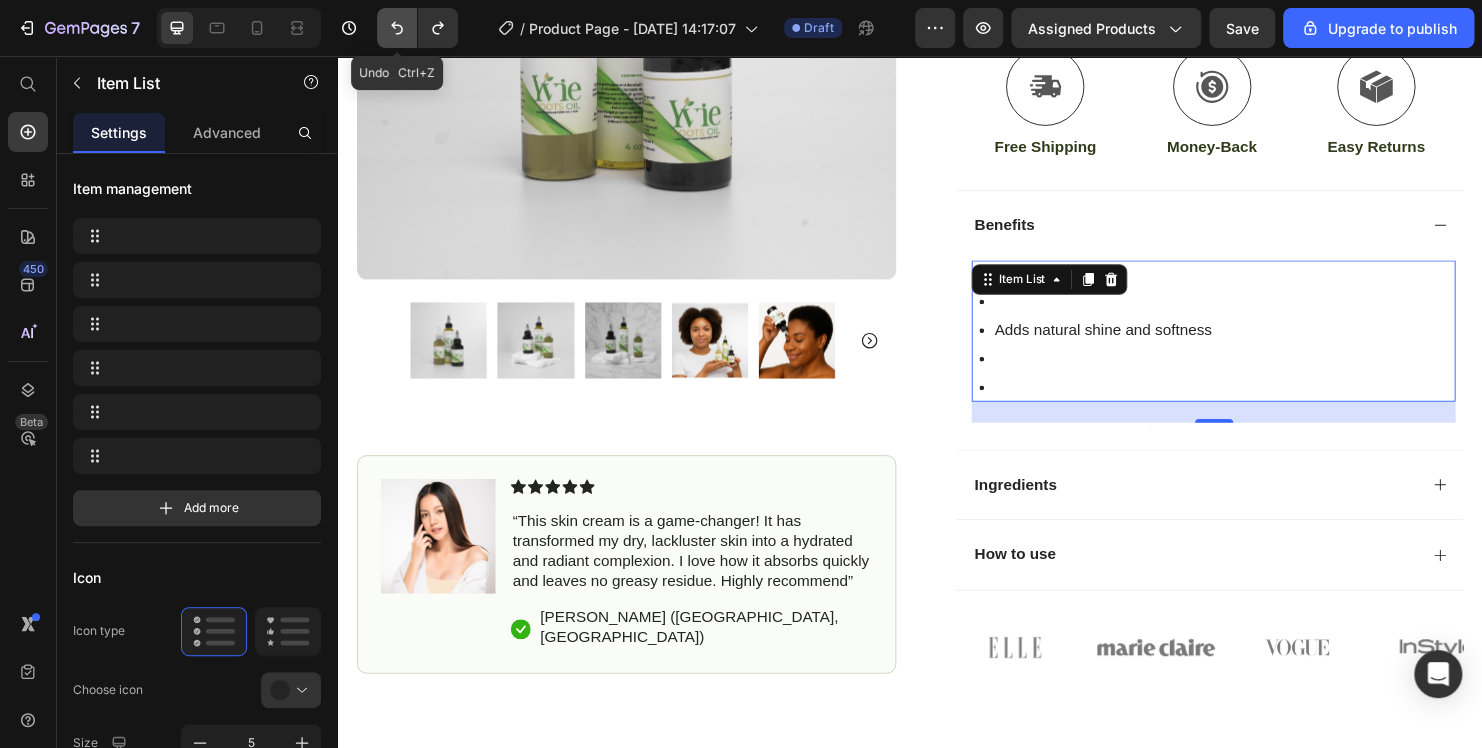 click 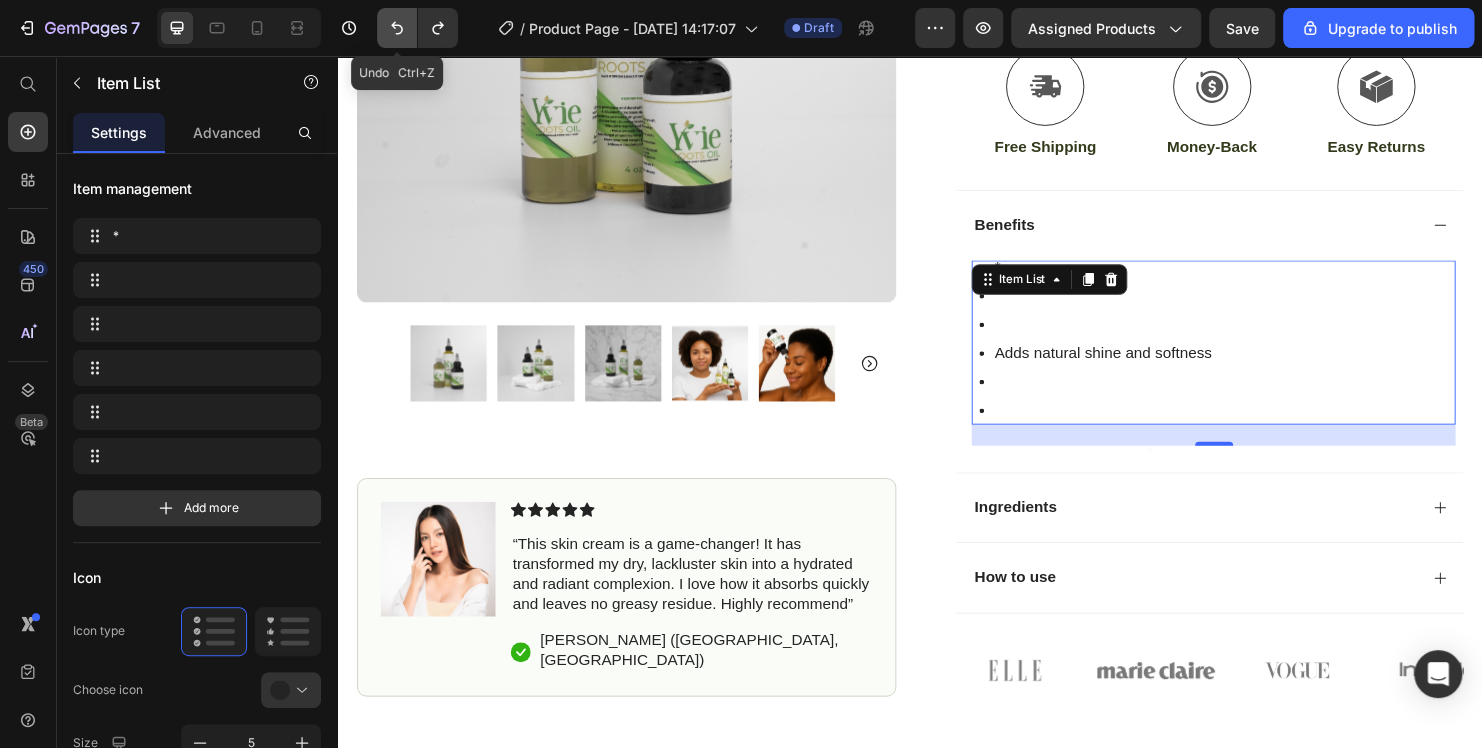 click 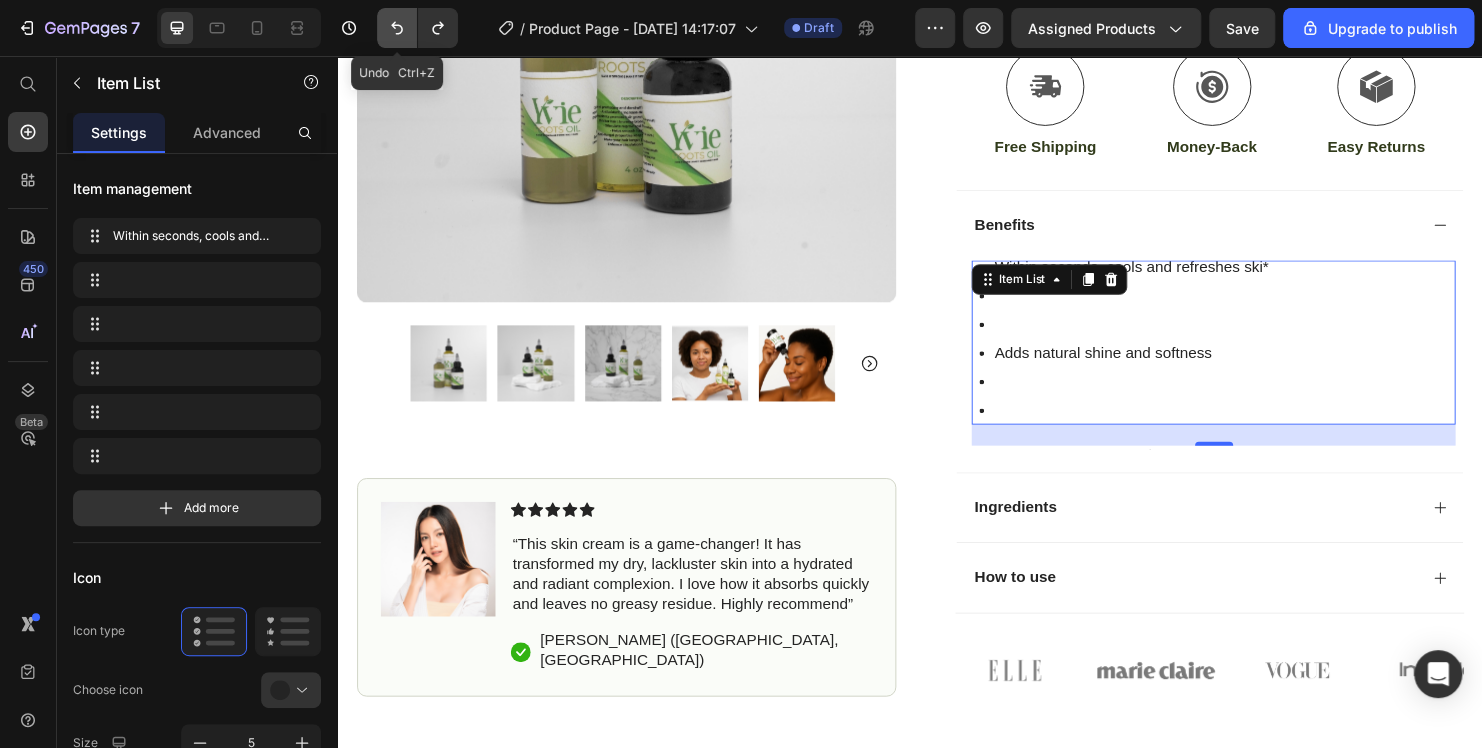 click 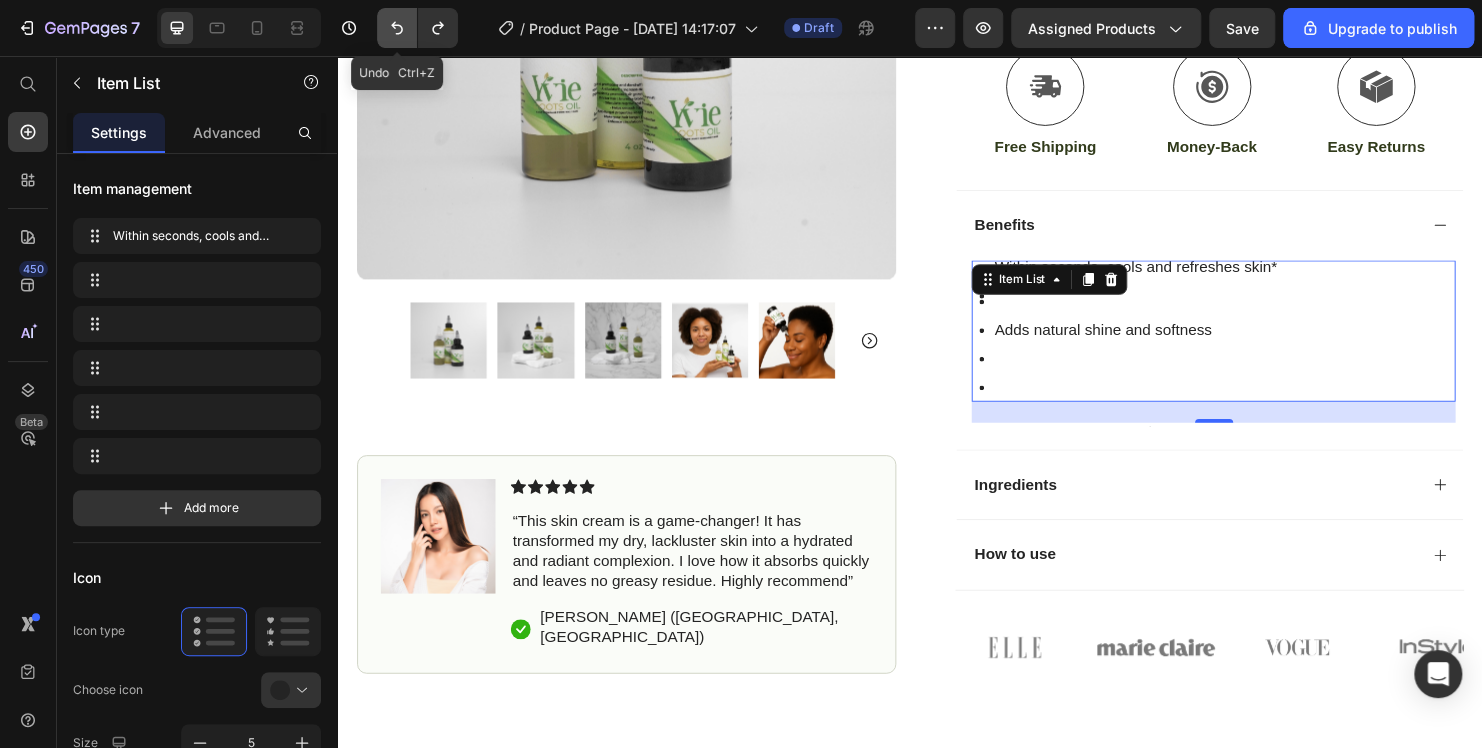 click 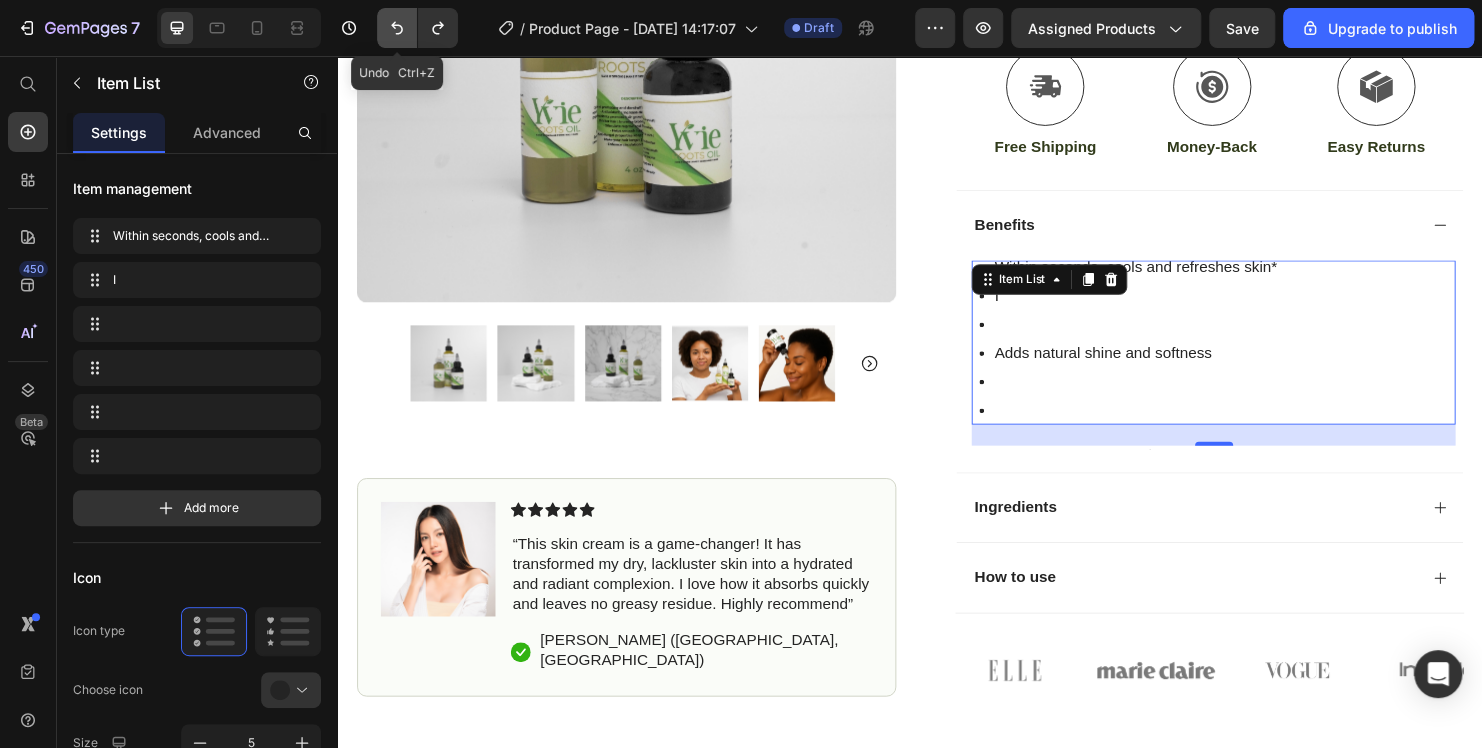 click 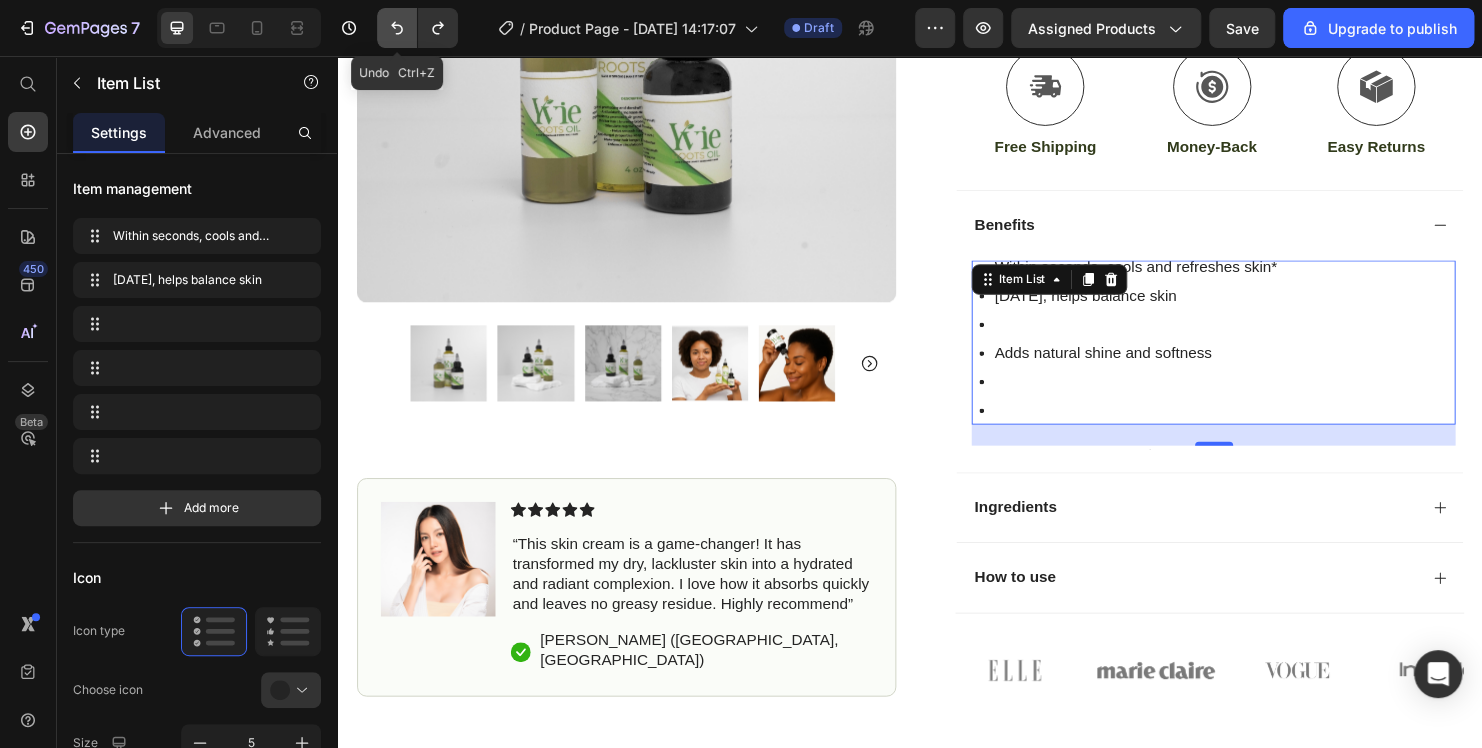 click 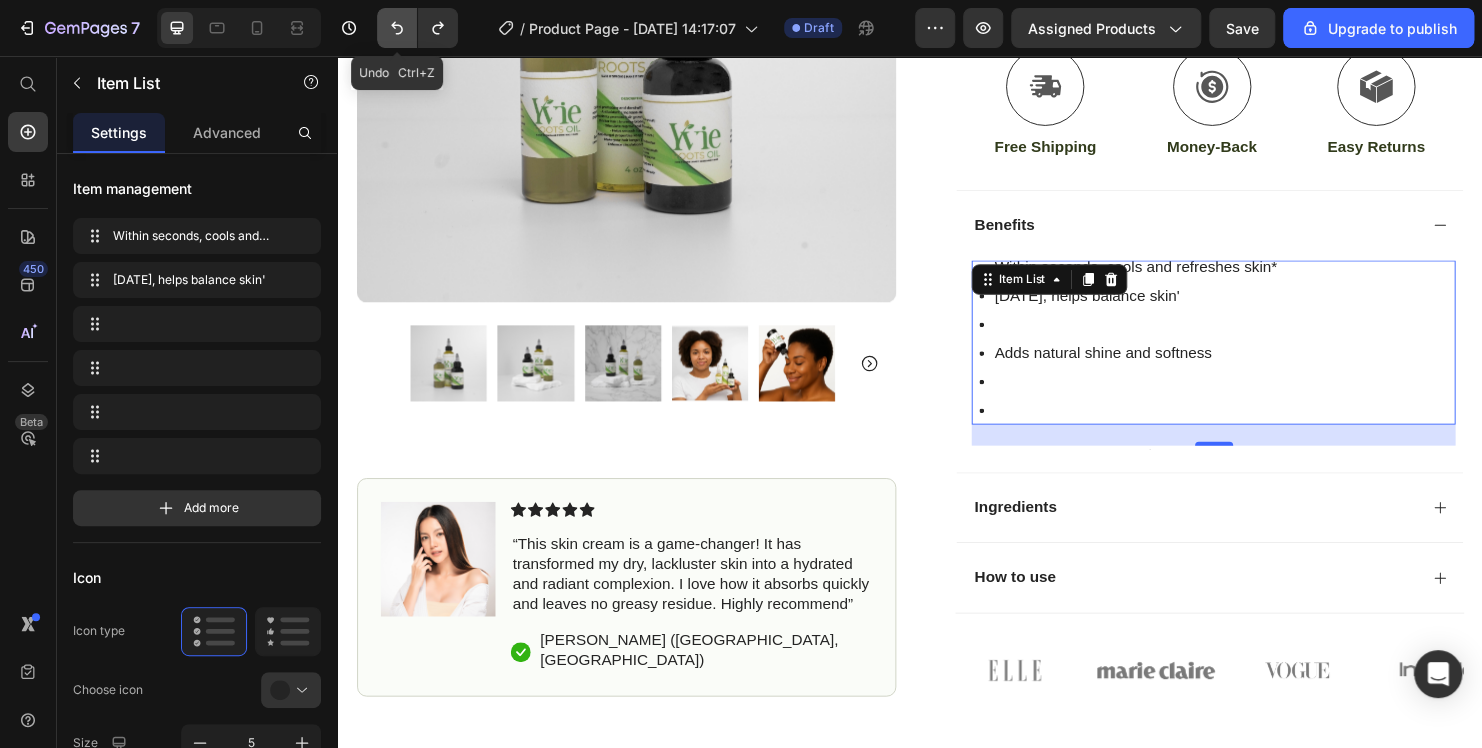 click 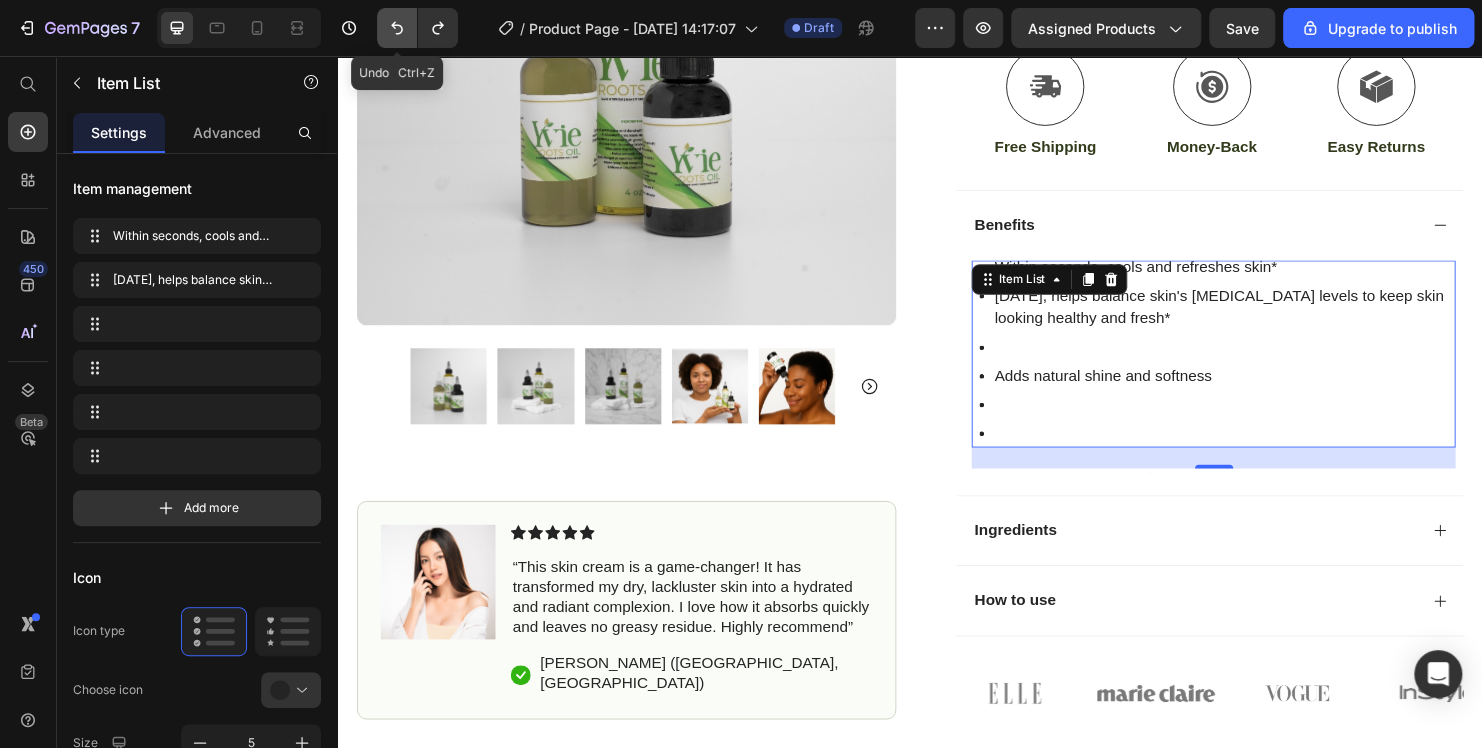 click 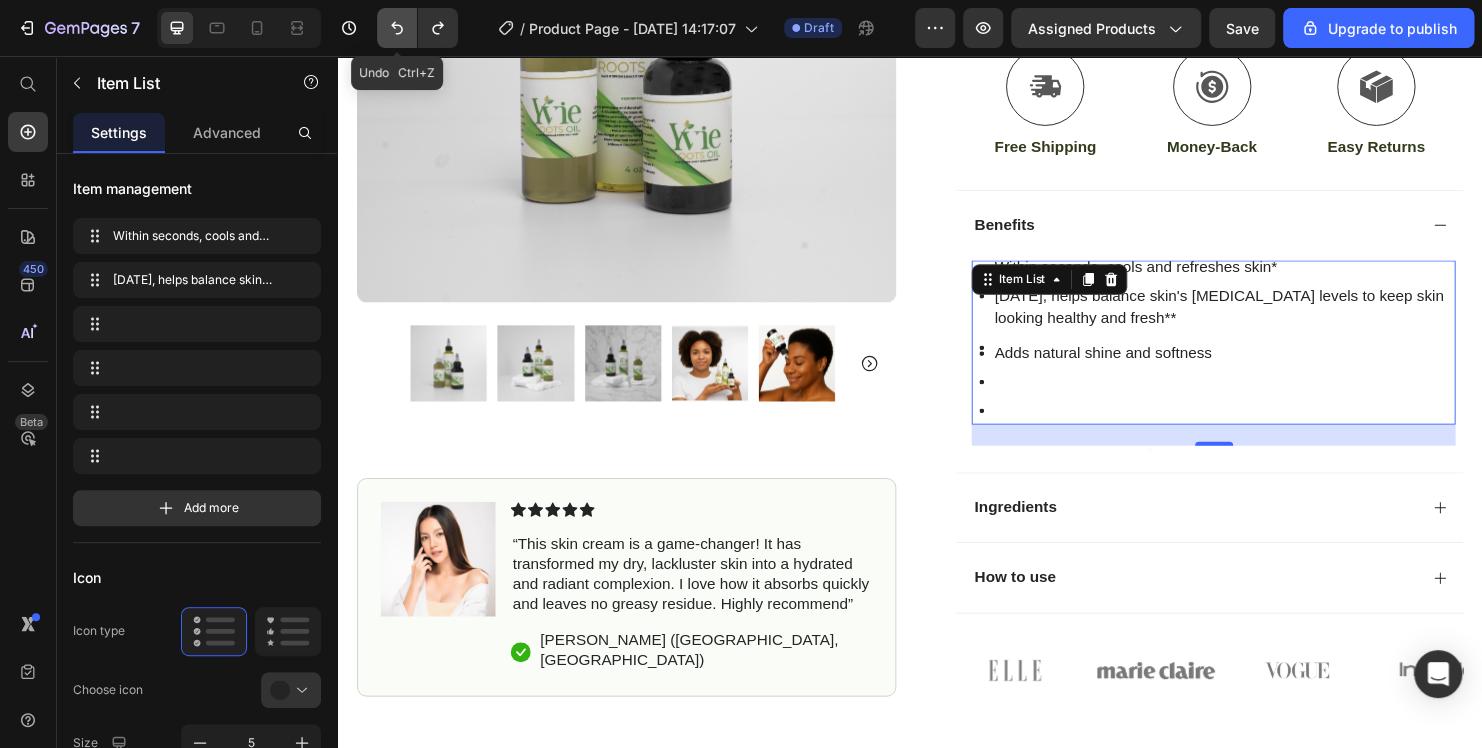 click 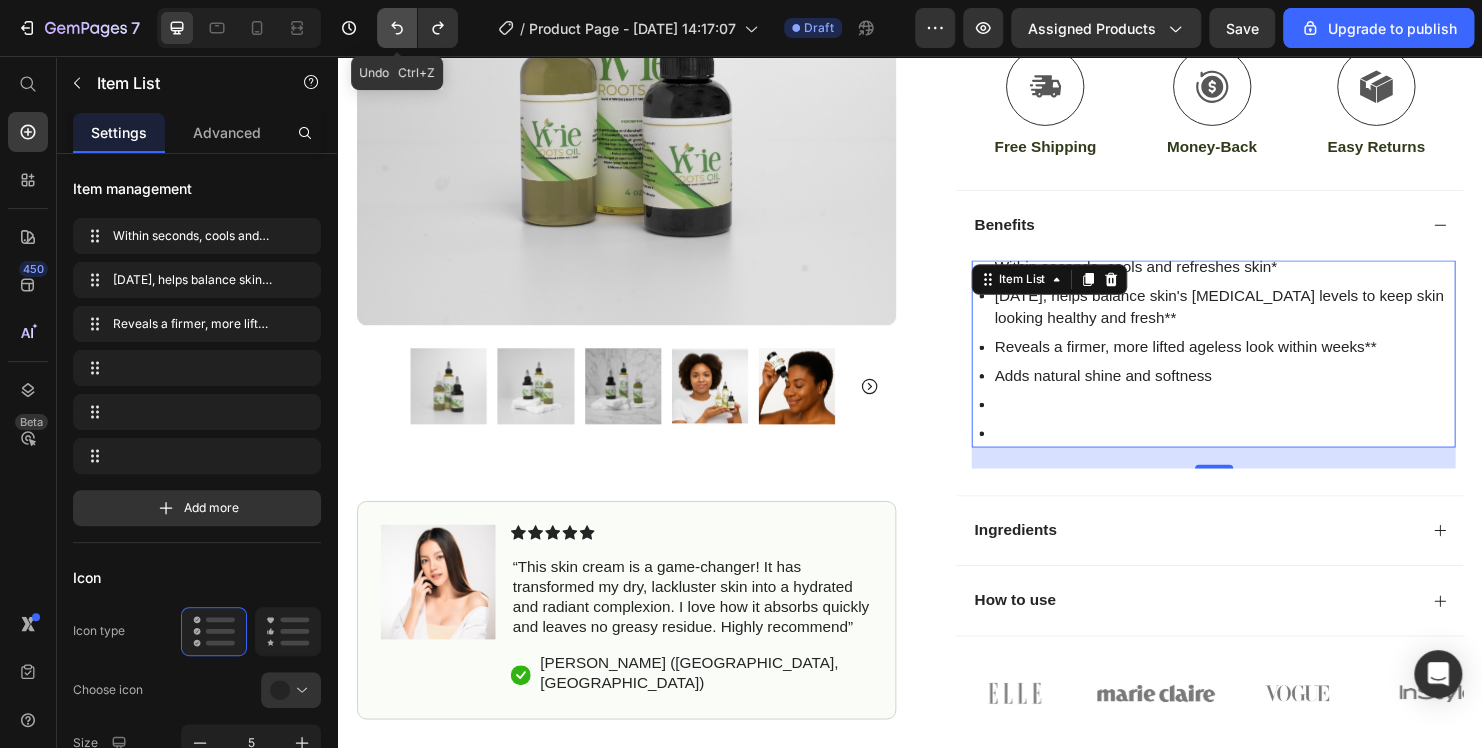 click 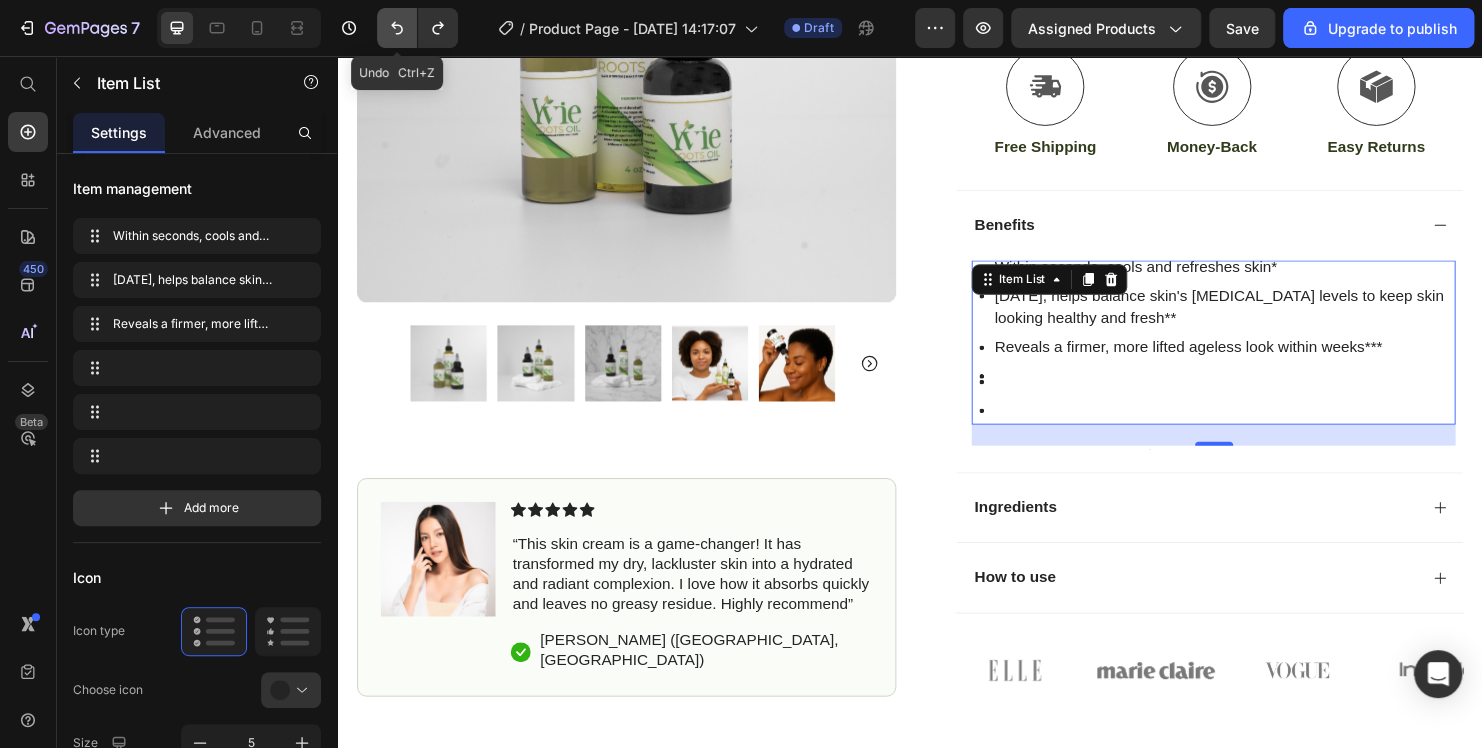 click 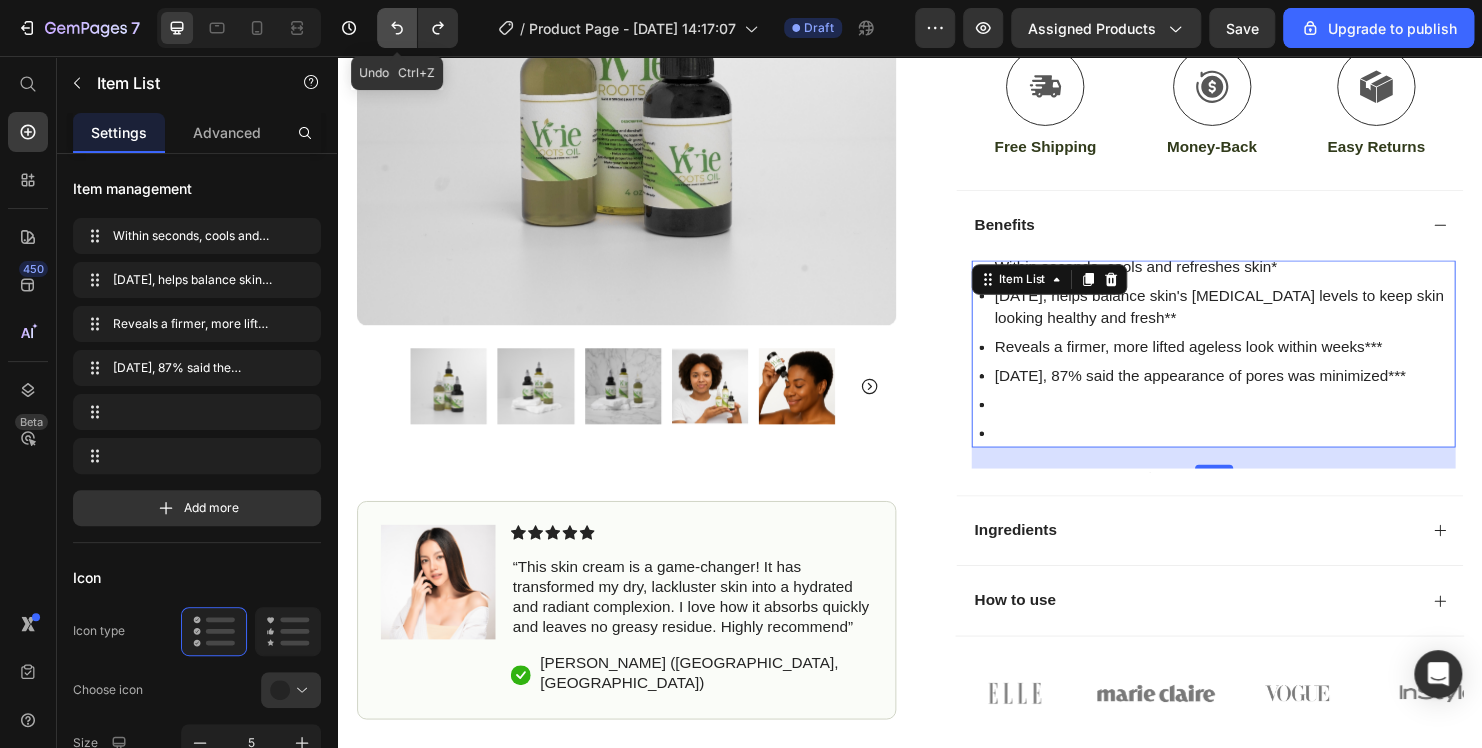 click 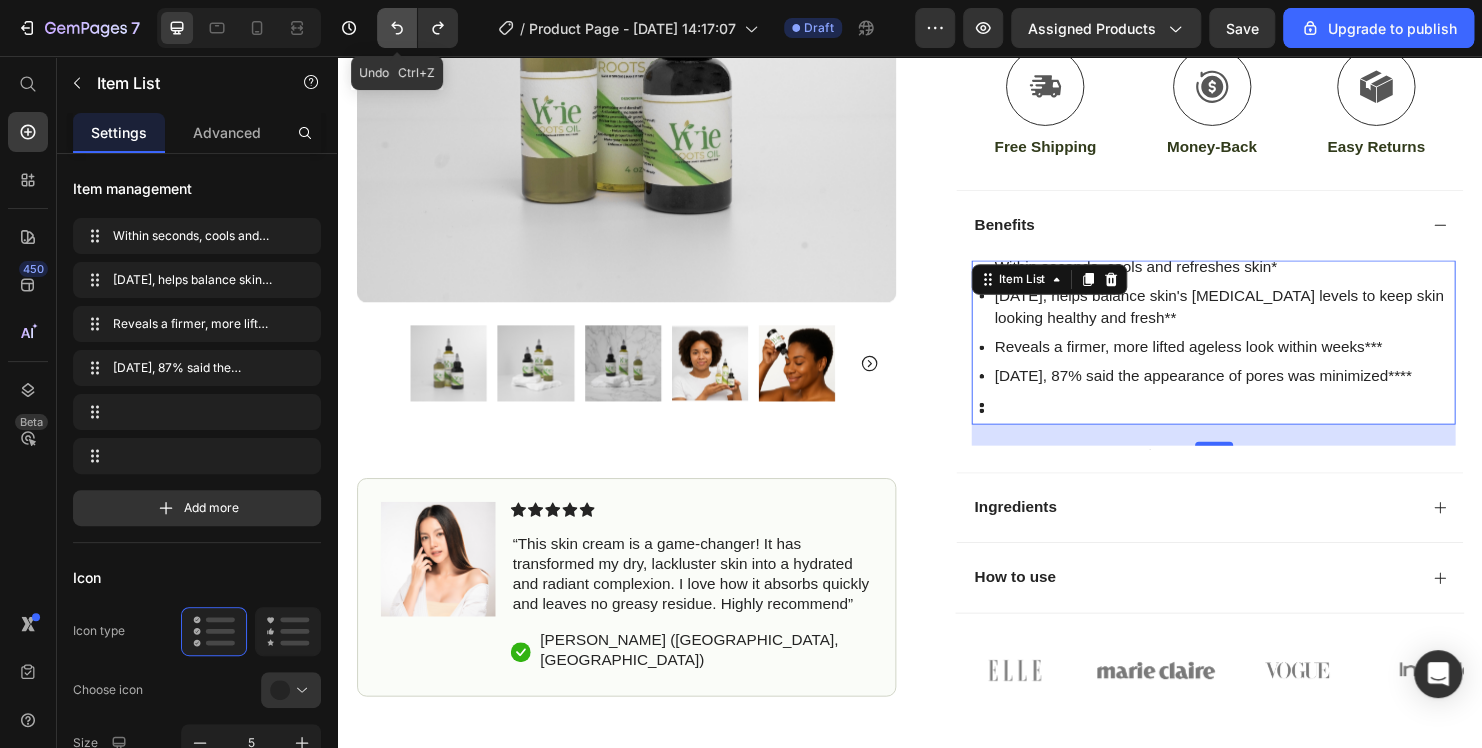 click 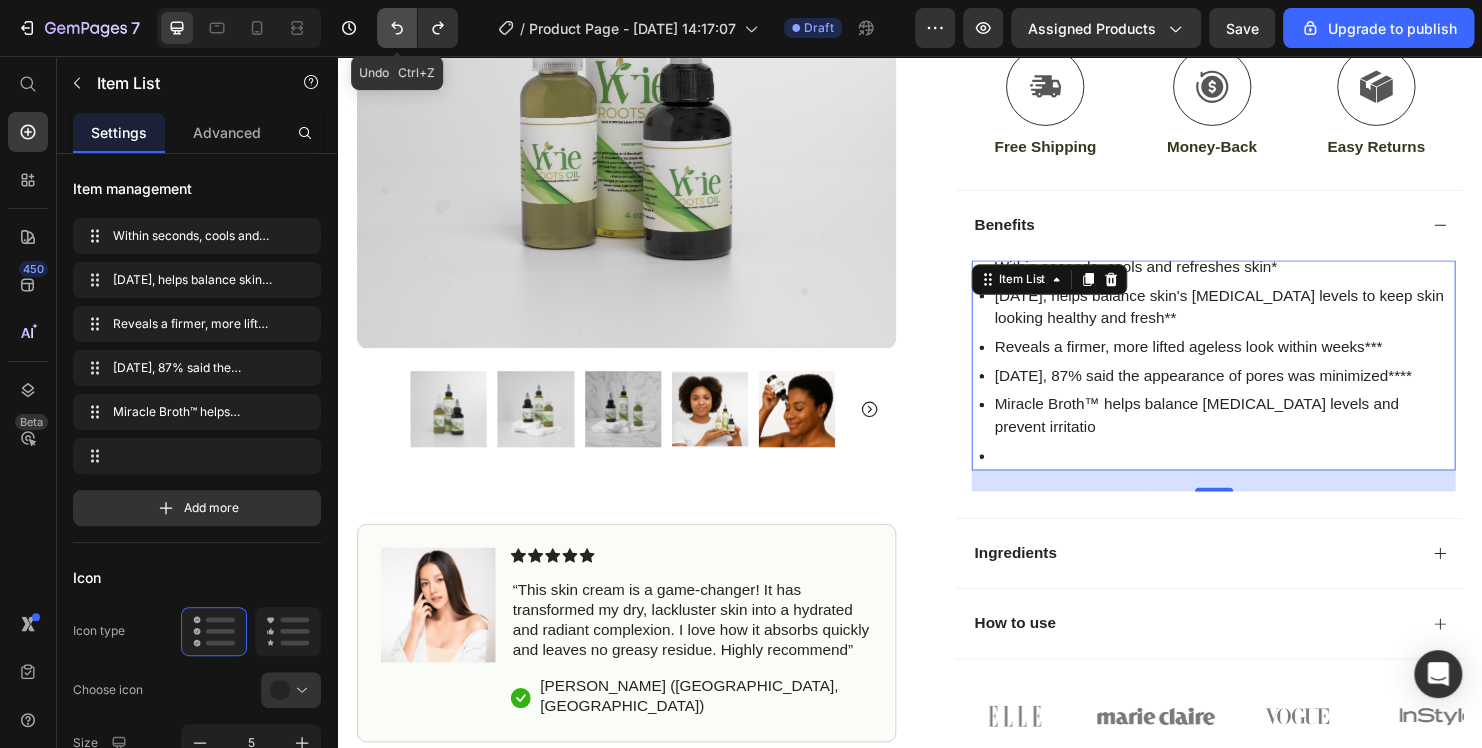 click 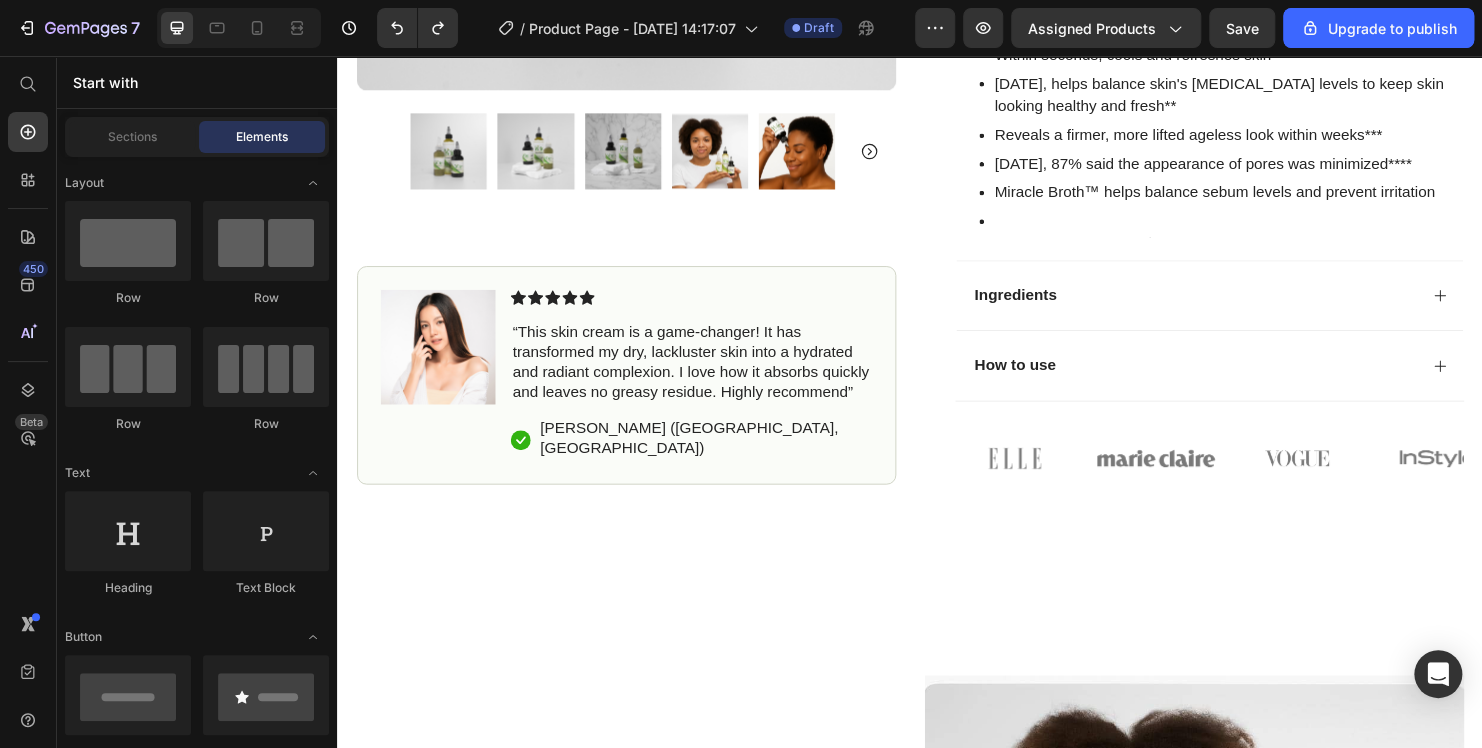 scroll, scrollTop: 991, scrollLeft: 0, axis: vertical 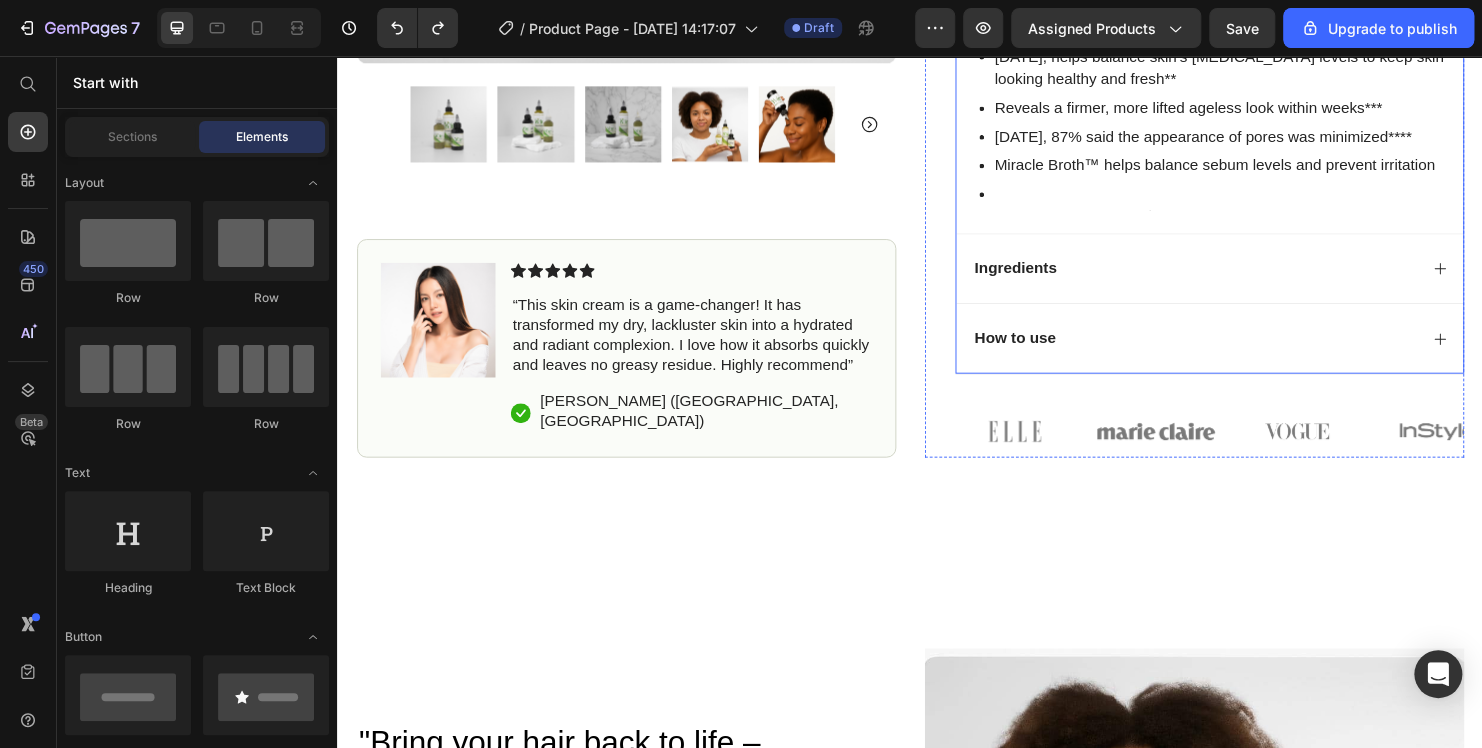 click 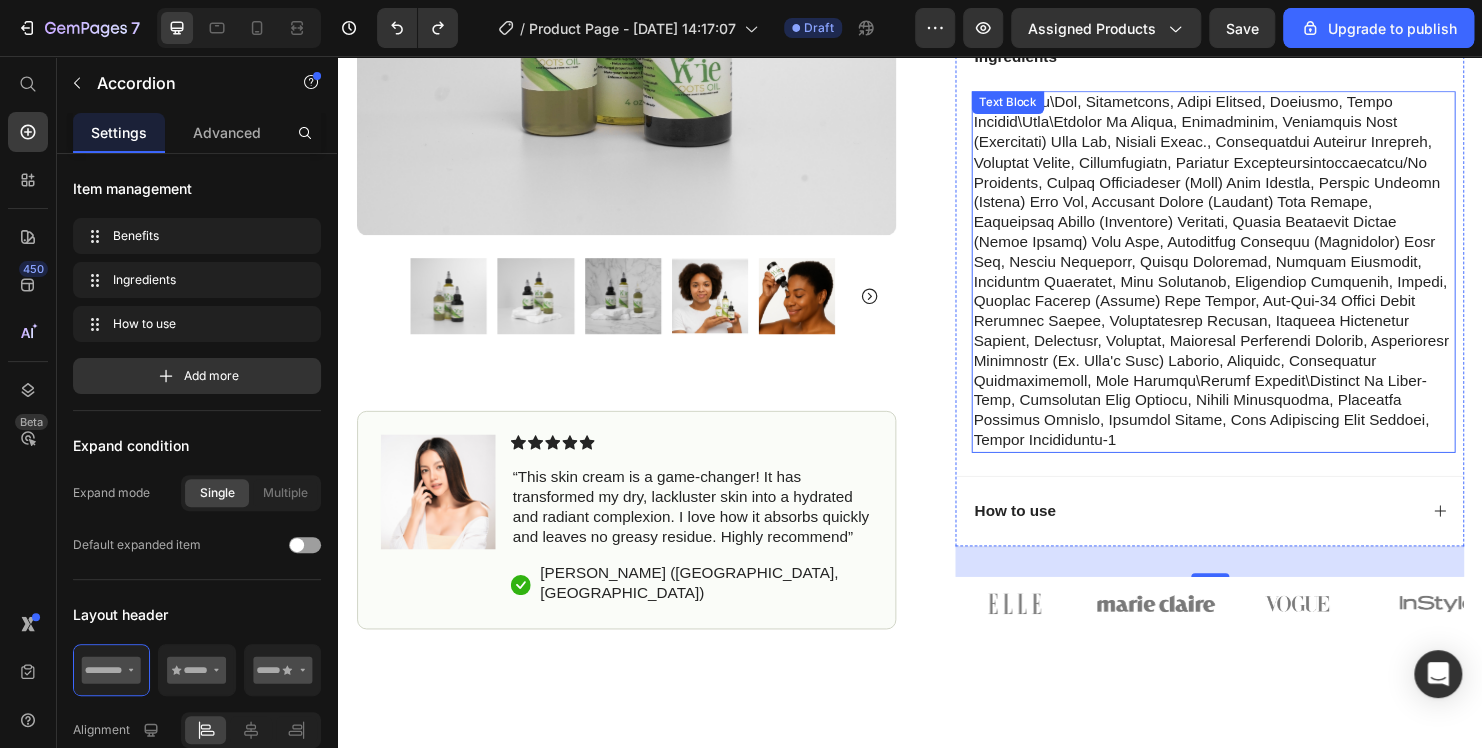click at bounding box center [1254, 282] 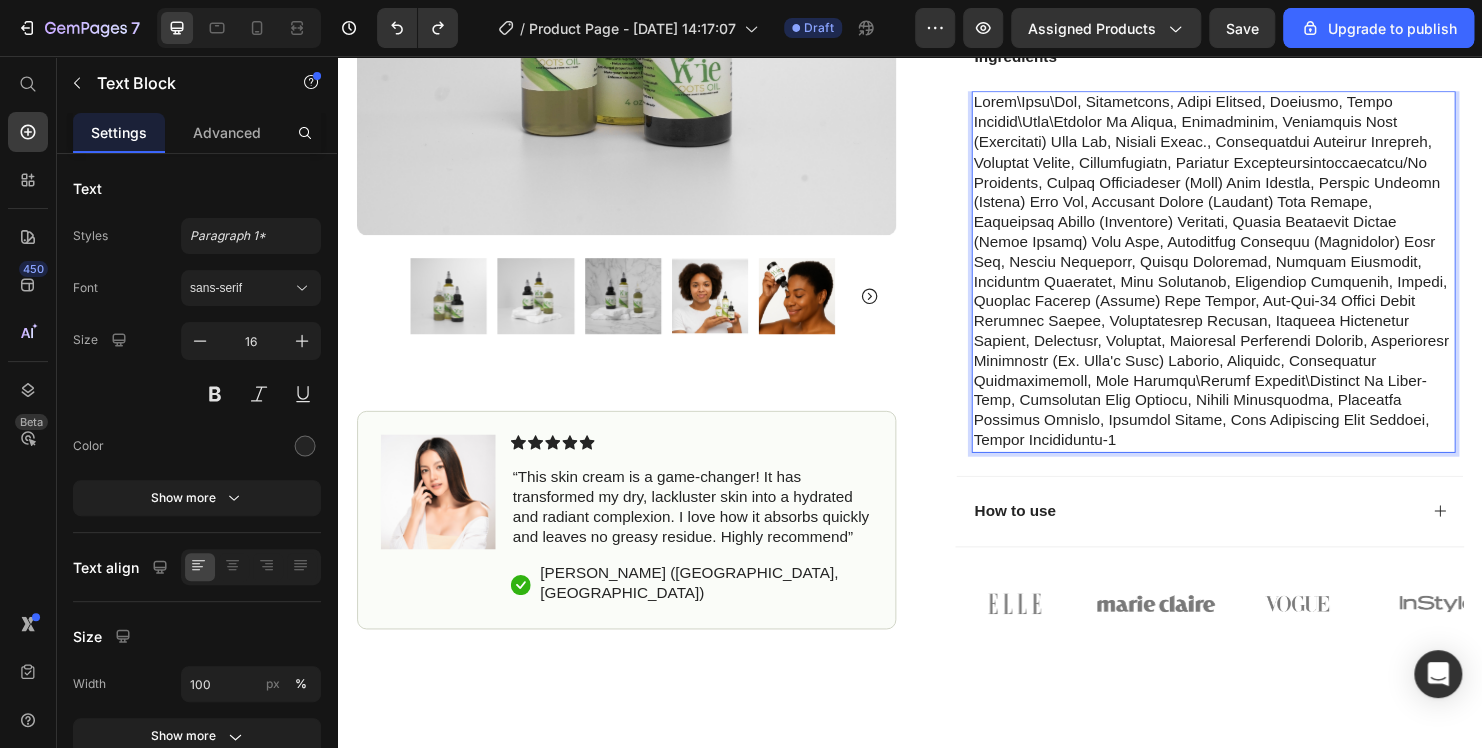 click at bounding box center [1254, 282] 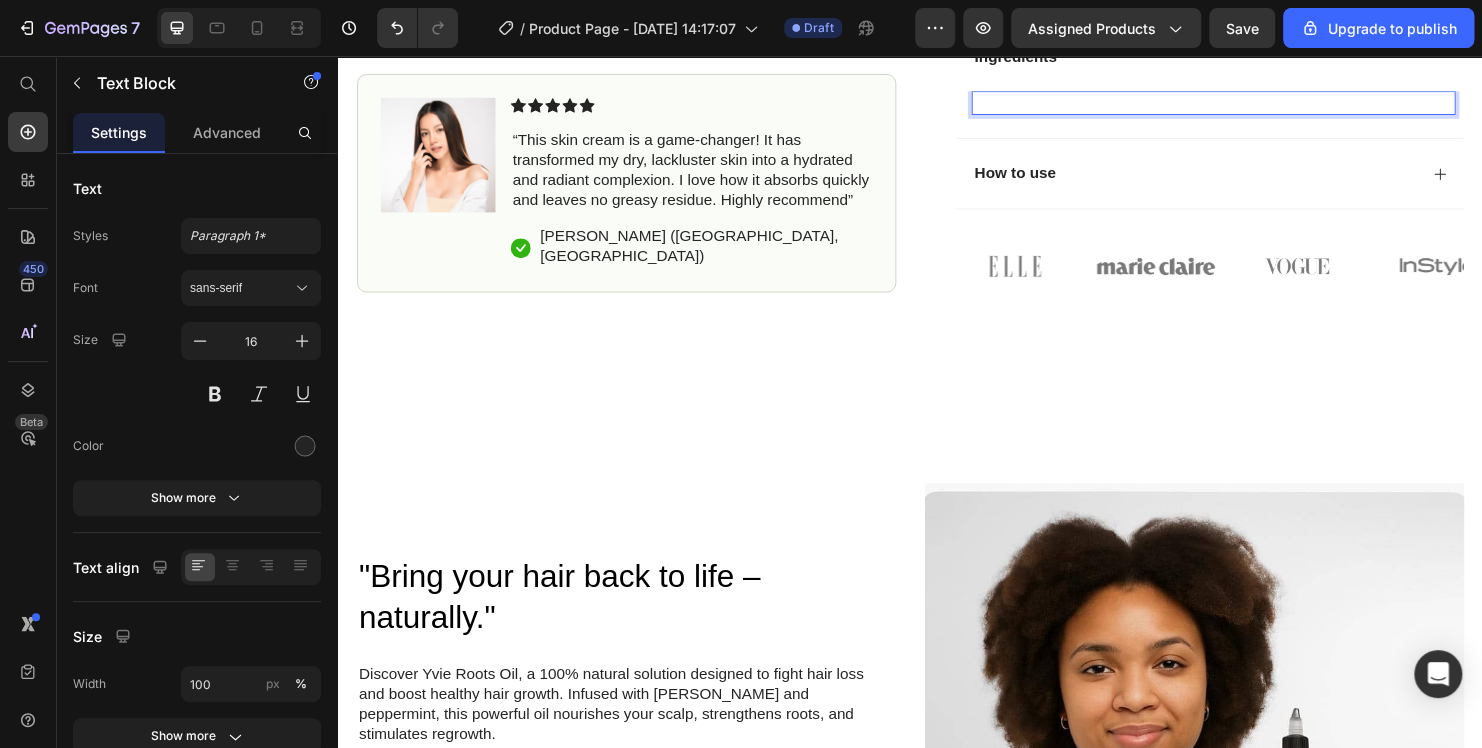click at bounding box center [1254, 105] 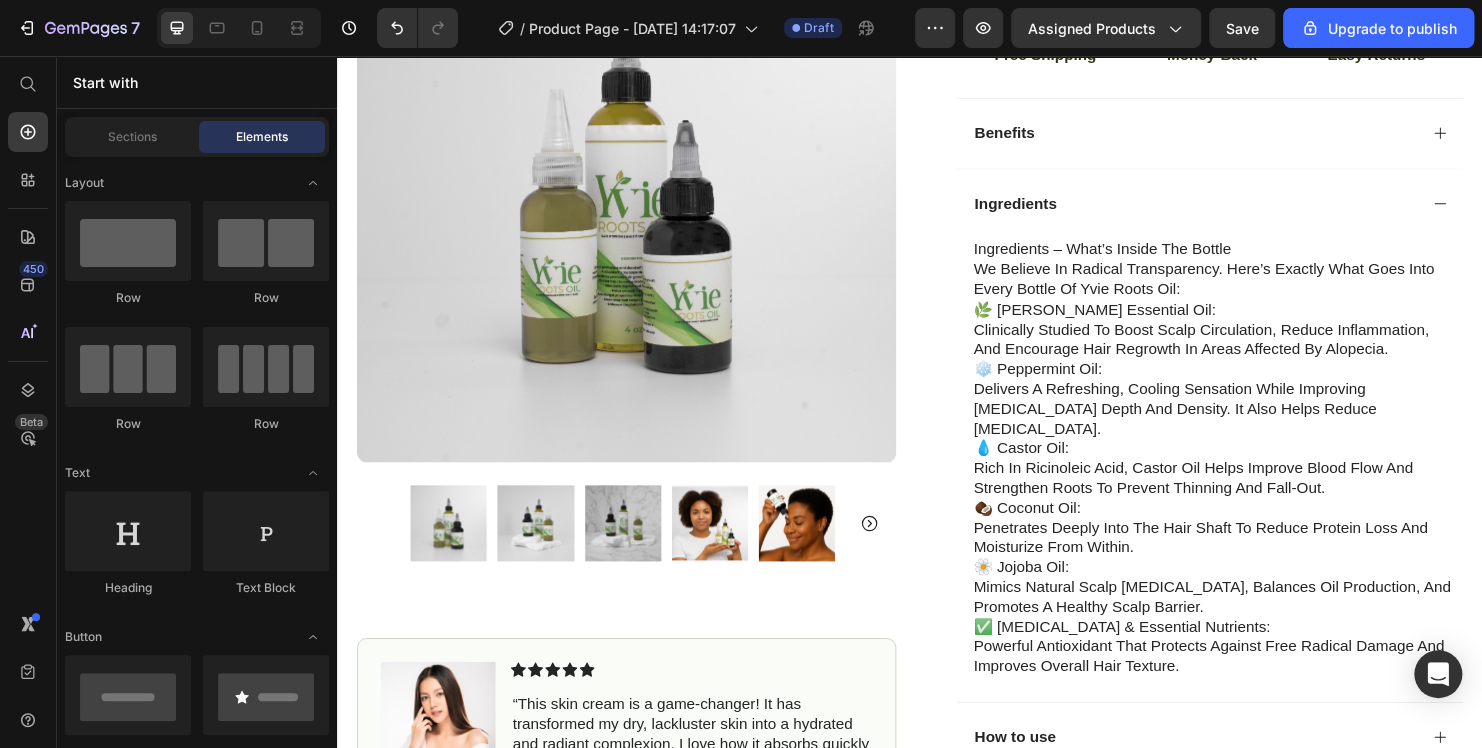 scroll, scrollTop: 801, scrollLeft: 0, axis: vertical 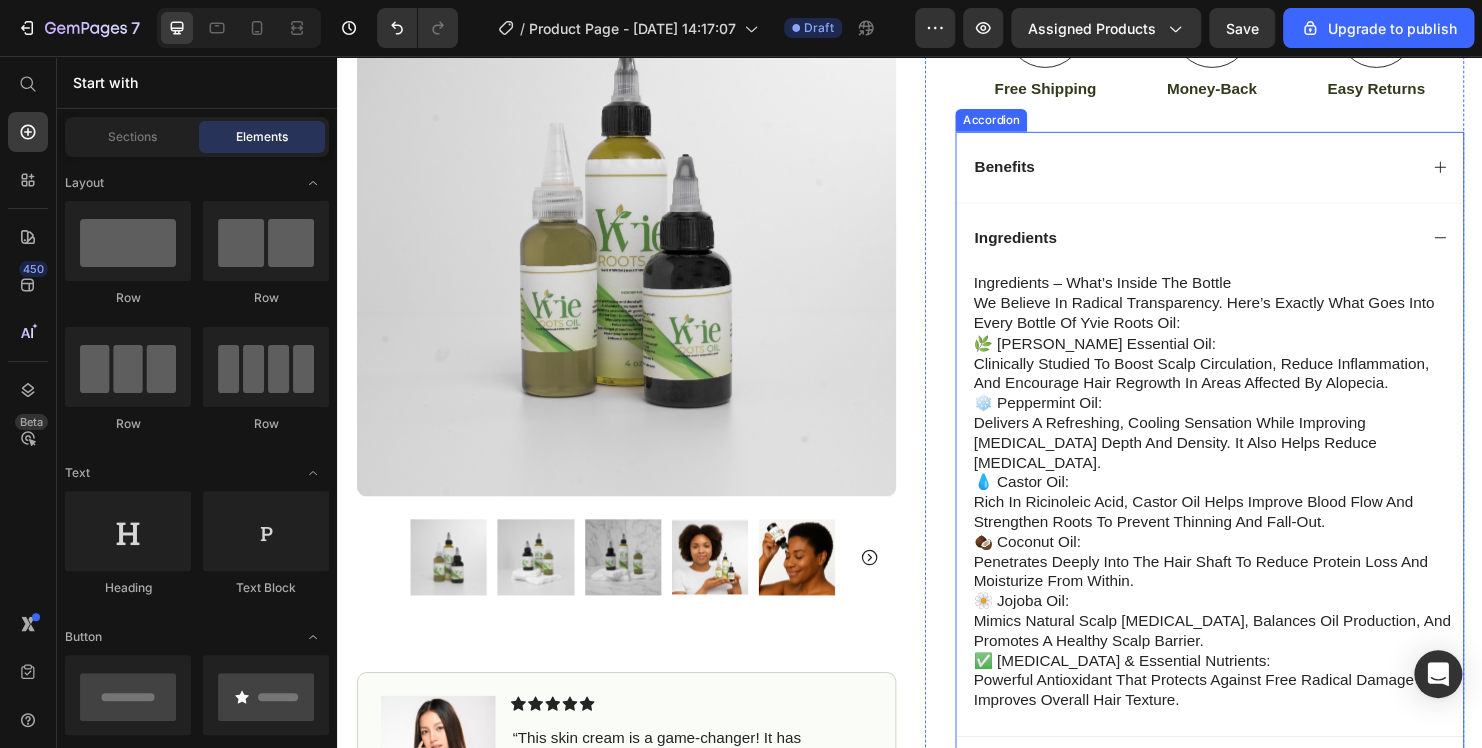 click 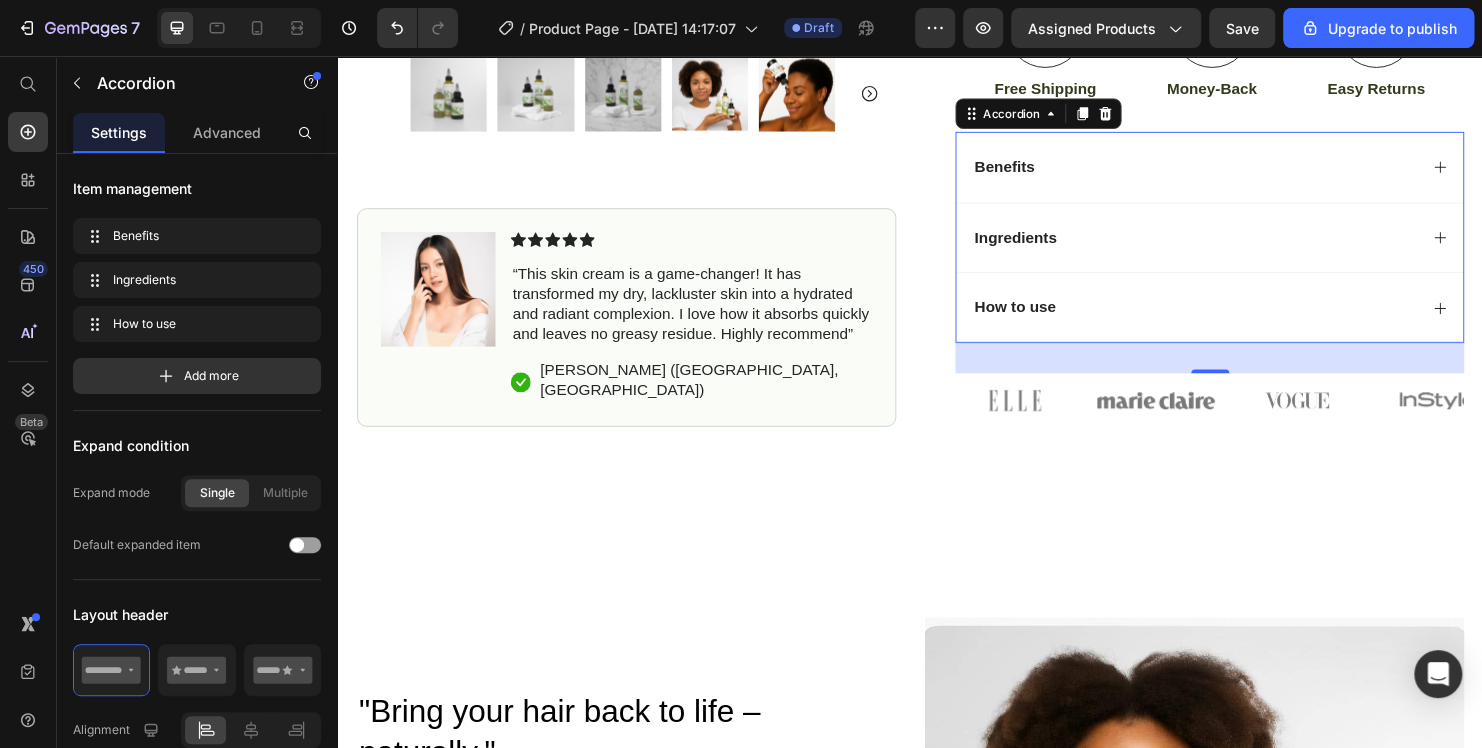 click 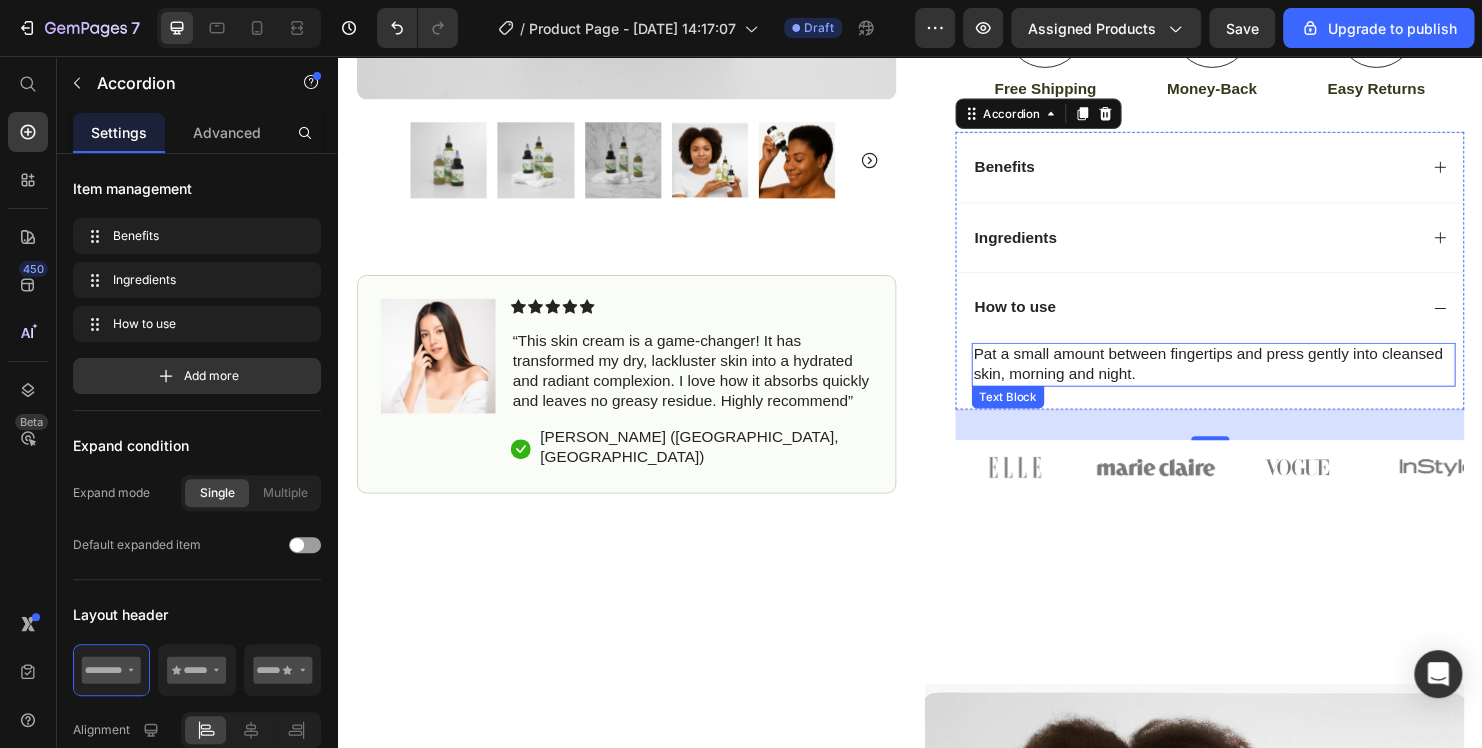 click on "Pat a small amount between fingertips and press gently into cleansed skin, morning and night." at bounding box center [1254, 380] 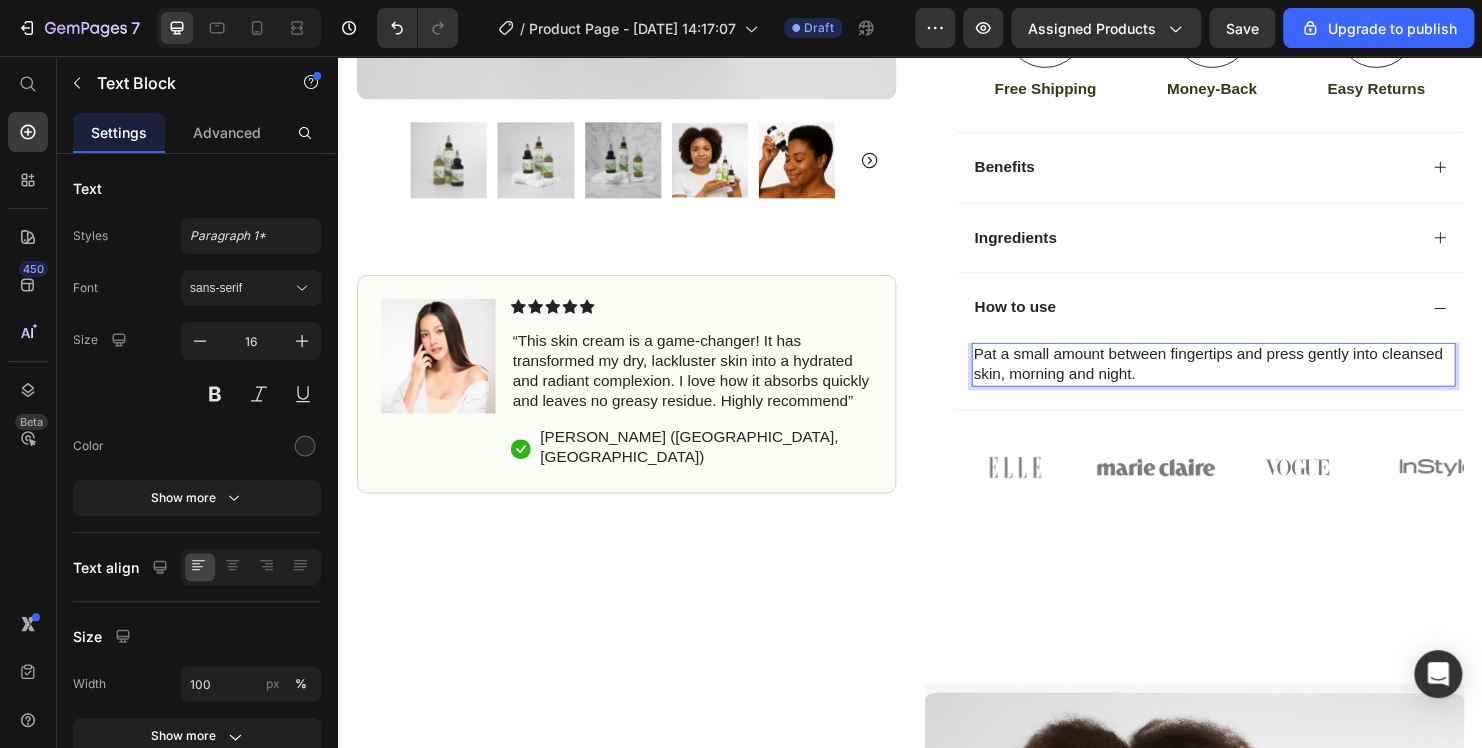 click on "Pat a small amount between fingertips and press gently into cleansed skin, morning and night." at bounding box center (1254, 380) 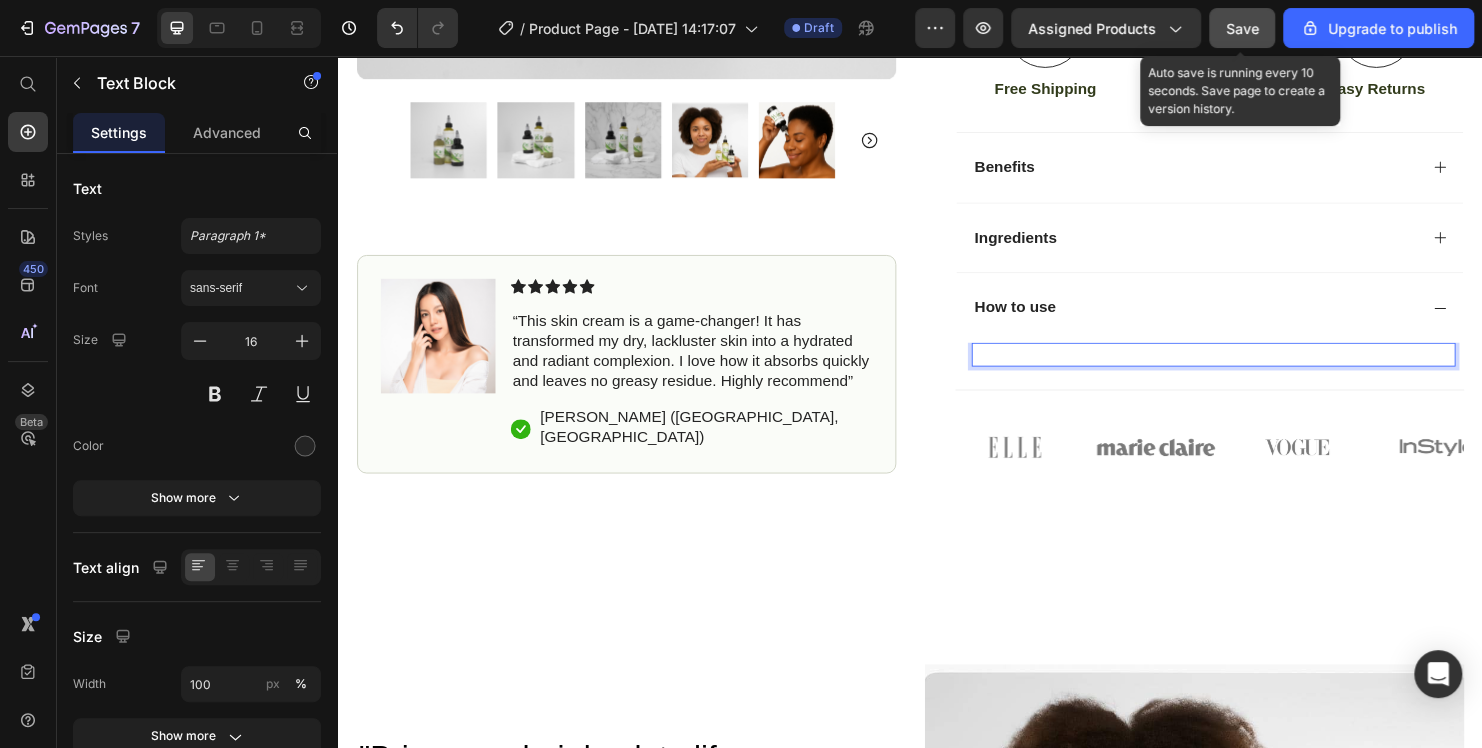 click on "Save" 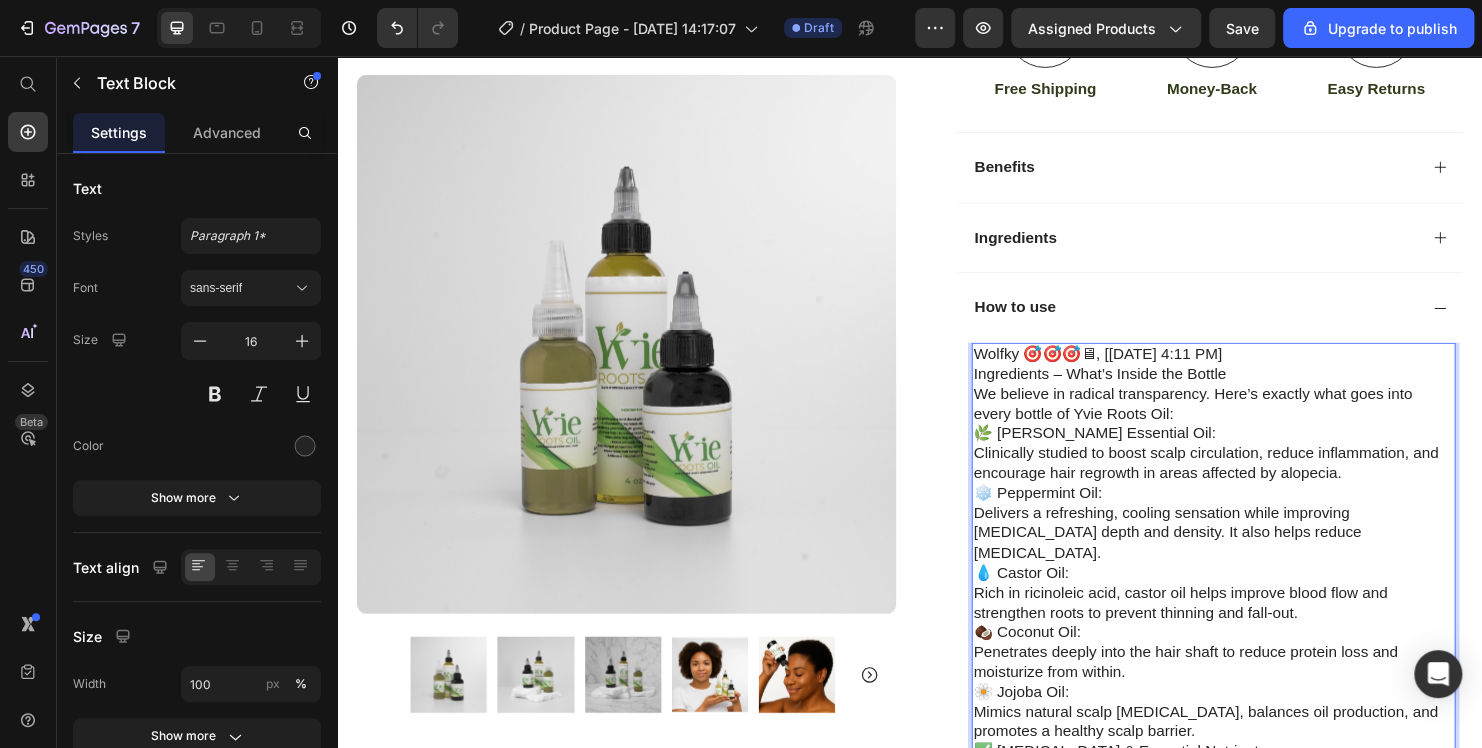 scroll, scrollTop: 1391, scrollLeft: 0, axis: vertical 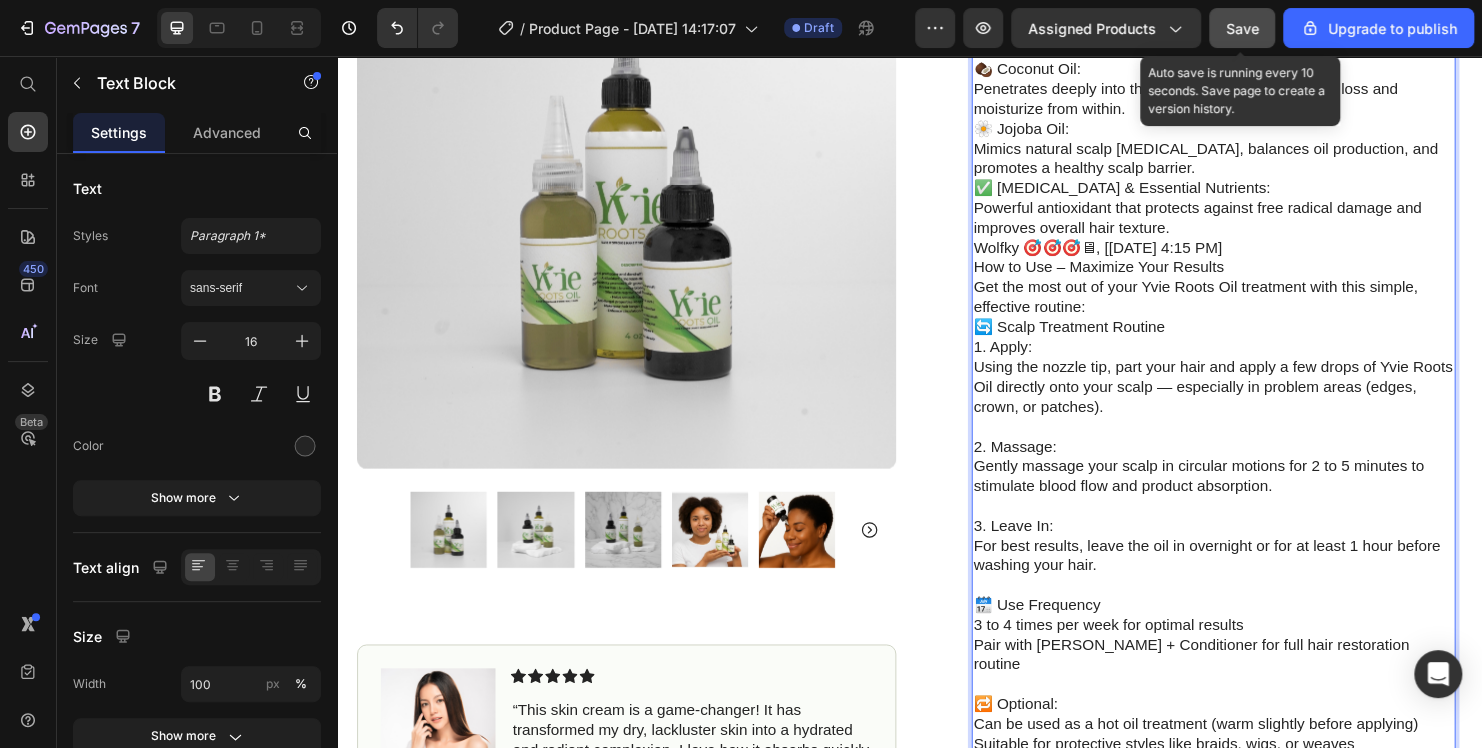 click on "Save" at bounding box center [1242, 28] 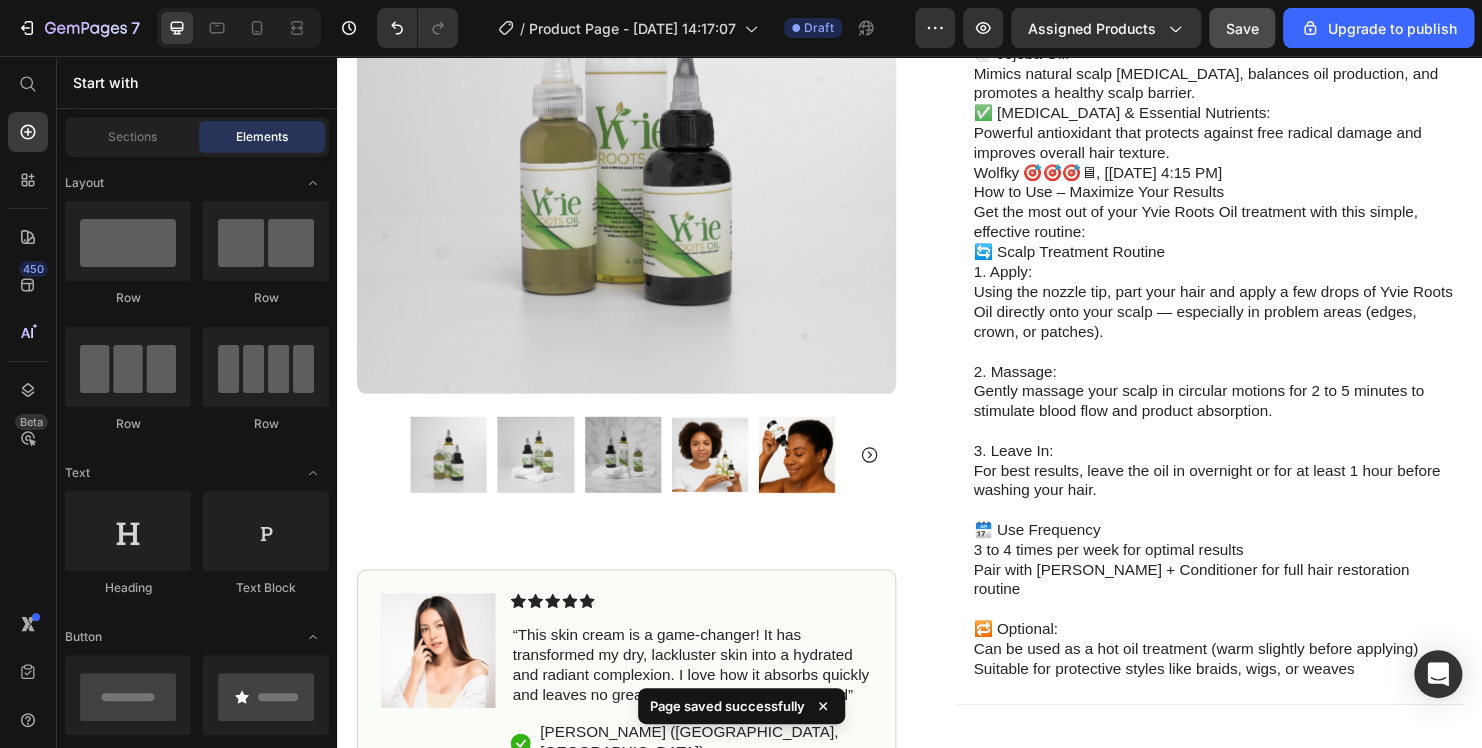 scroll, scrollTop: 1439, scrollLeft: 0, axis: vertical 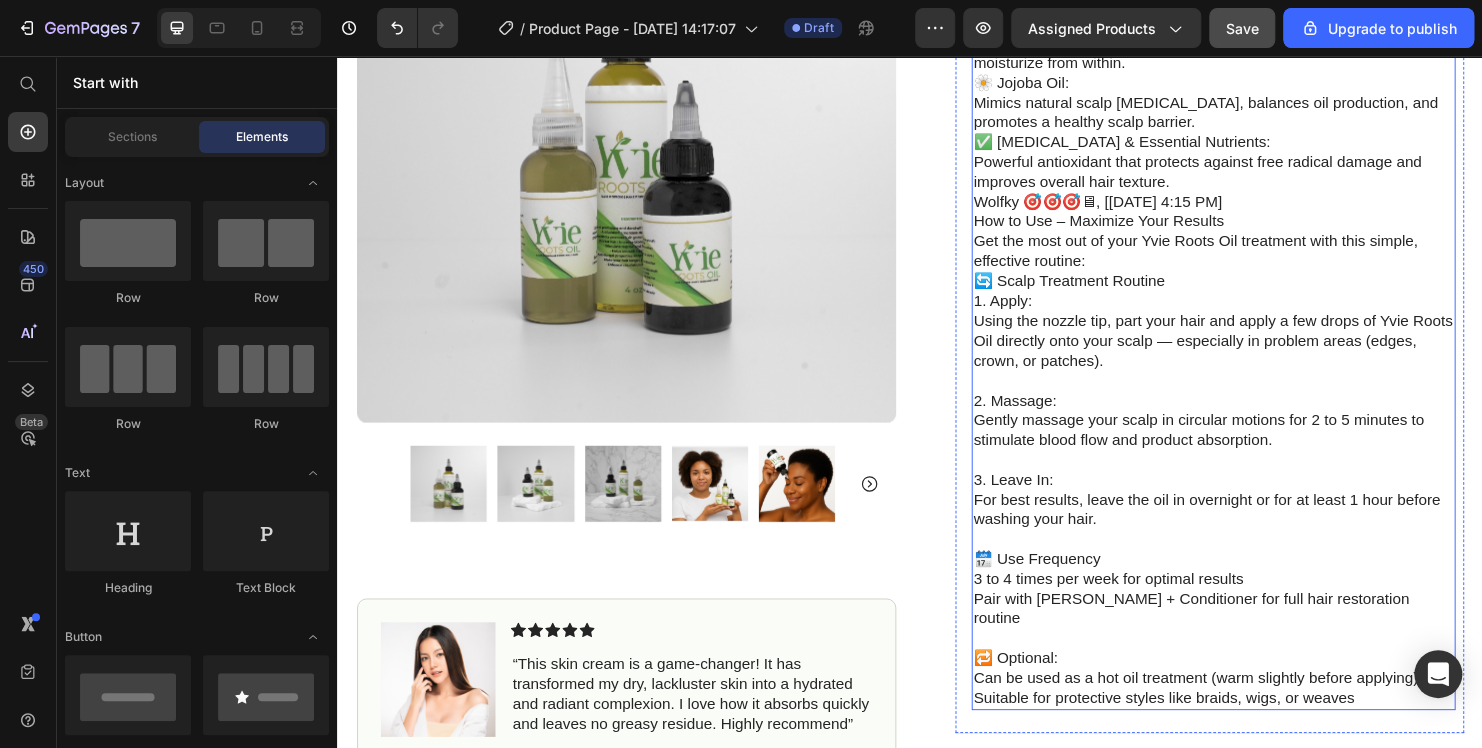 click on "✅ [MEDICAL_DATA] & Essential Nutrients: Powerful antioxidant that protects against free radical damage and improves overall hair texture." at bounding box center [1254, 168] 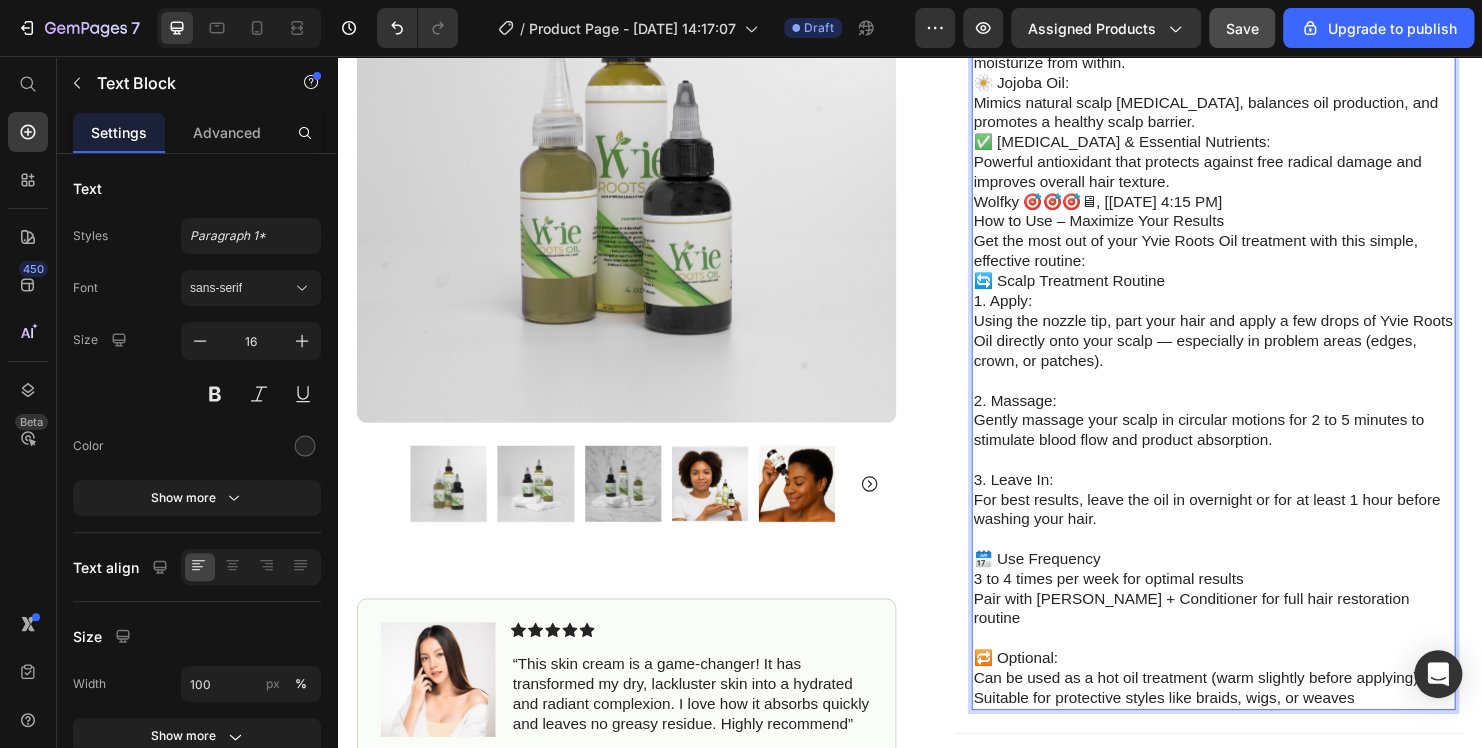 click on "Wolfky 🎯🎯🎯🖥, [[DATE] 4:15 PM] How to Use – Maximize Your Results" at bounding box center (1254, 221) 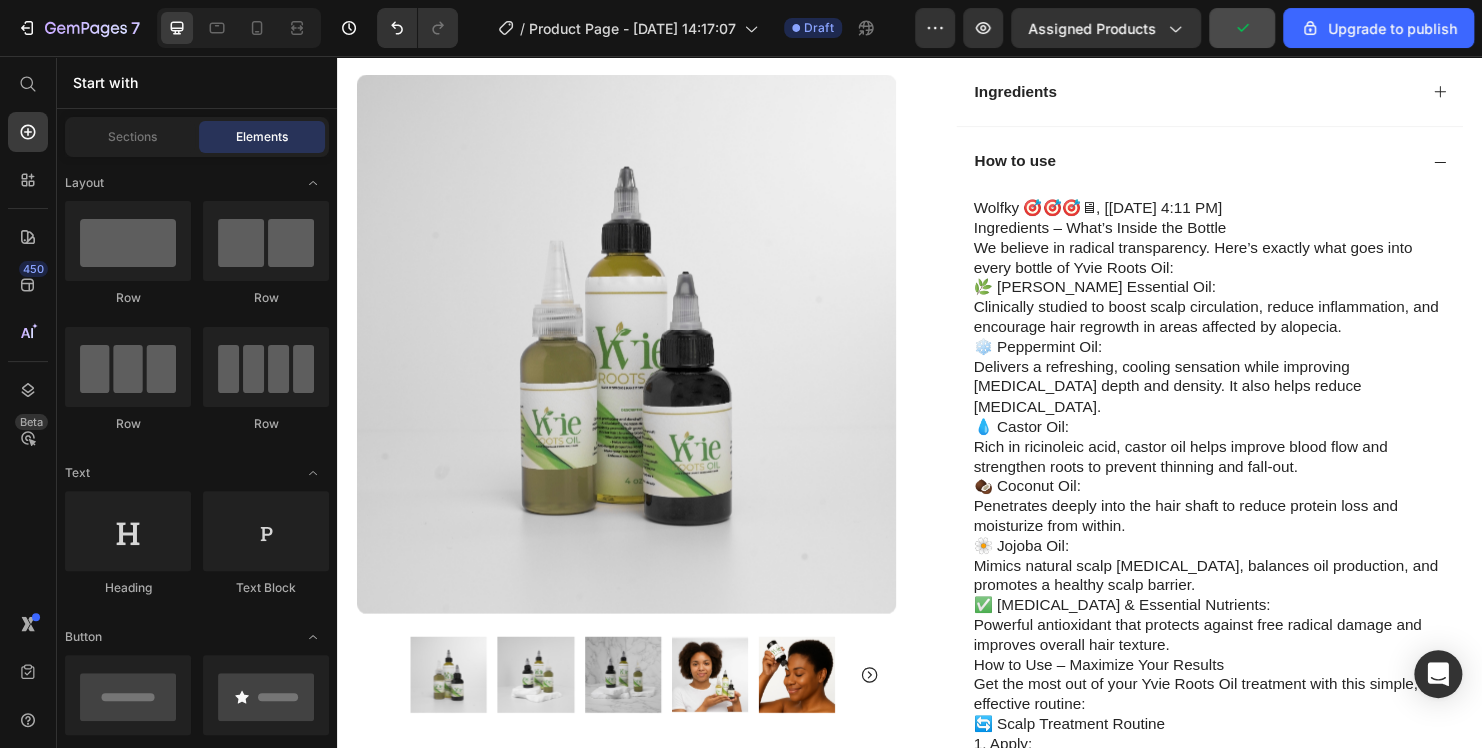 scroll, scrollTop: 922, scrollLeft: 0, axis: vertical 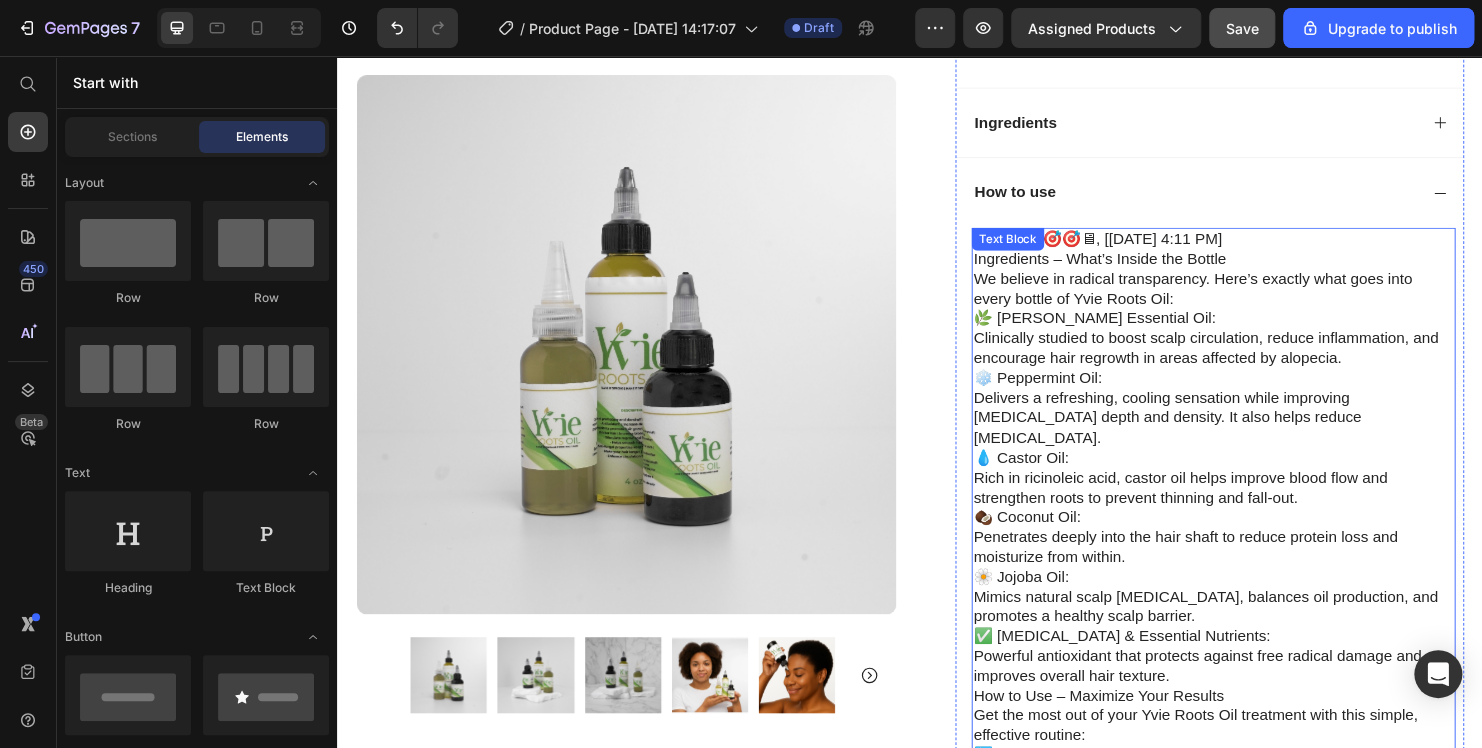 click on "Wolfky 🎯🎯🎯🖥, [[DATE] 4:11 PM] Ingredients – What’s Inside the Bottle" at bounding box center [1254, 259] 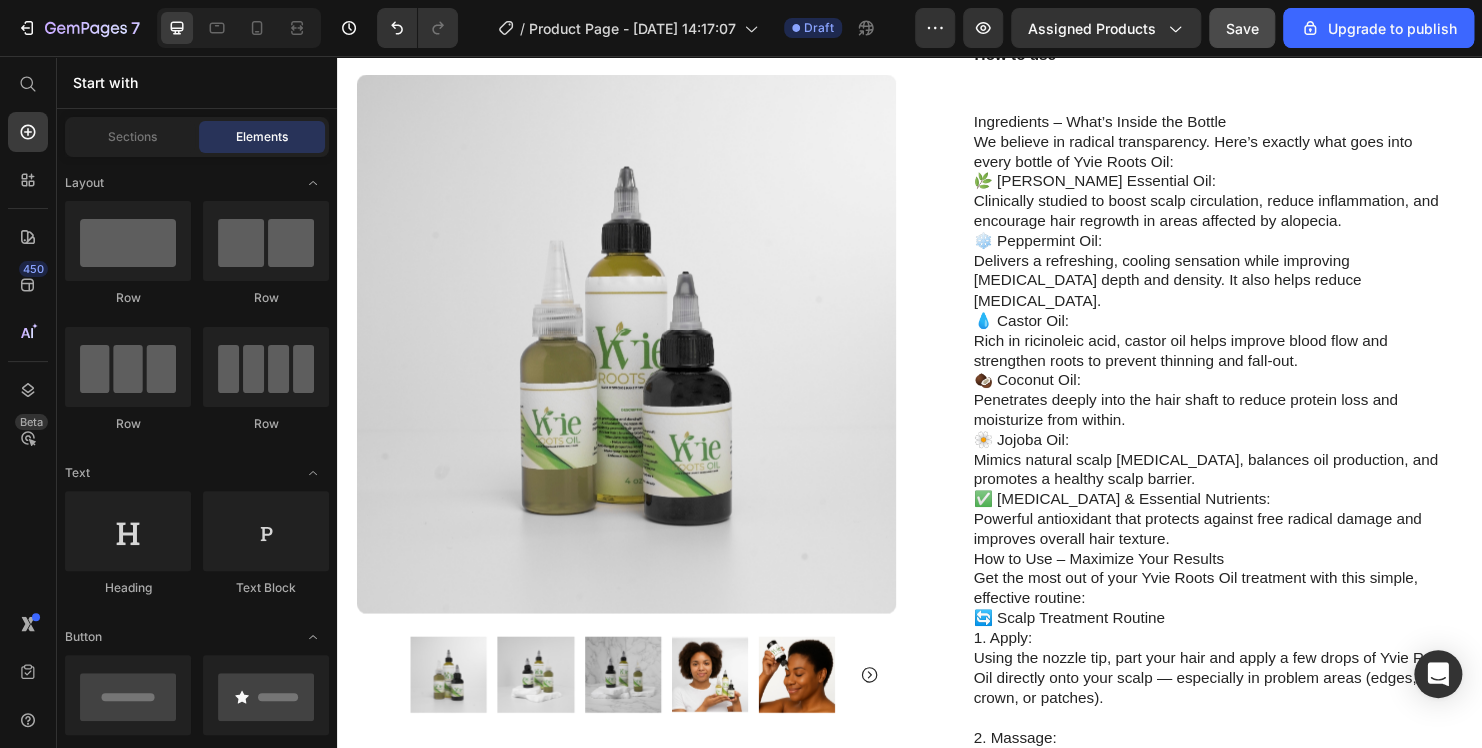 scroll, scrollTop: 1224, scrollLeft: 0, axis: vertical 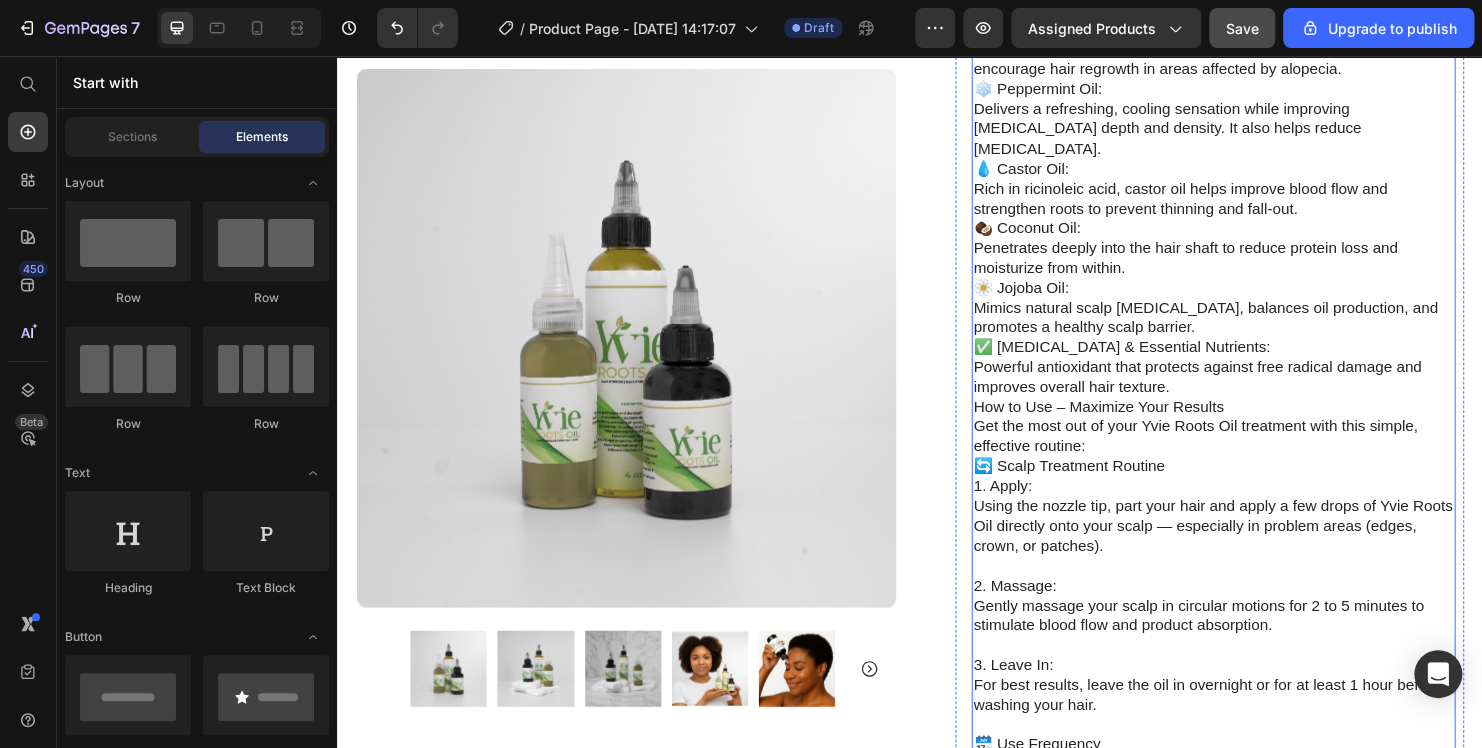 click on "✅ [MEDICAL_DATA] & Essential Nutrients: Powerful antioxidant that protects against free radical damage and improves overall hair texture. How to Use – Maximize Your Results" at bounding box center (1254, 393) 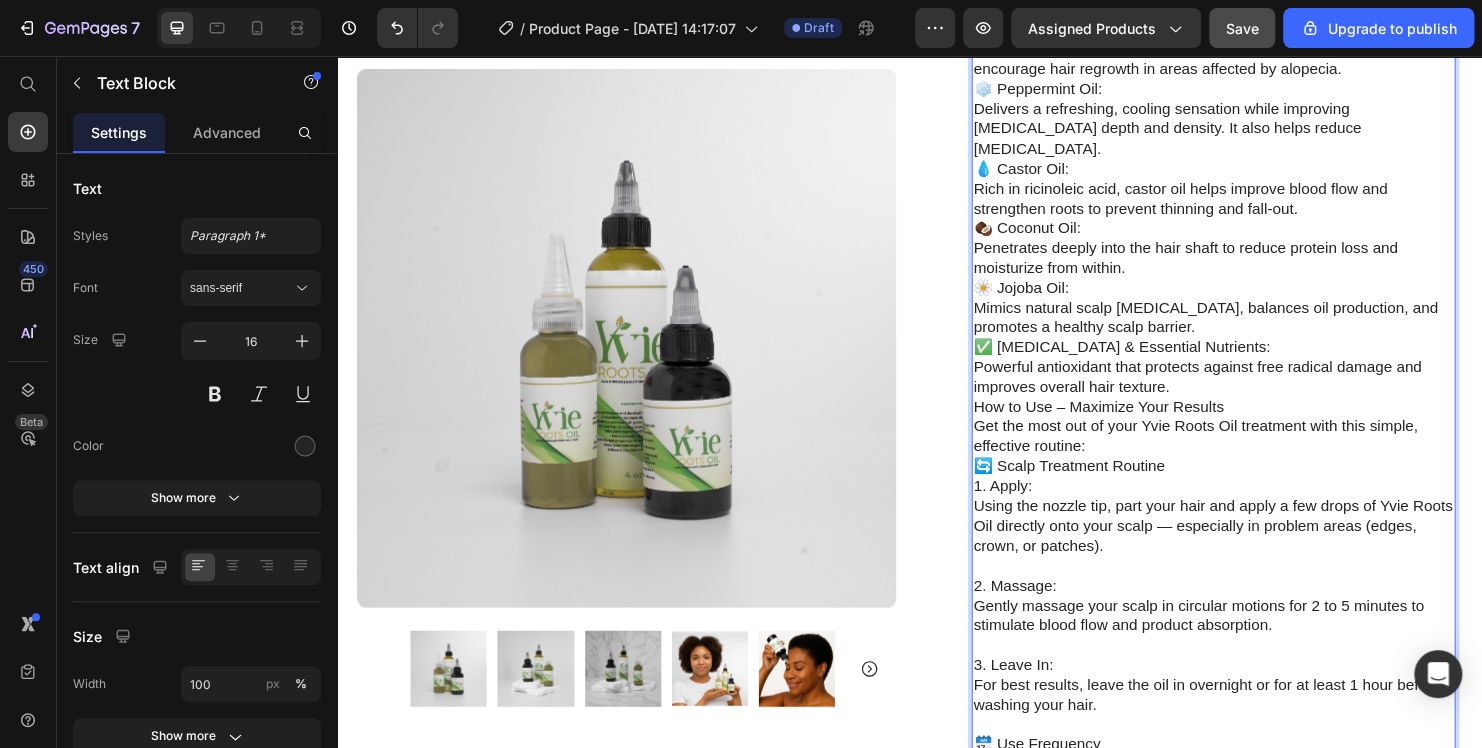 click on "✅ [MEDICAL_DATA] & Essential Nutrients: Powerful antioxidant that protects against free radical damage and improves overall hair texture. How to Use – Maximize Your Results" at bounding box center (1254, 393) 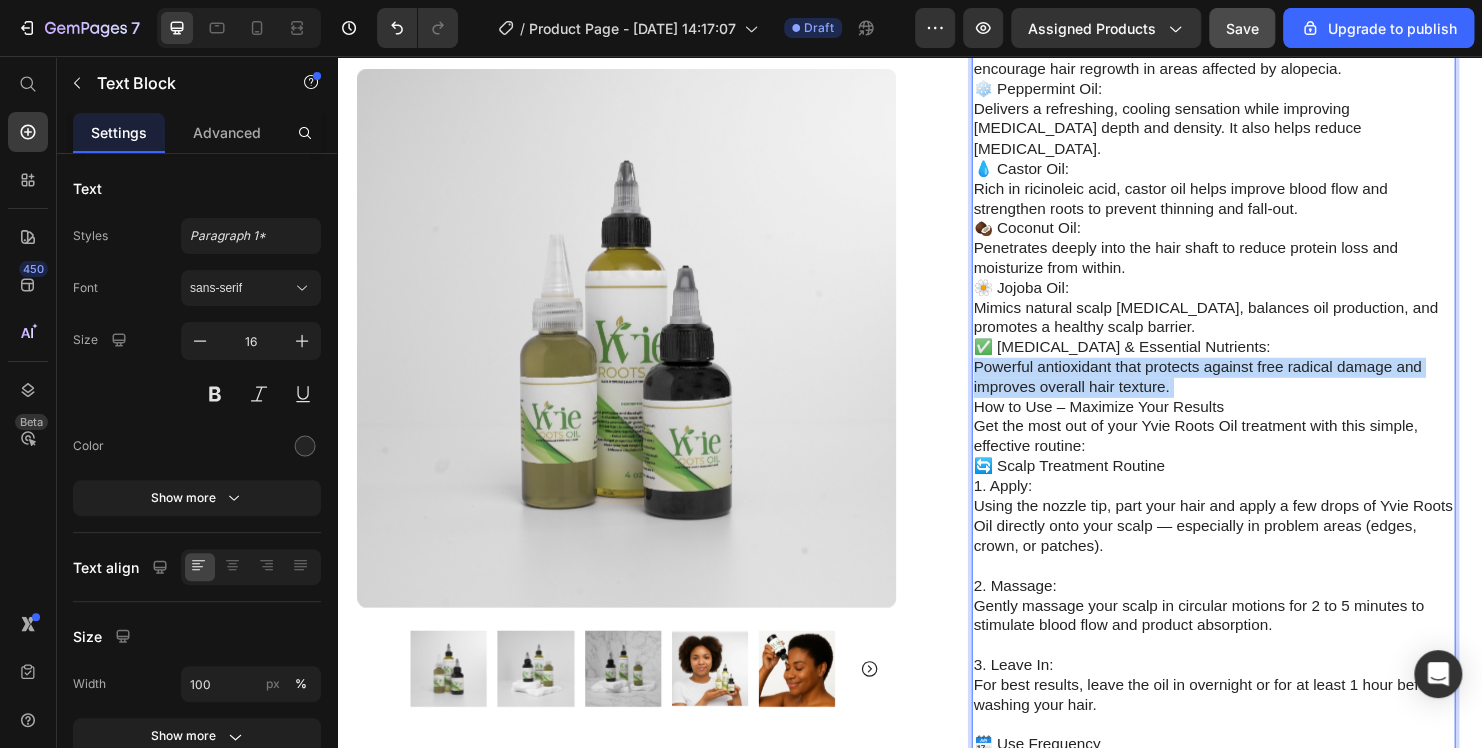 click on "✅ [MEDICAL_DATA] & Essential Nutrients: Powerful antioxidant that protects against free radical damage and improves overall hair texture. How to Use – Maximize Your Results" at bounding box center [1254, 393] 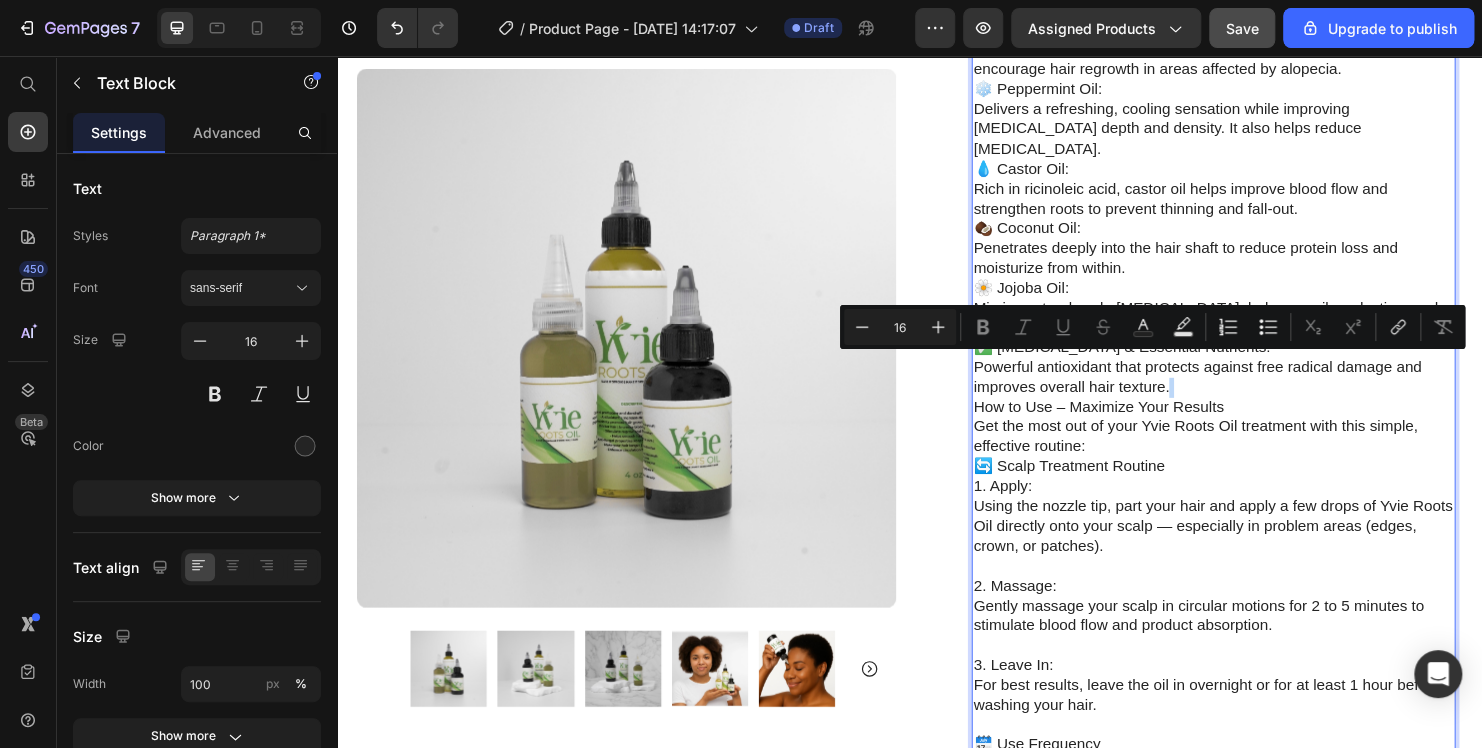click on "✅ [MEDICAL_DATA] & Essential Nutrients: Powerful antioxidant that protects against free radical damage and improves overall hair texture. How to Use – Maximize Your Results" at bounding box center [1254, 393] 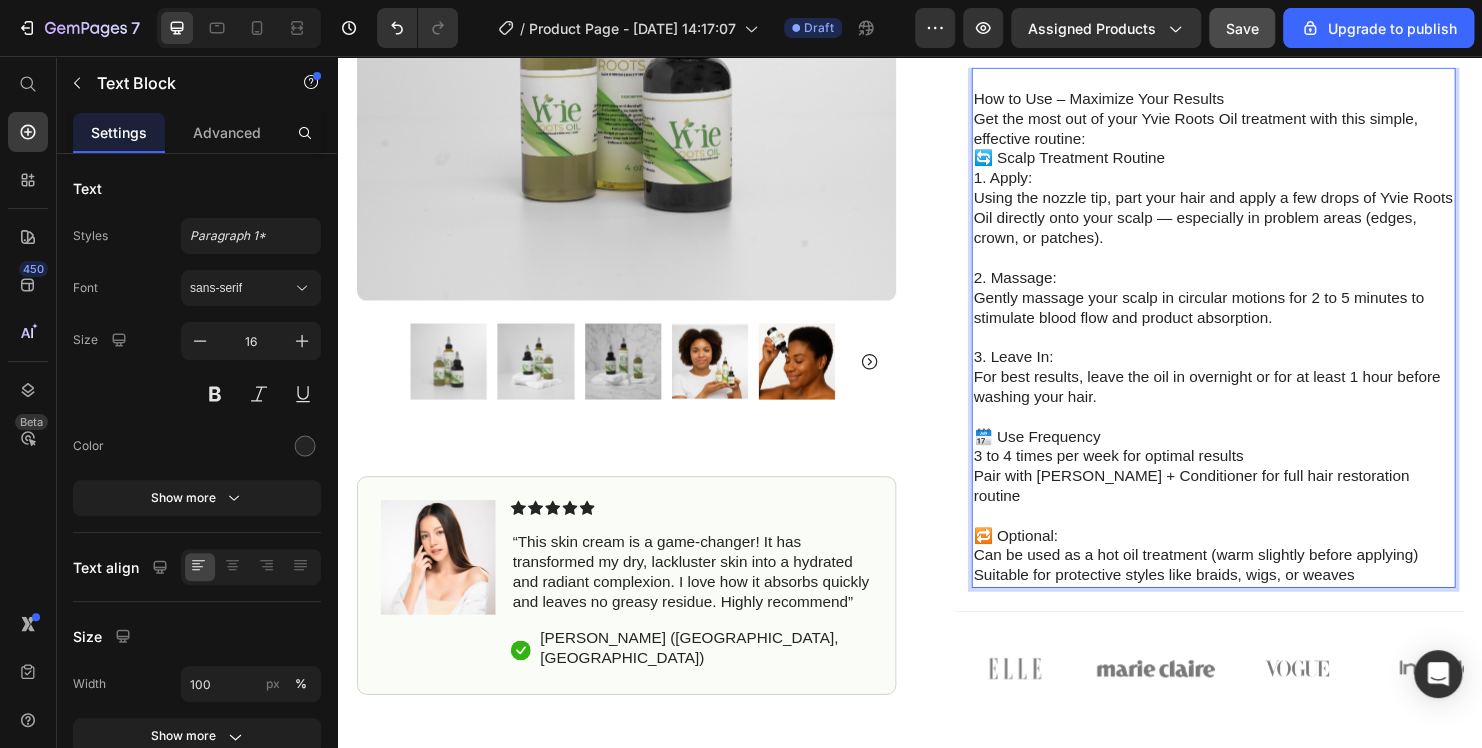 scroll, scrollTop: 1082, scrollLeft: 0, axis: vertical 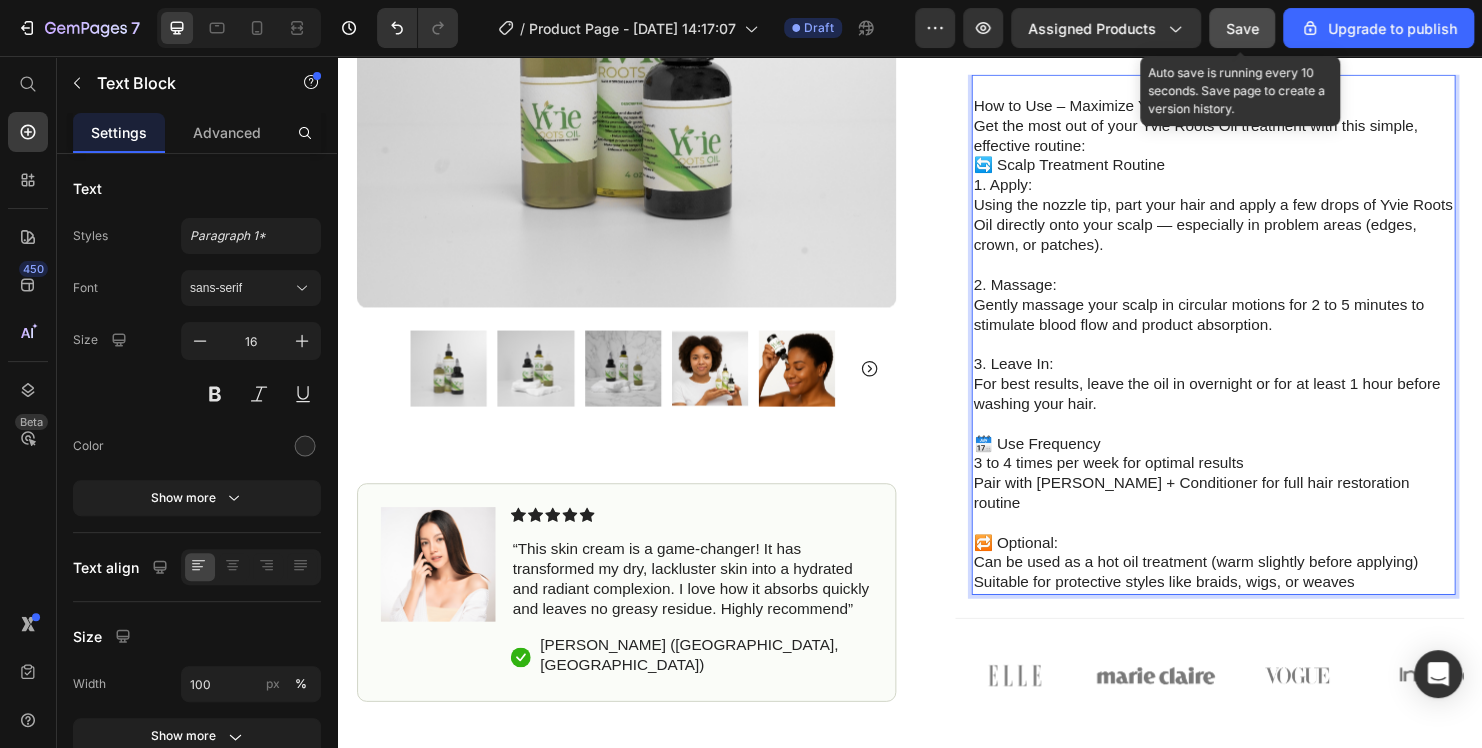 click on "Save" 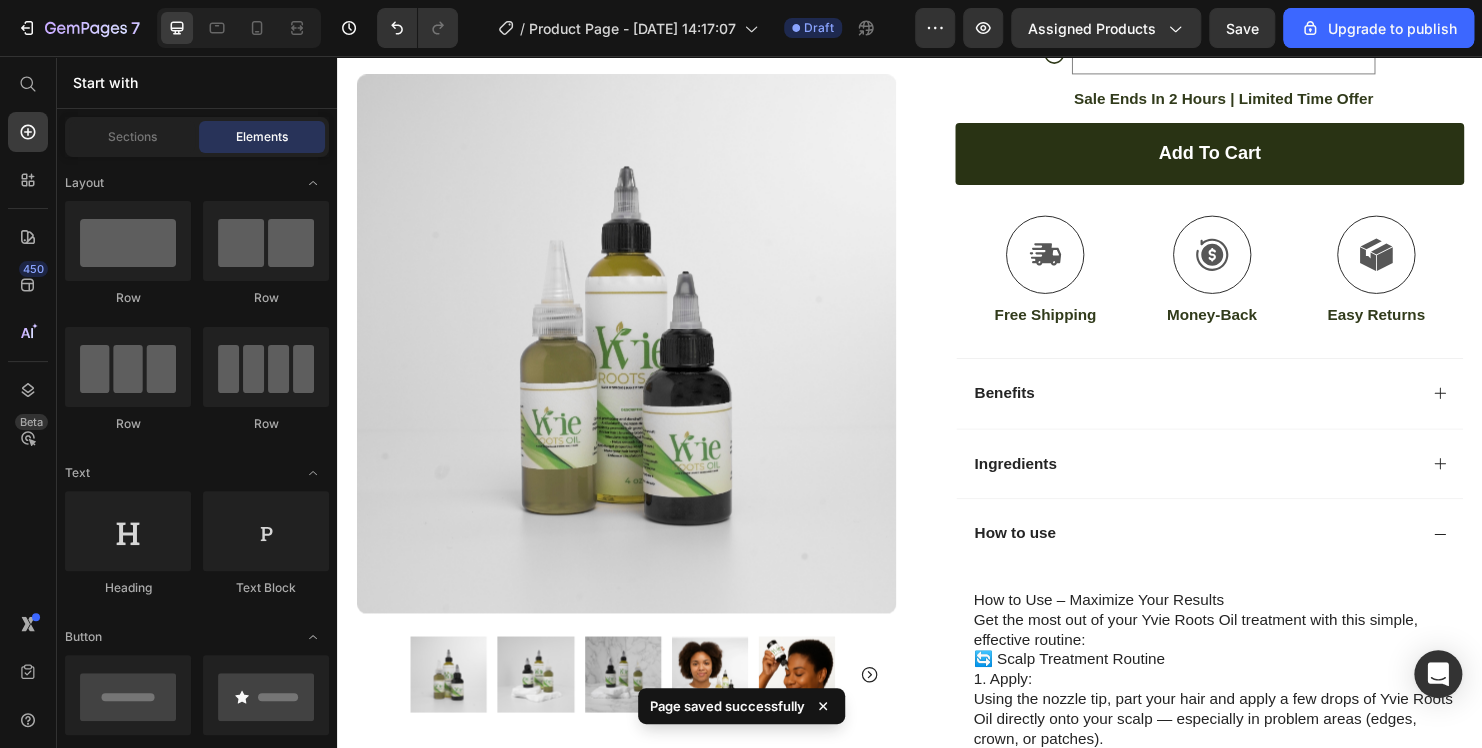 scroll, scrollTop: 408, scrollLeft: 0, axis: vertical 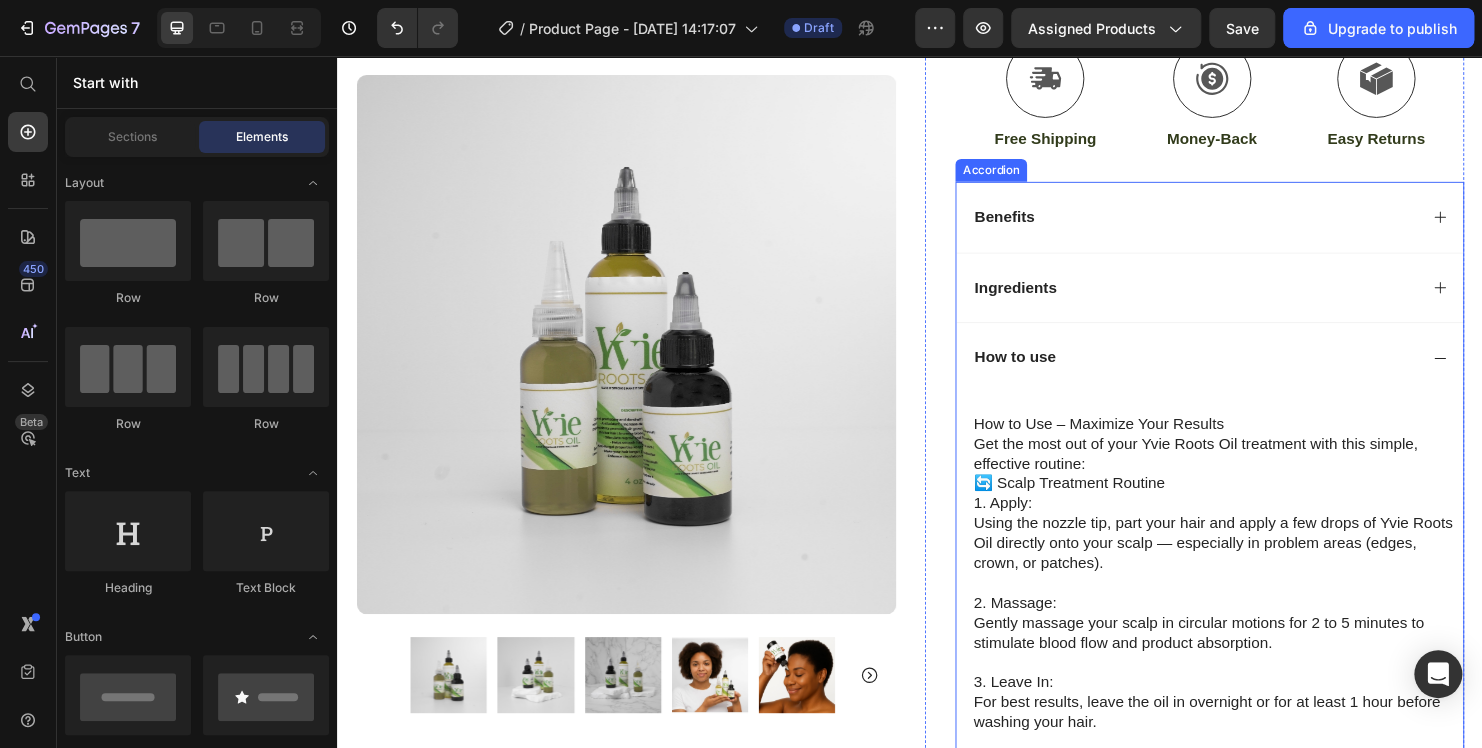 click 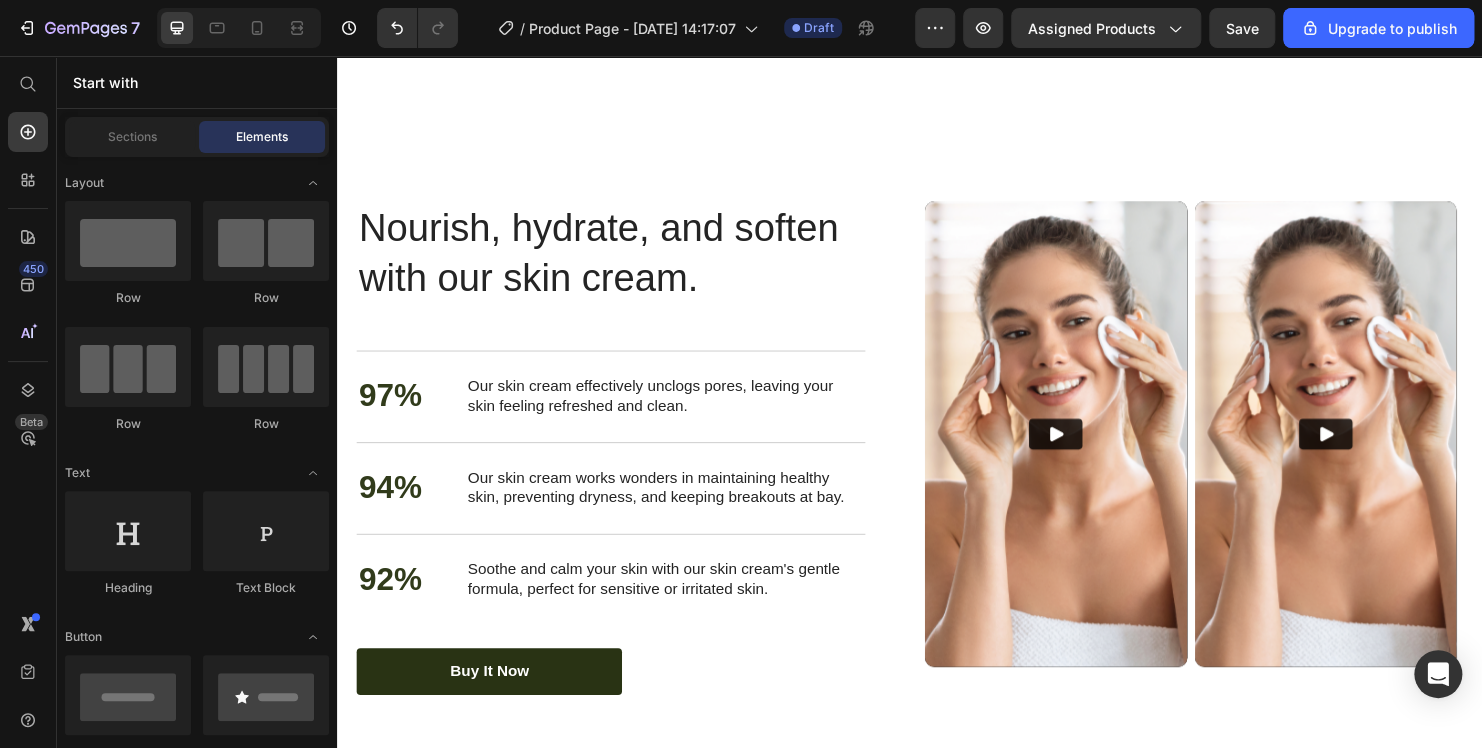 scroll, scrollTop: 2785, scrollLeft: 0, axis: vertical 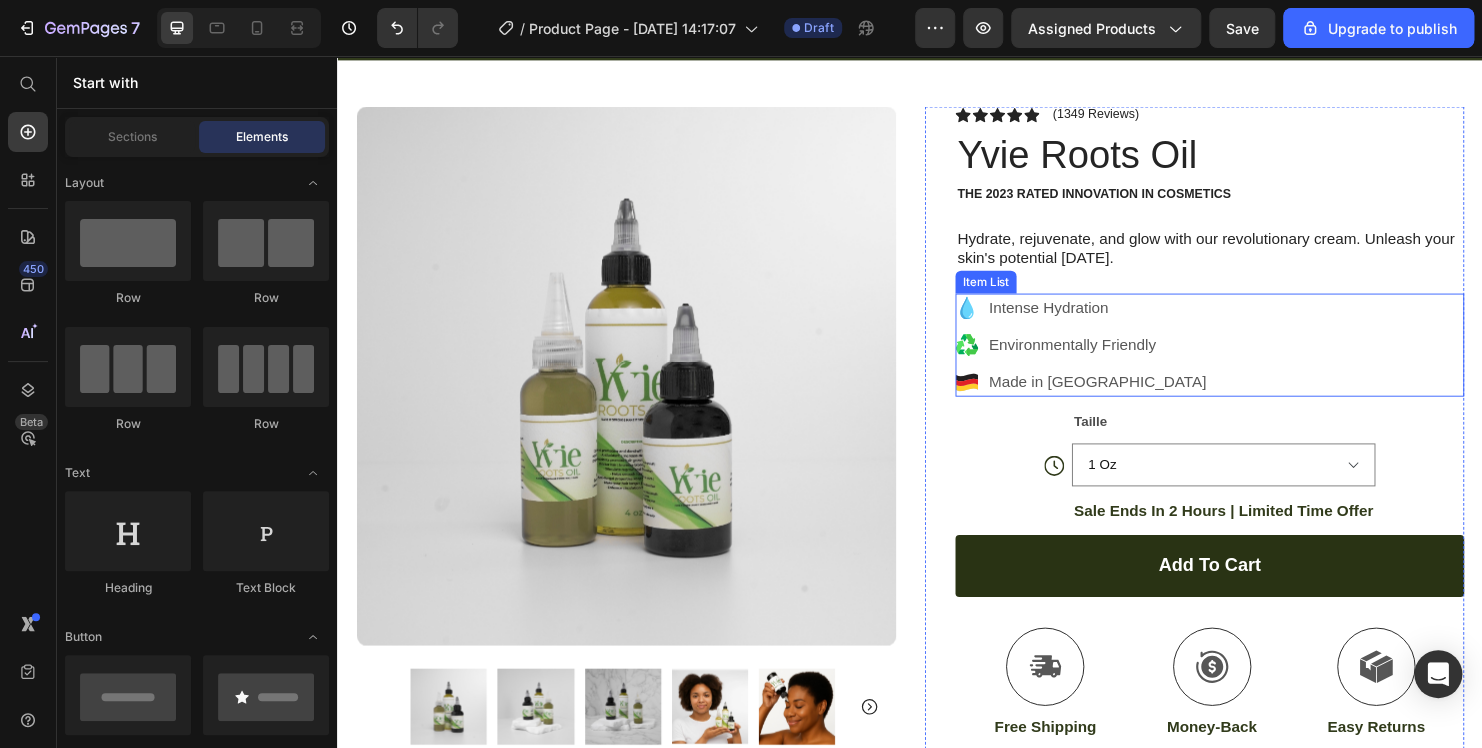 click on "Intense Hydration" at bounding box center [1133, 320] 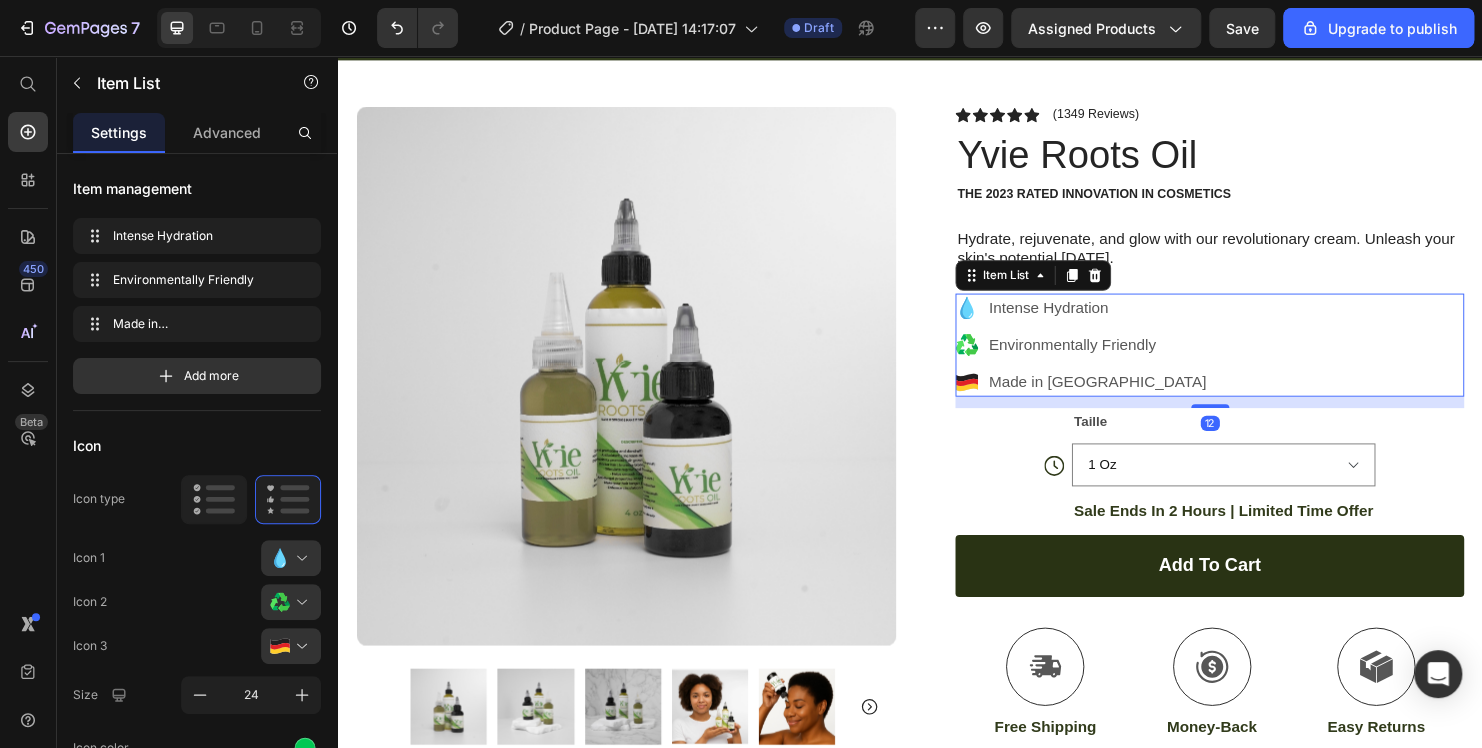click on "Intense Hydration" at bounding box center (1133, 320) 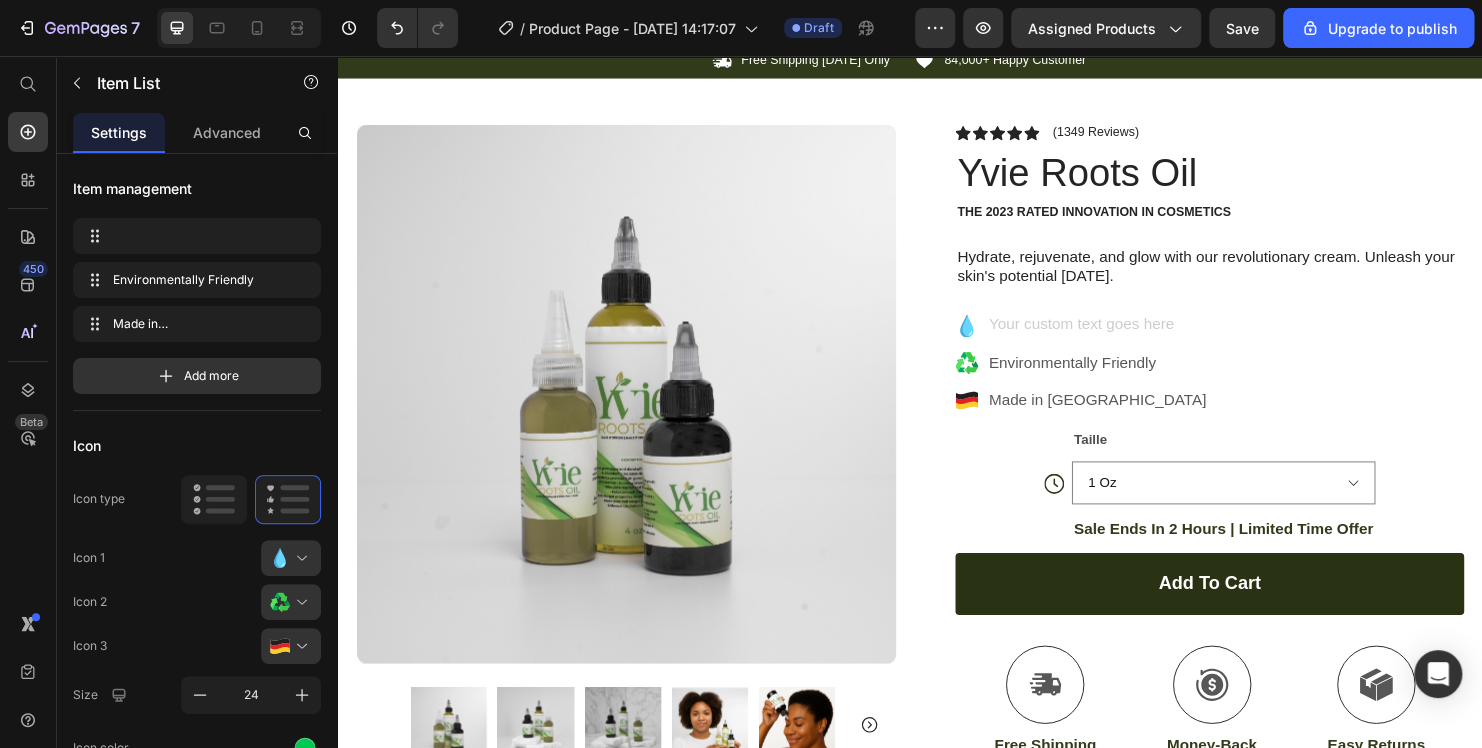 scroll, scrollTop: 104, scrollLeft: 0, axis: vertical 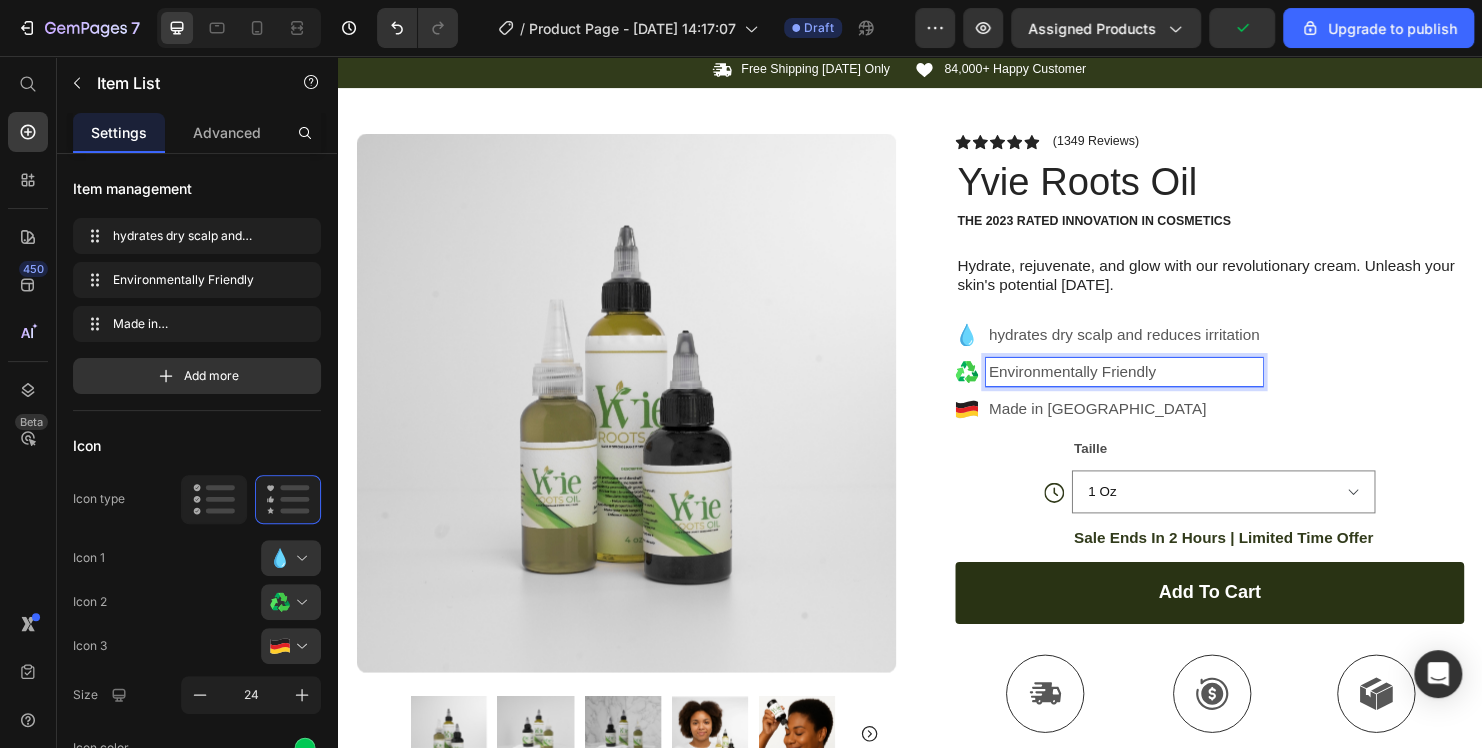 click on "Environmentally Friendly" at bounding box center (1161, 388) 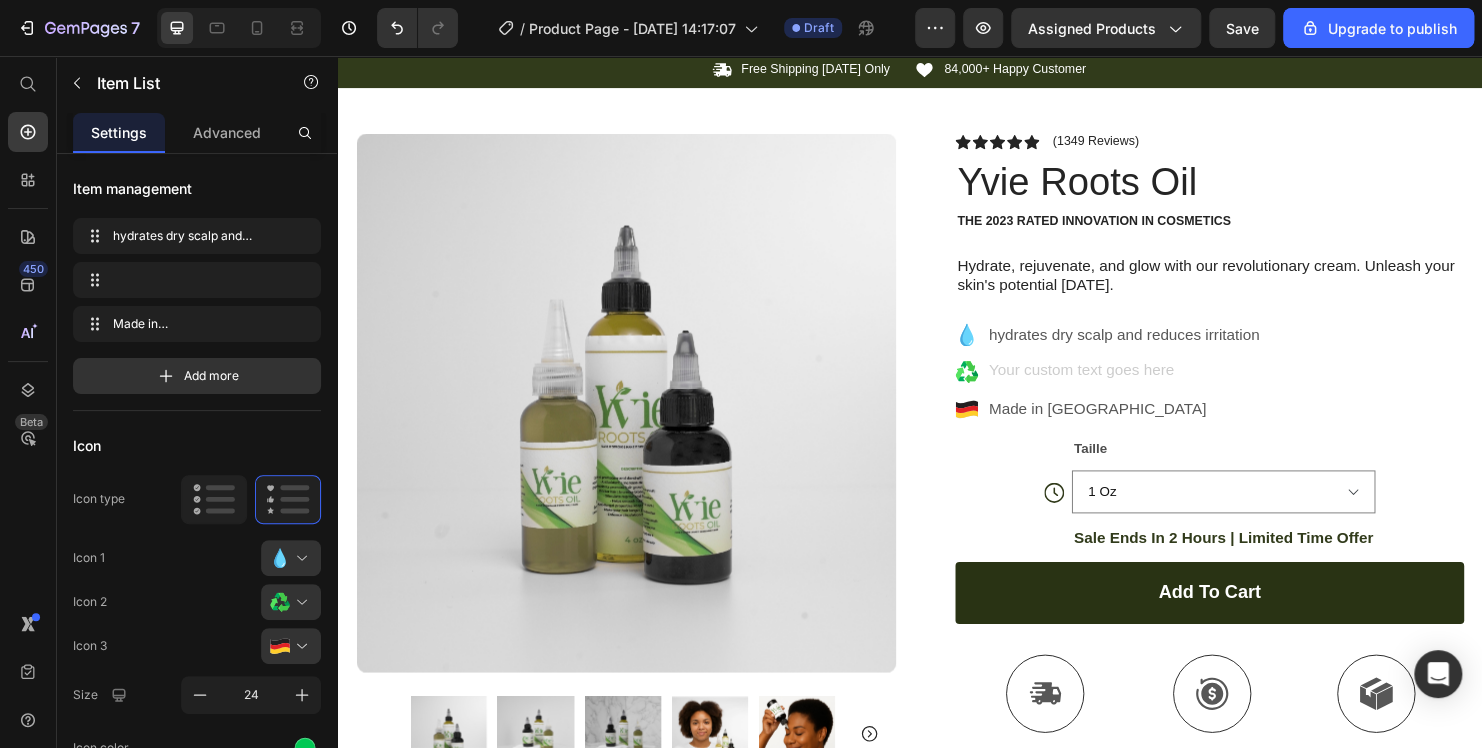 scroll, scrollTop: 96, scrollLeft: 0, axis: vertical 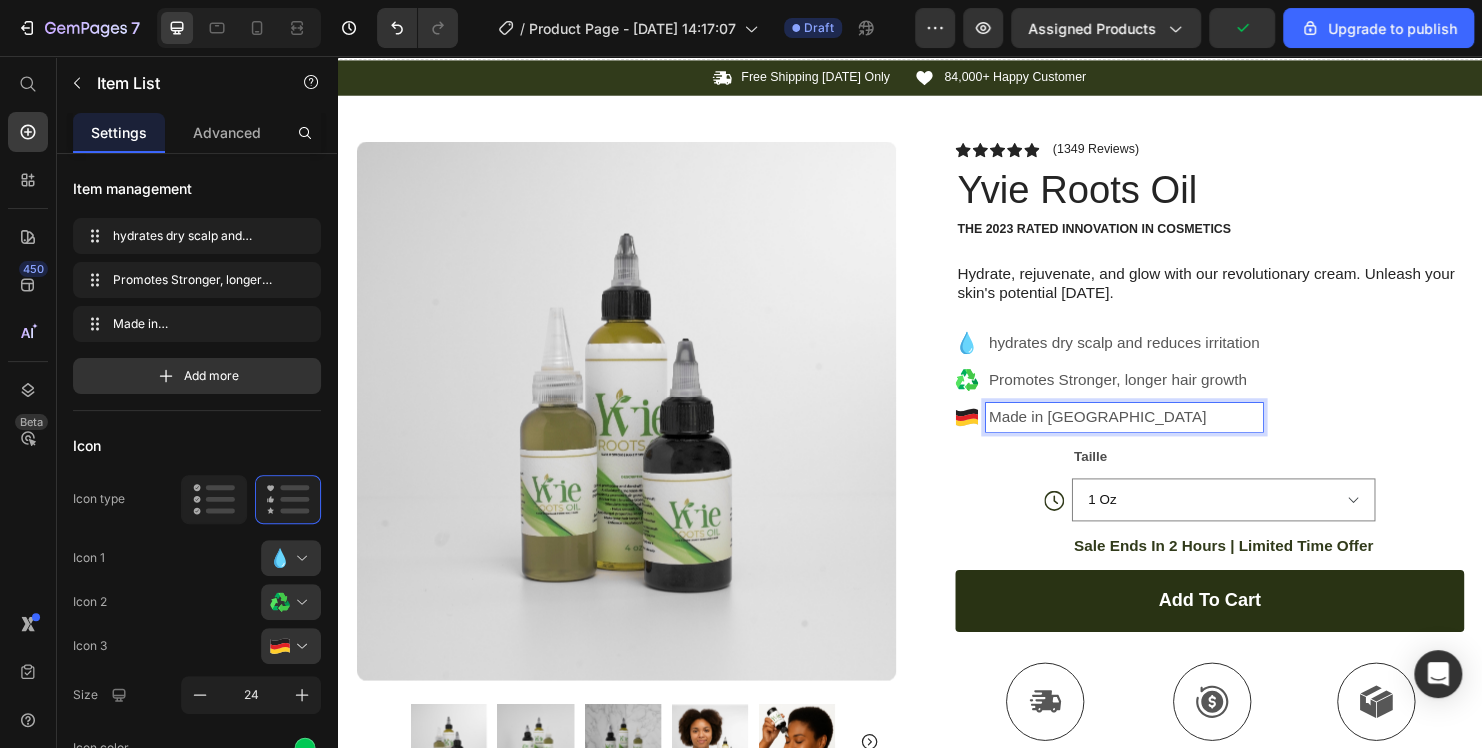 click on "Made in [GEOGRAPHIC_DATA]" at bounding box center (1161, 435) 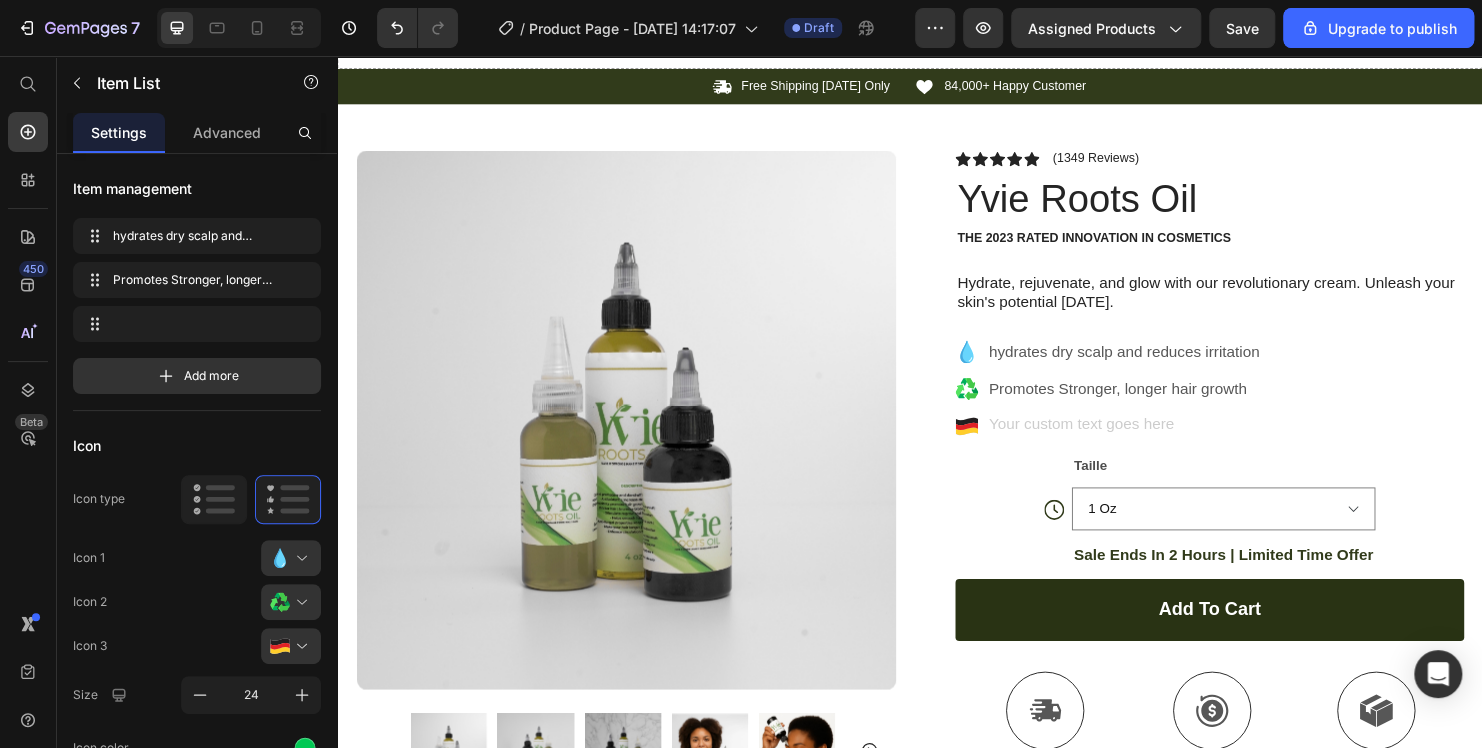 scroll, scrollTop: 78, scrollLeft: 0, axis: vertical 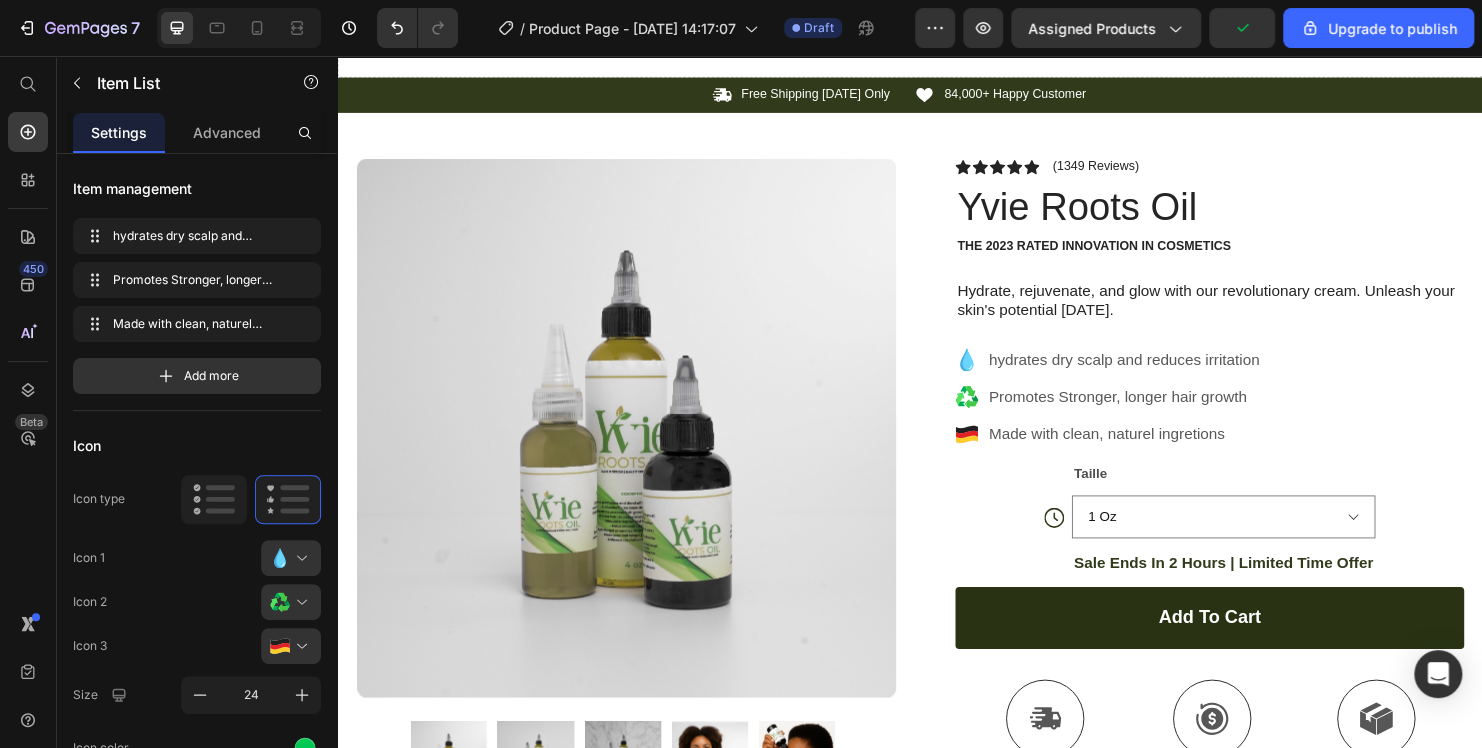 drag, startPoint x: 1276, startPoint y: 451, endPoint x: 977, endPoint y: 369, distance: 310.0403 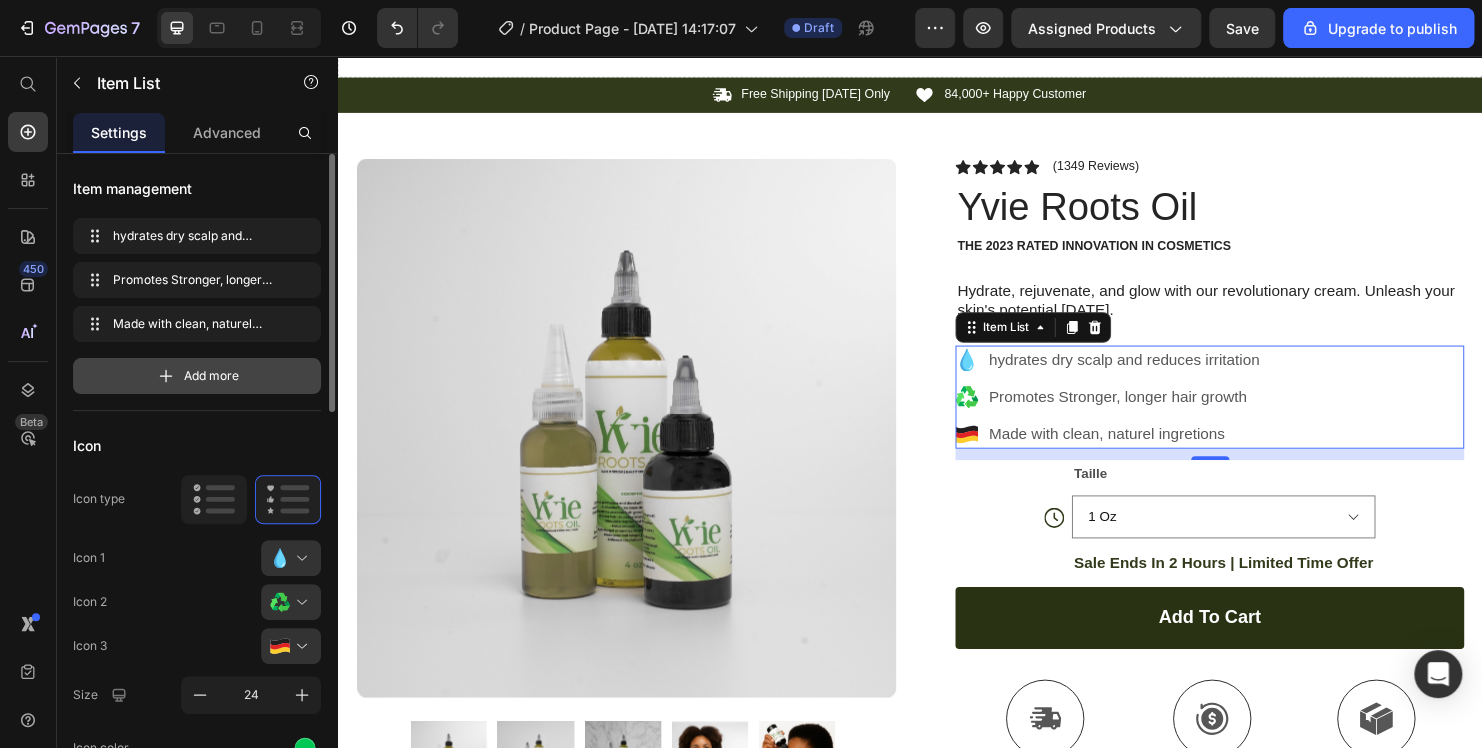 click 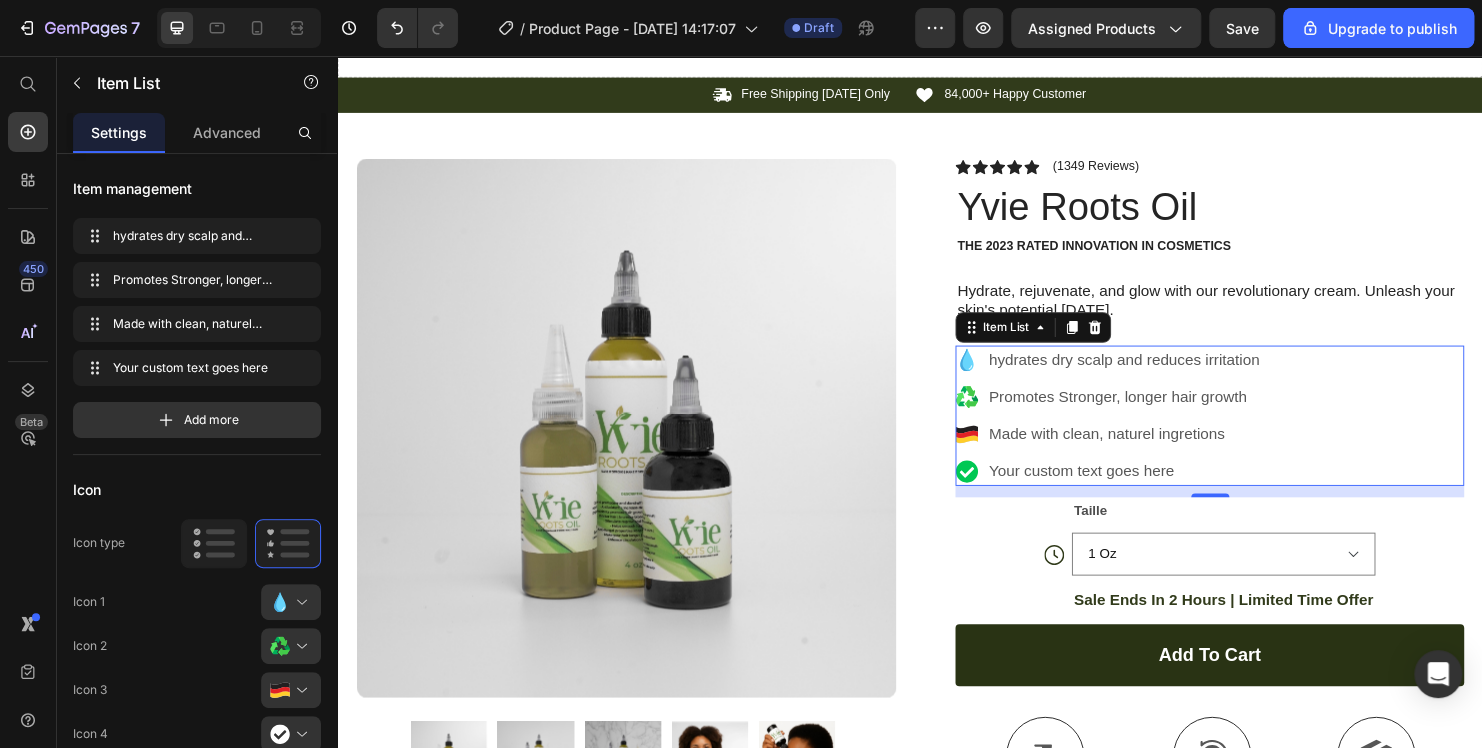 click on "Your custom text goes here" at bounding box center (1161, 492) 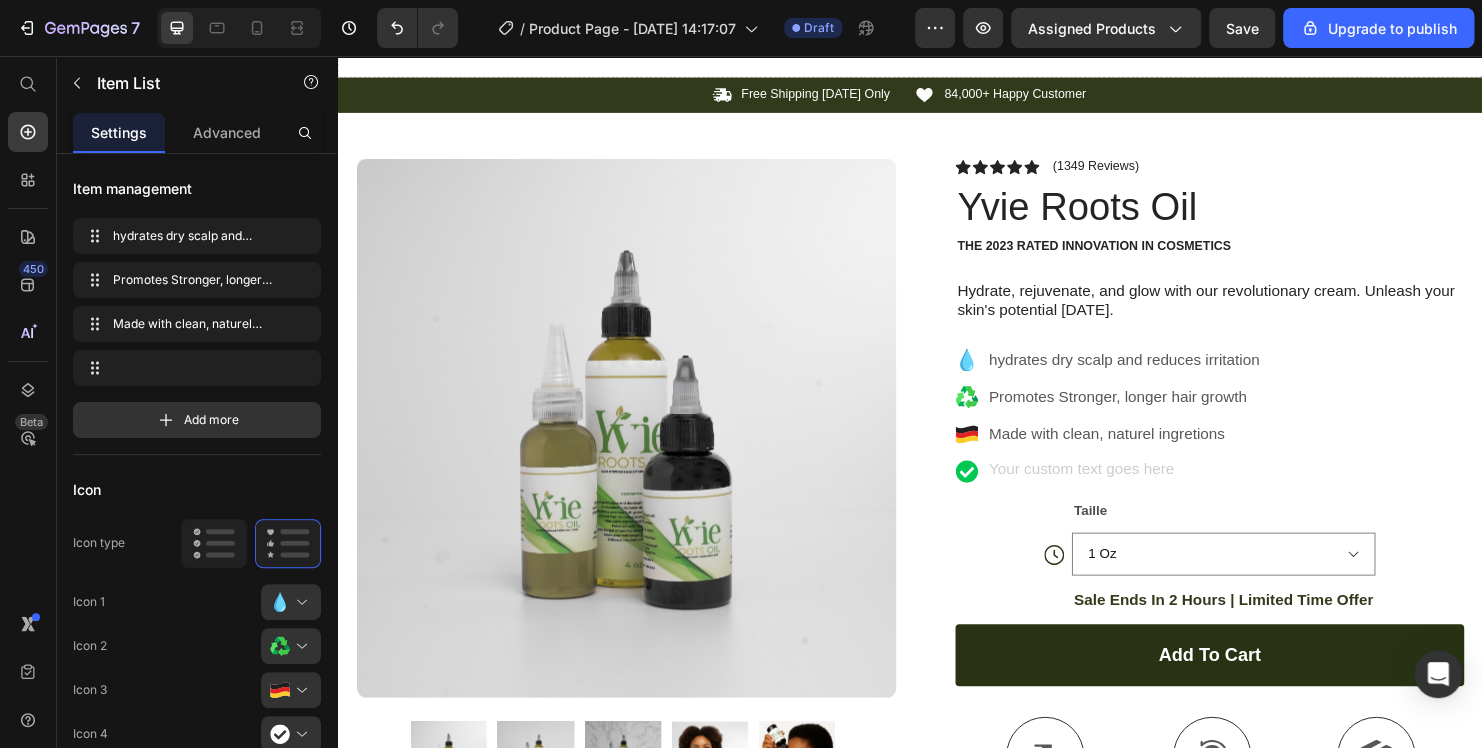 scroll, scrollTop: 68, scrollLeft: 0, axis: vertical 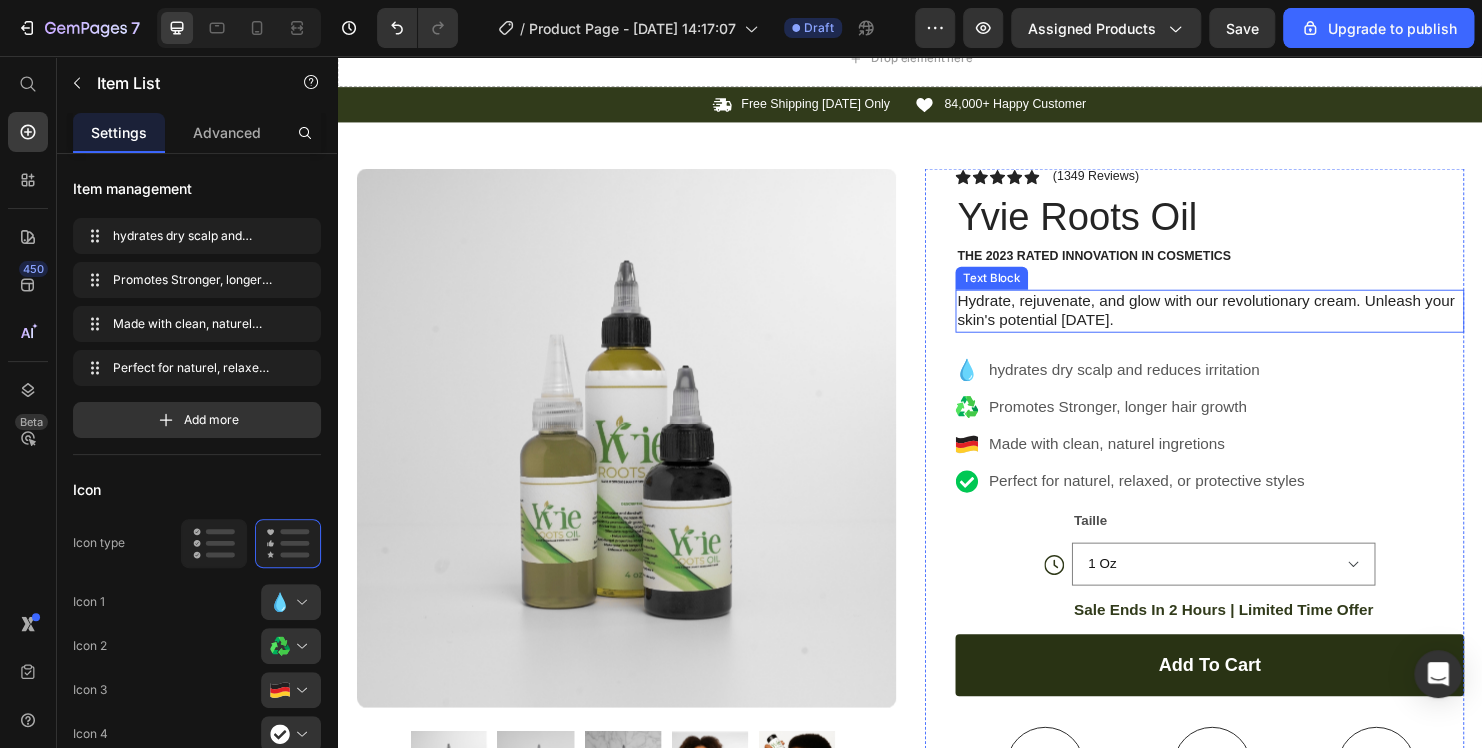 click on "Hydrate, rejuvenate, and glow with our revolutionary cream. Unleash your skin's potential [DATE]." at bounding box center [1250, 324] 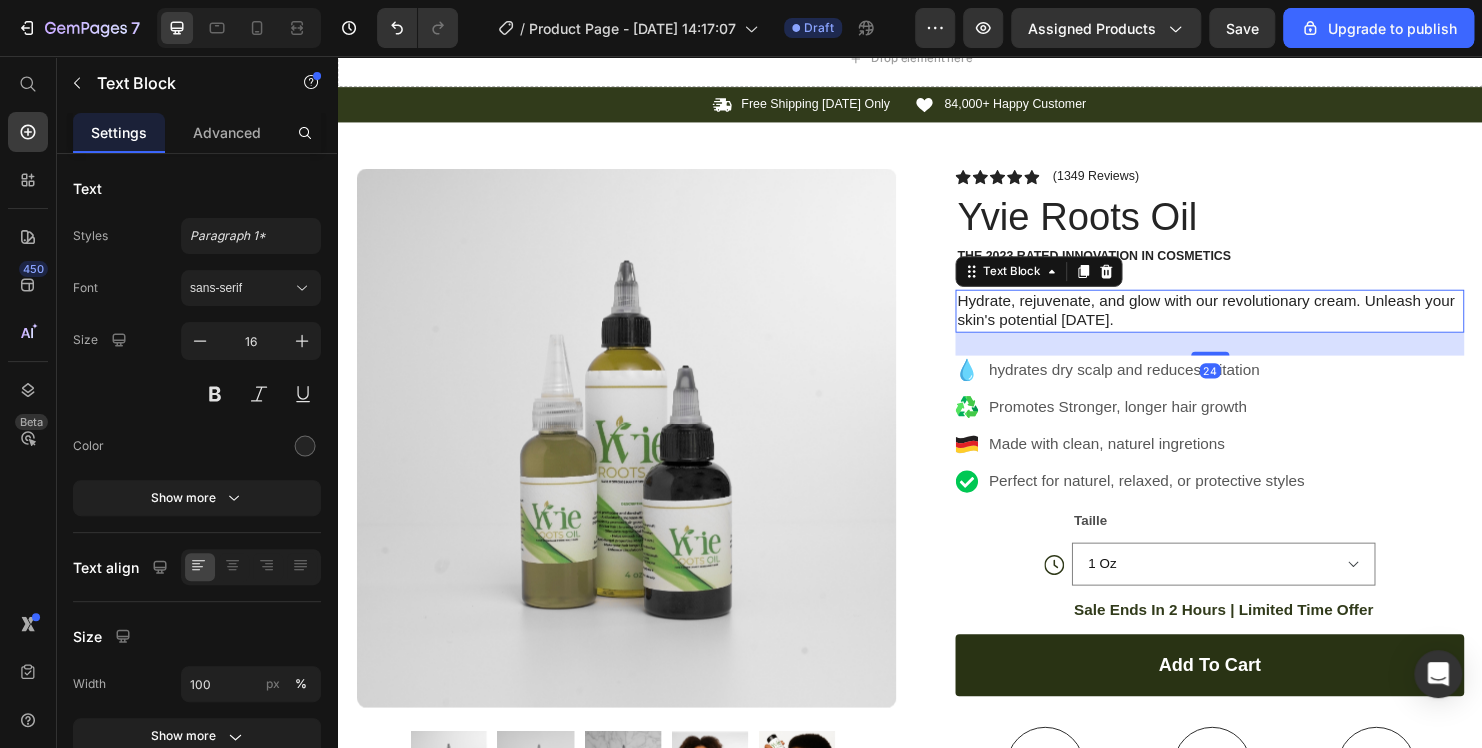 click on "Hydrate, rejuvenate, and glow with our revolutionary cream. Unleash your skin's potential [DATE]." at bounding box center [1250, 324] 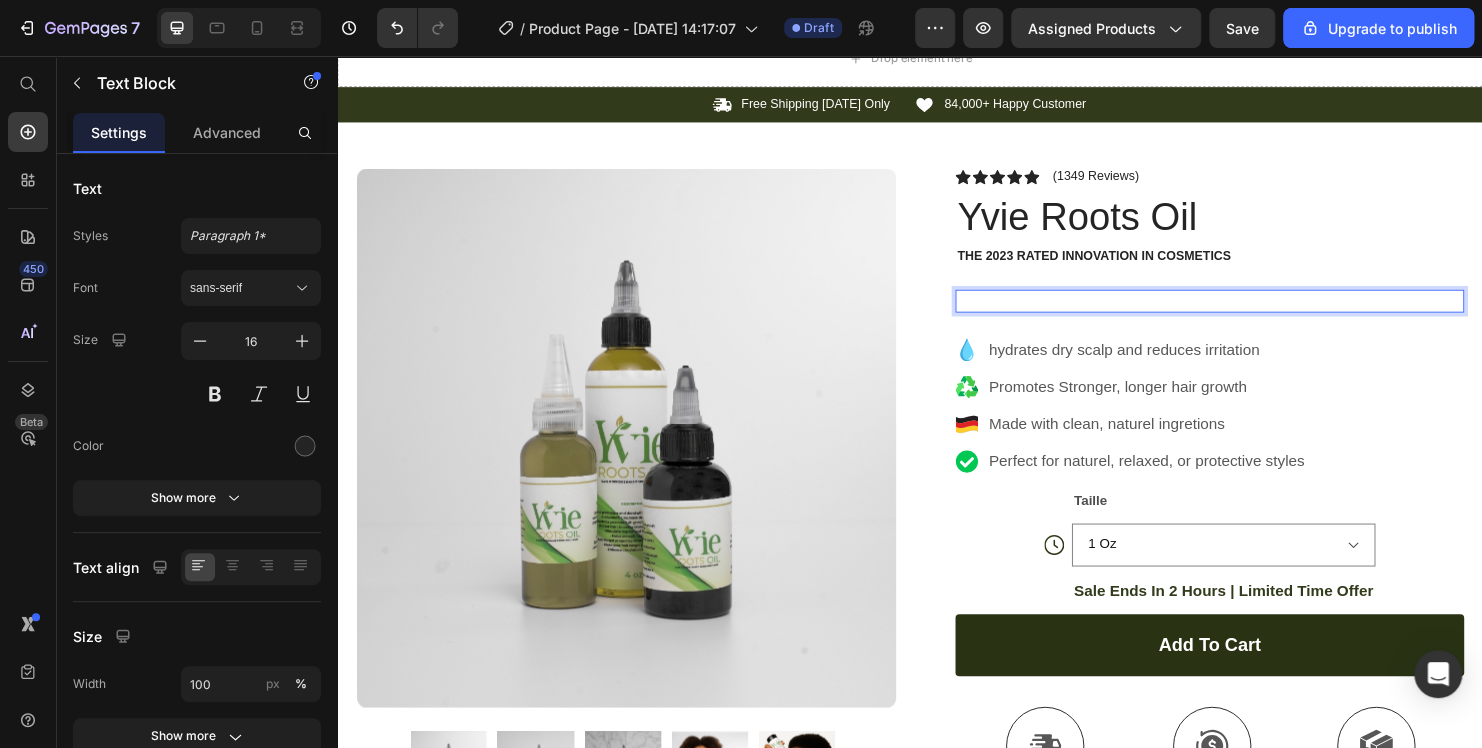 click at bounding box center (1250, 313) 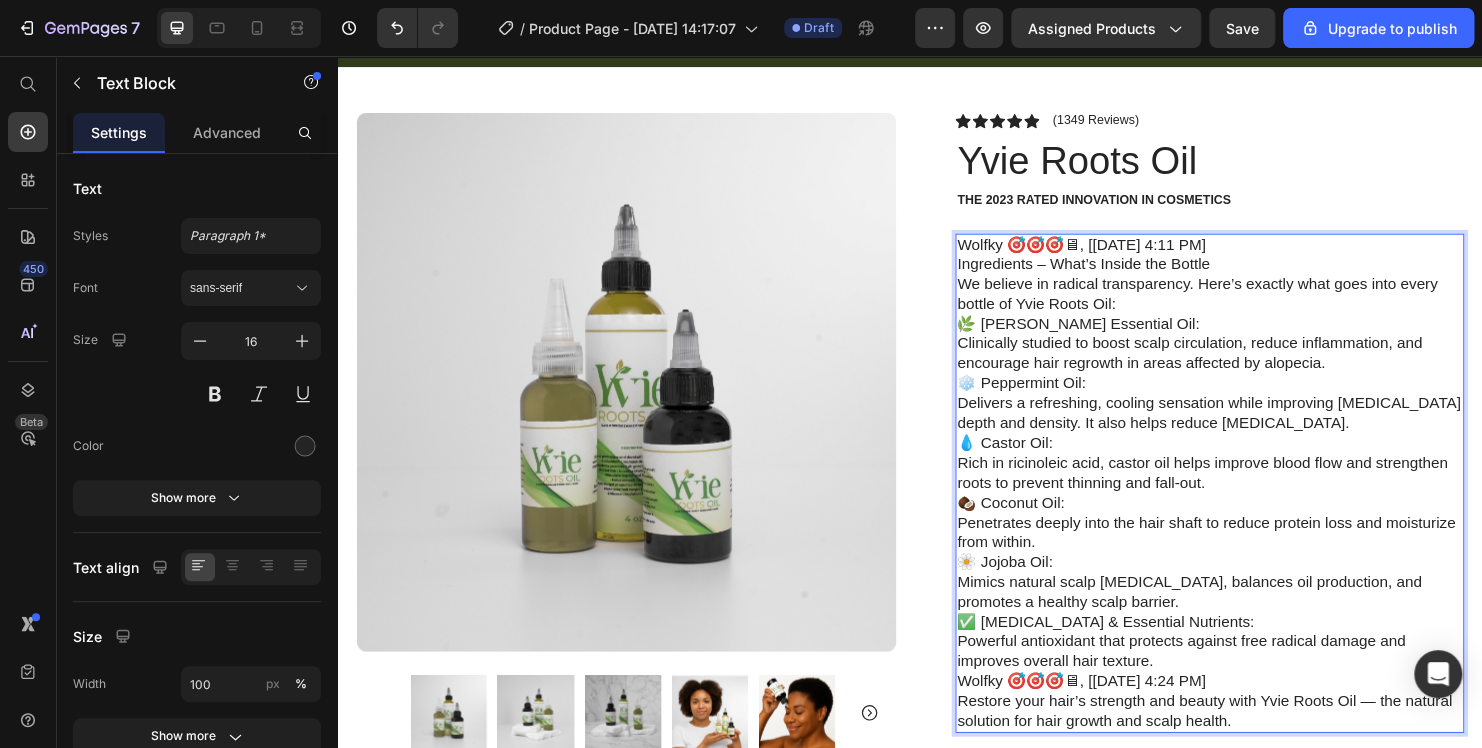 scroll, scrollTop: 29, scrollLeft: 0, axis: vertical 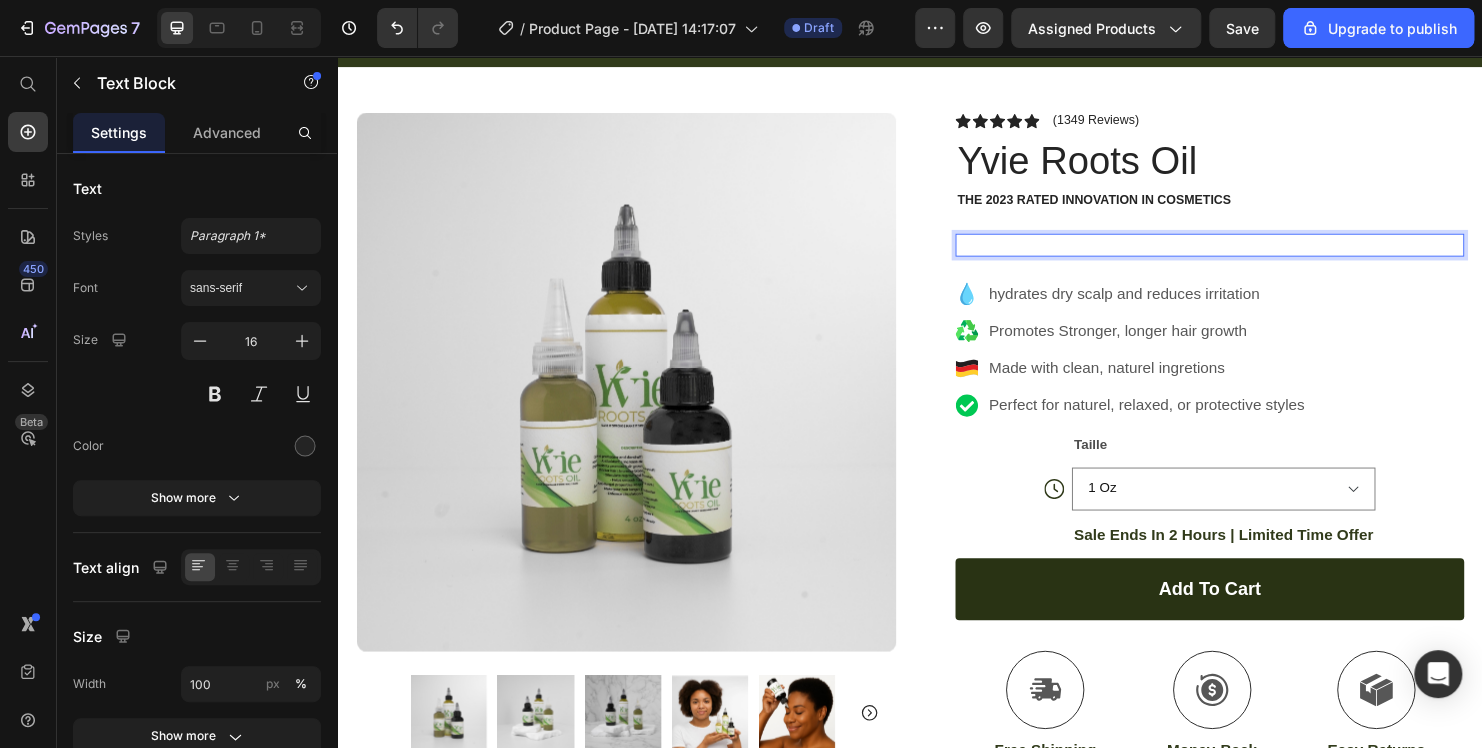 click at bounding box center (1250, 255) 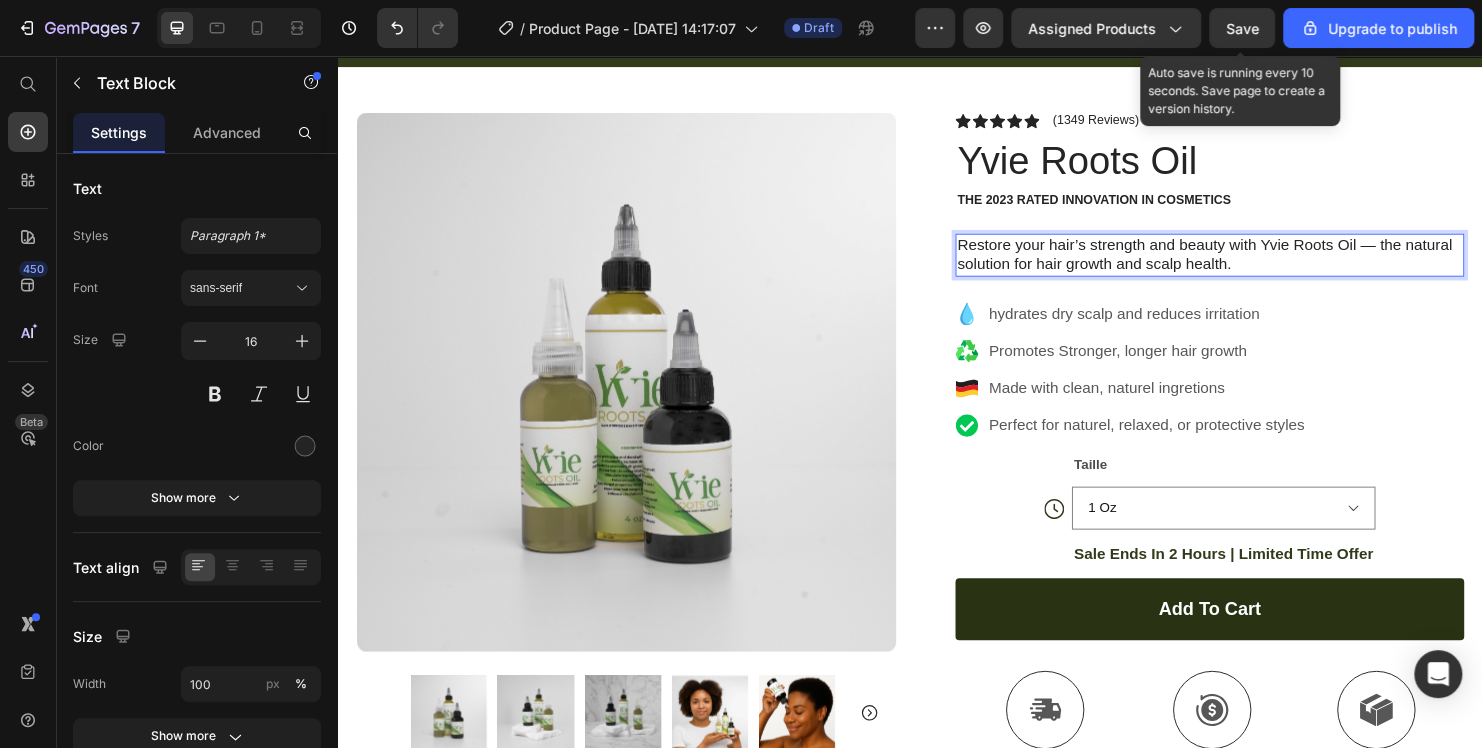 click on "Save" at bounding box center [1242, 28] 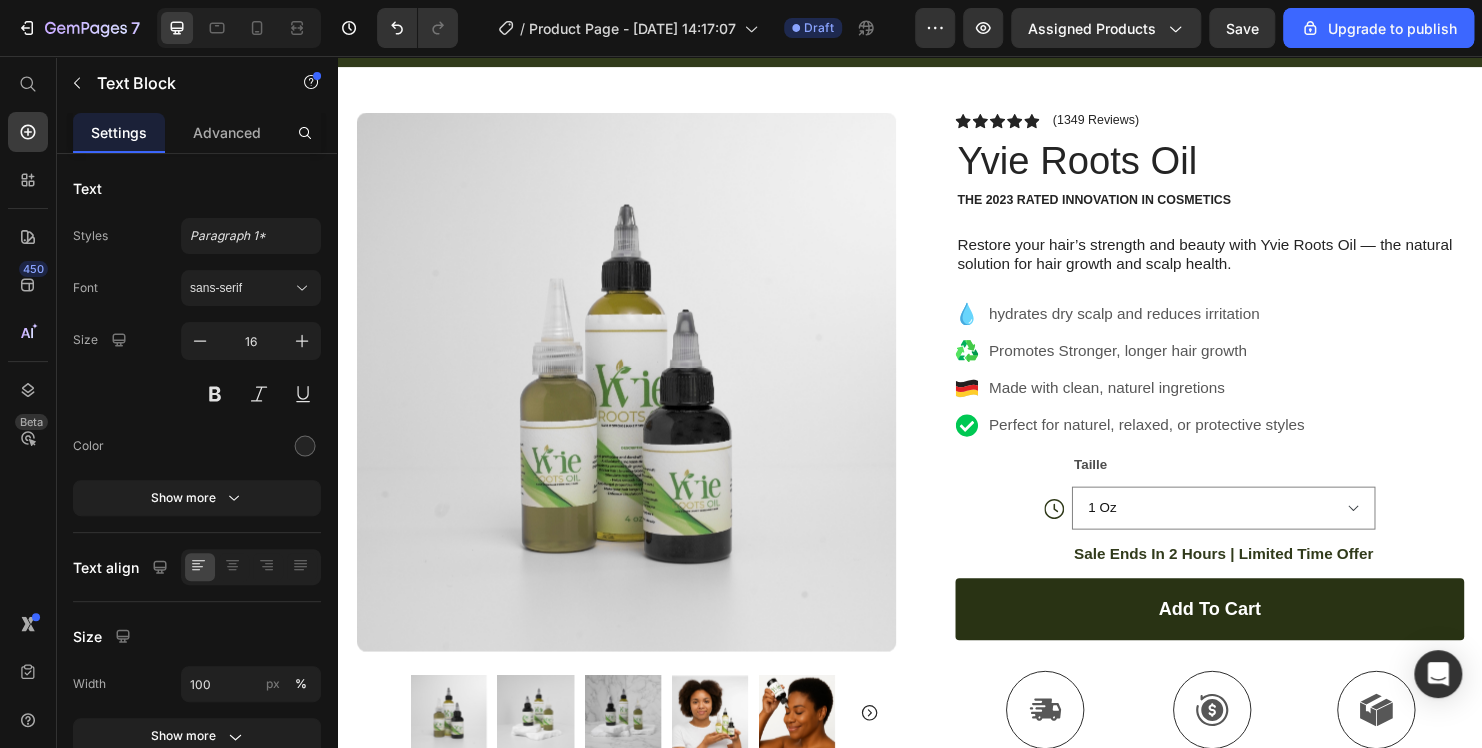 scroll, scrollTop: 281, scrollLeft: 0, axis: vertical 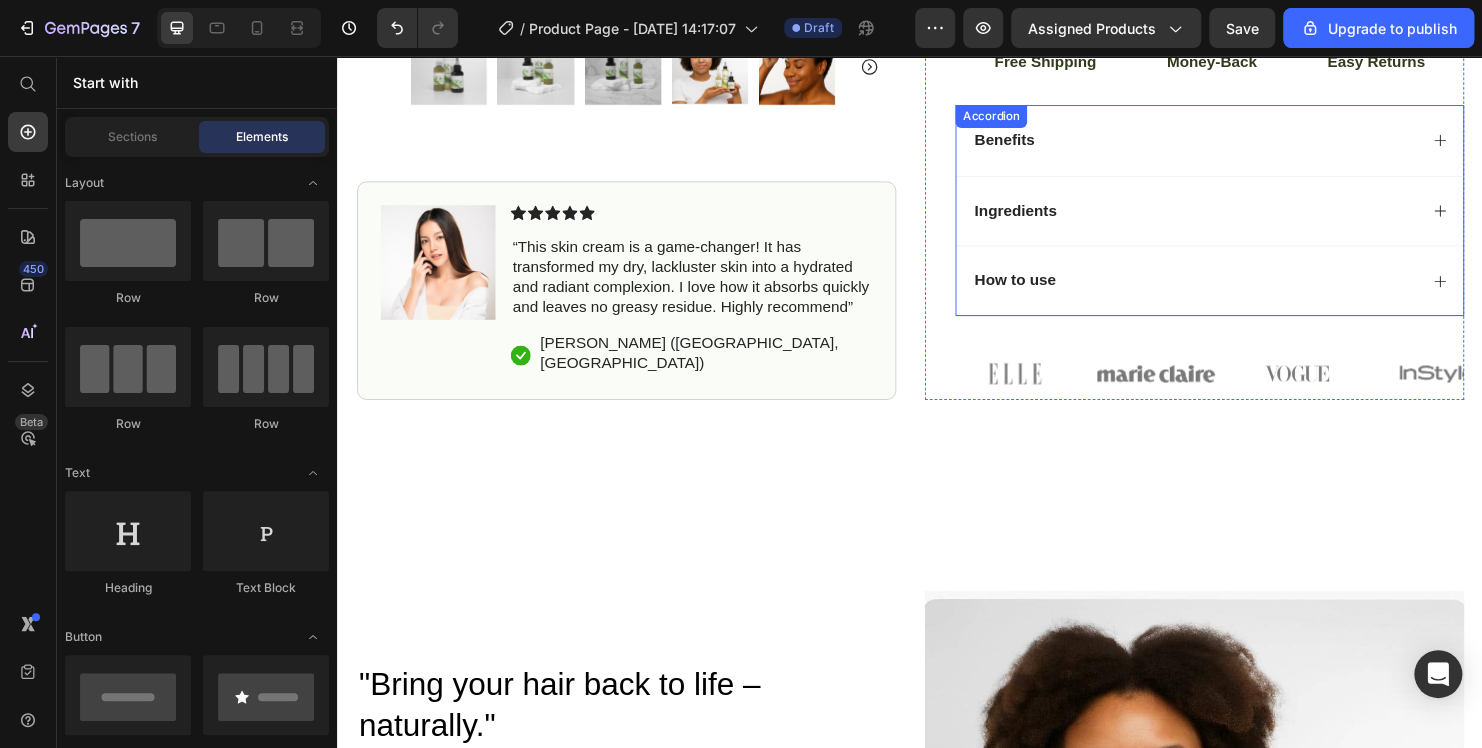 click on "How to use" at bounding box center [1234, 292] 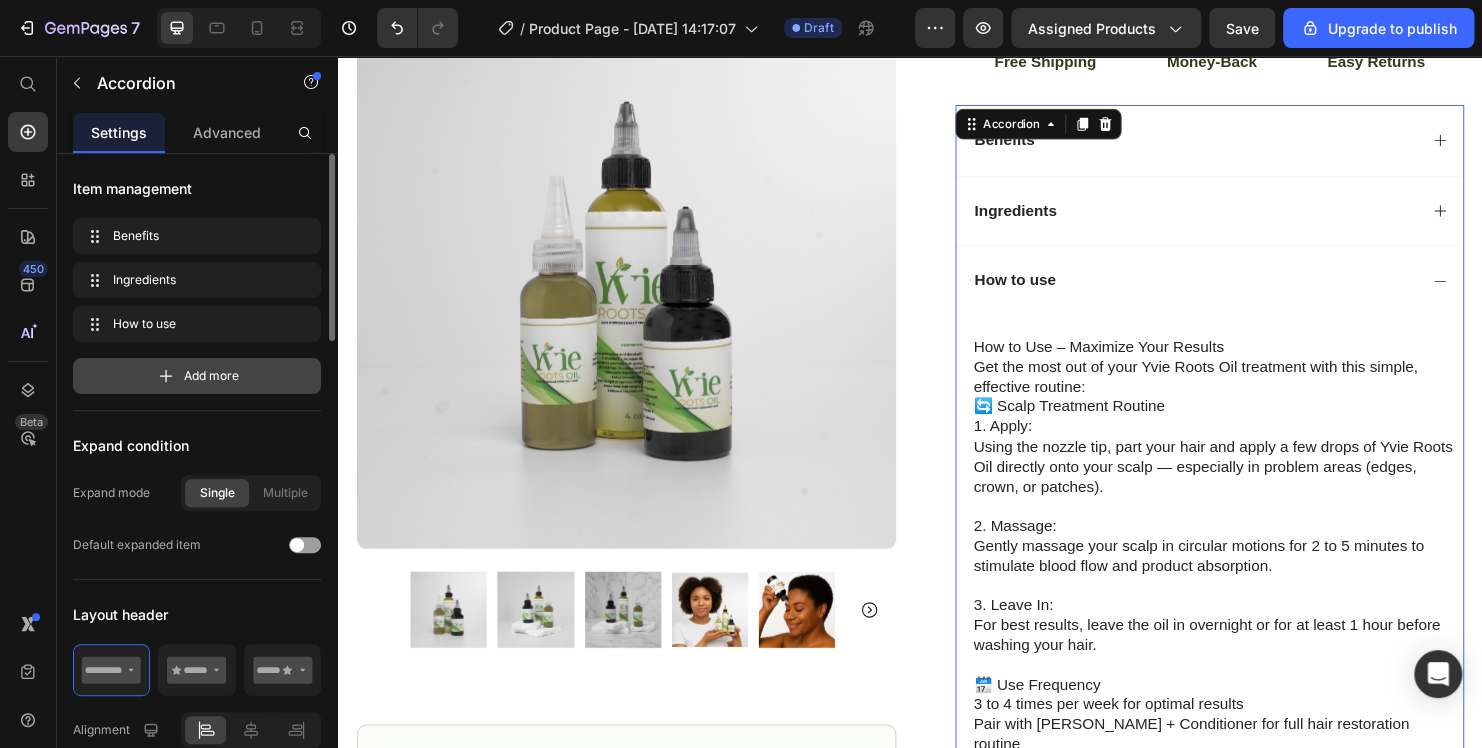 click 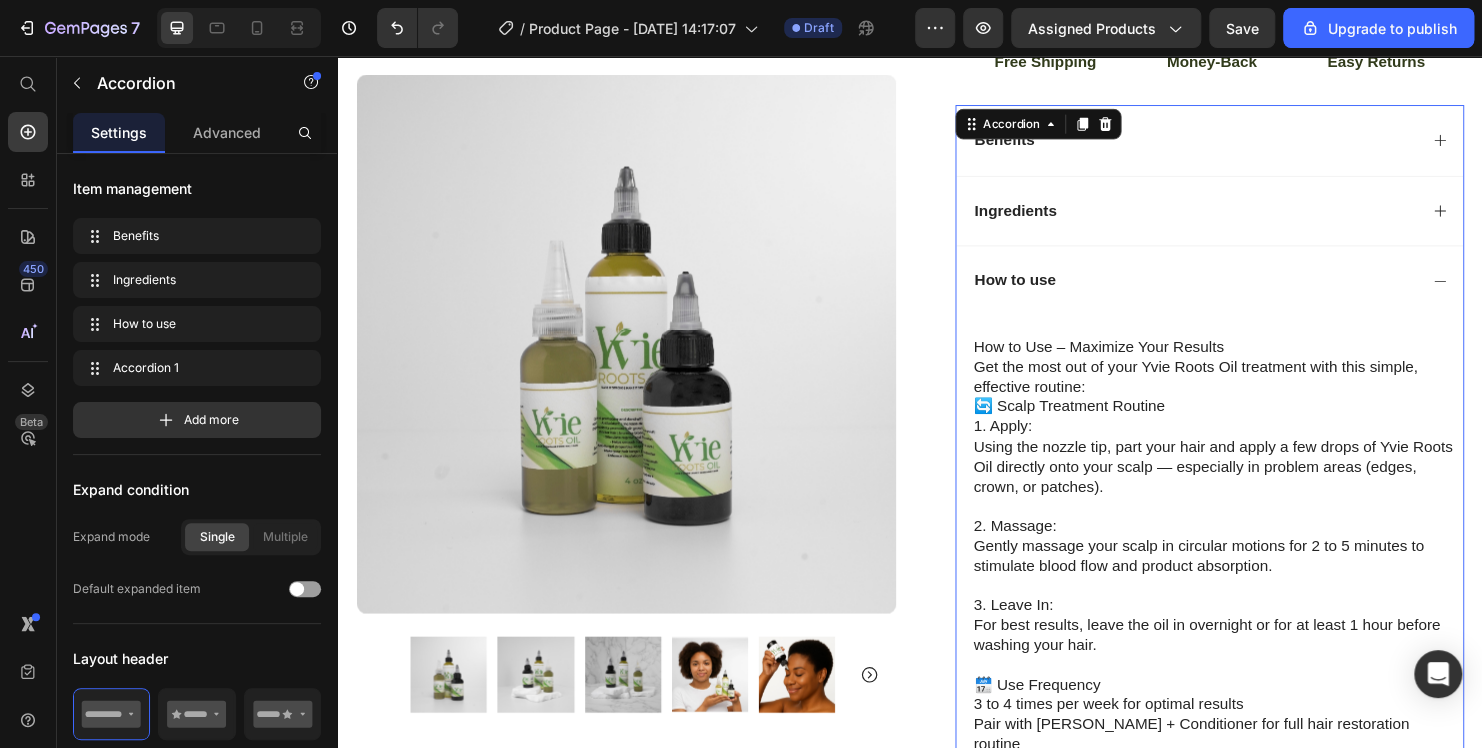 drag, startPoint x: 1473, startPoint y: 284, endPoint x: 1530, endPoint y: 223, distance: 83.48653 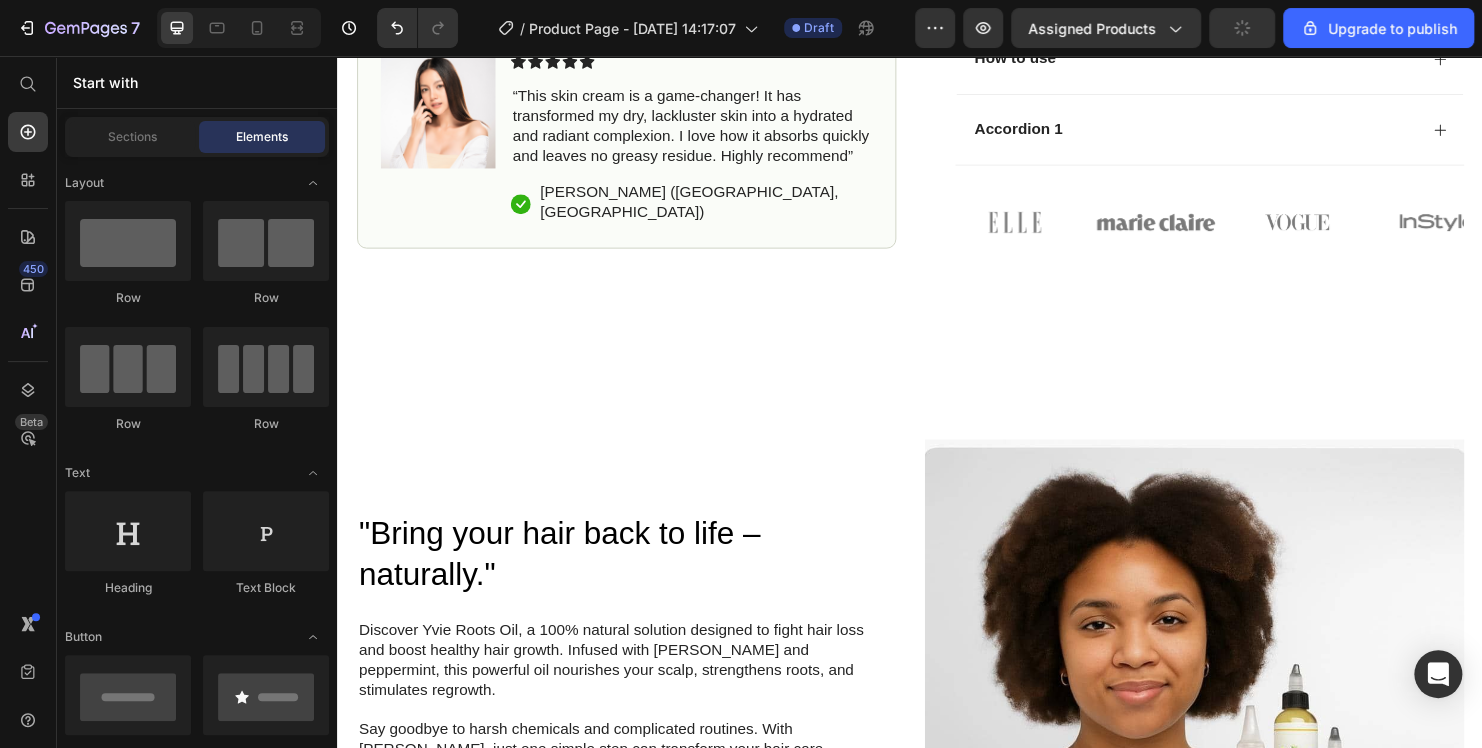 scroll, scrollTop: 1115, scrollLeft: 0, axis: vertical 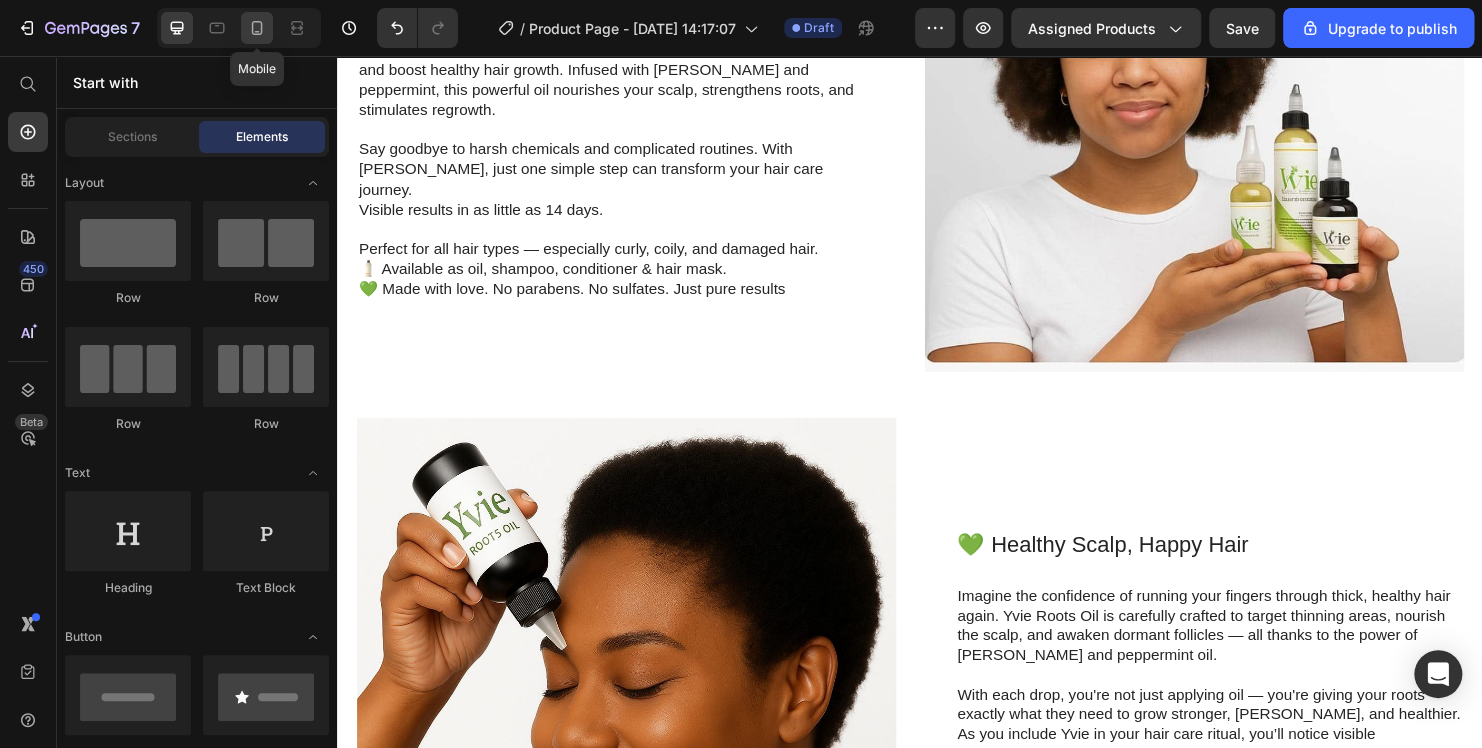 click 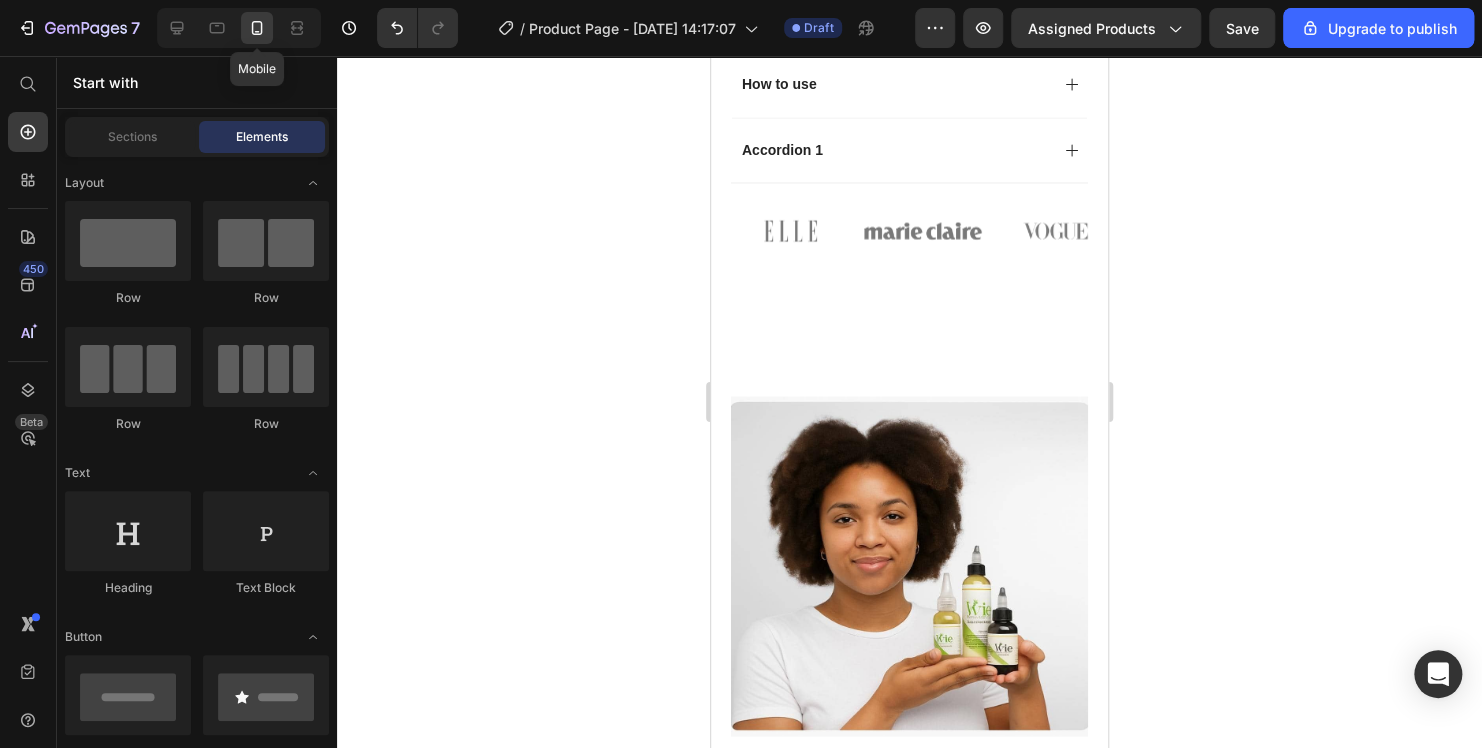 scroll, scrollTop: 1430, scrollLeft: 0, axis: vertical 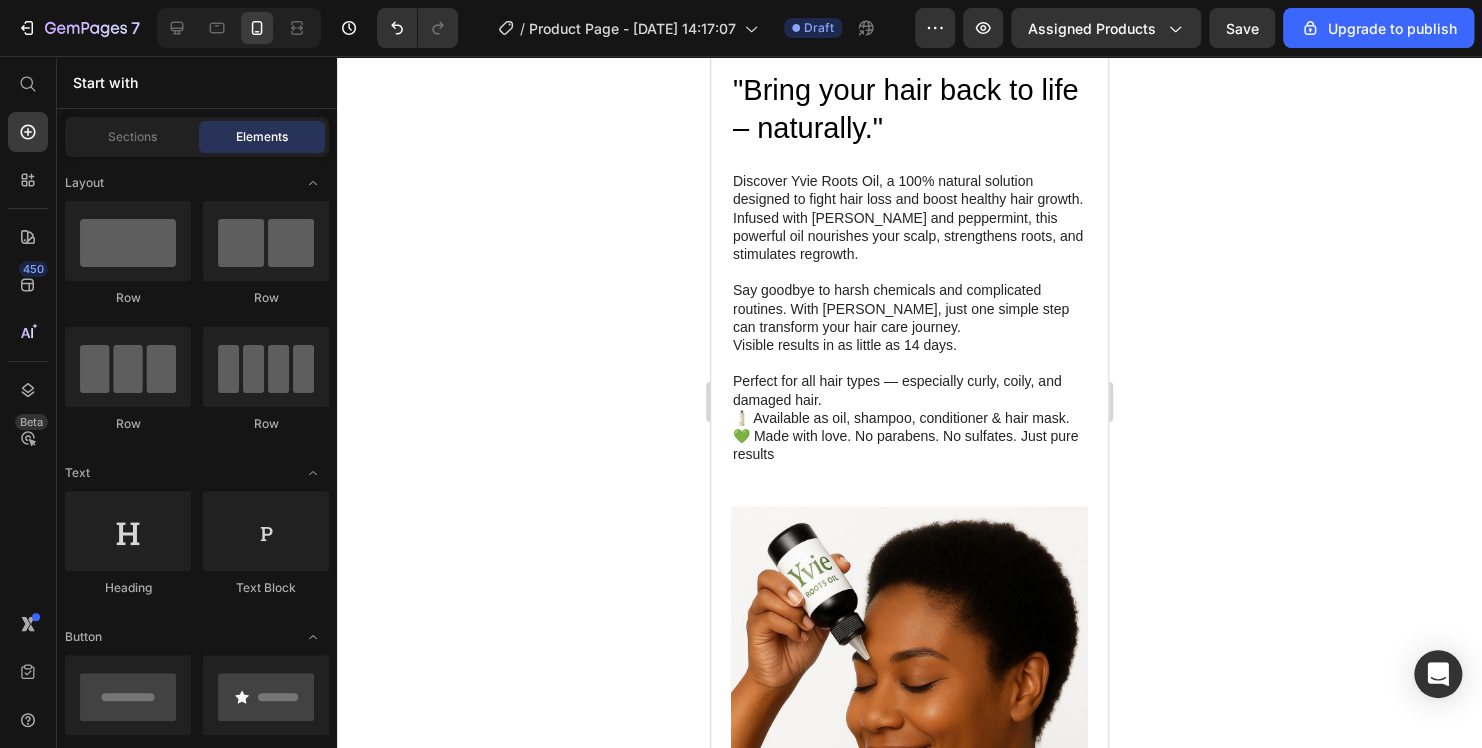 drag, startPoint x: 1100, startPoint y: 234, endPoint x: 1828, endPoint y: 420, distance: 751.3854 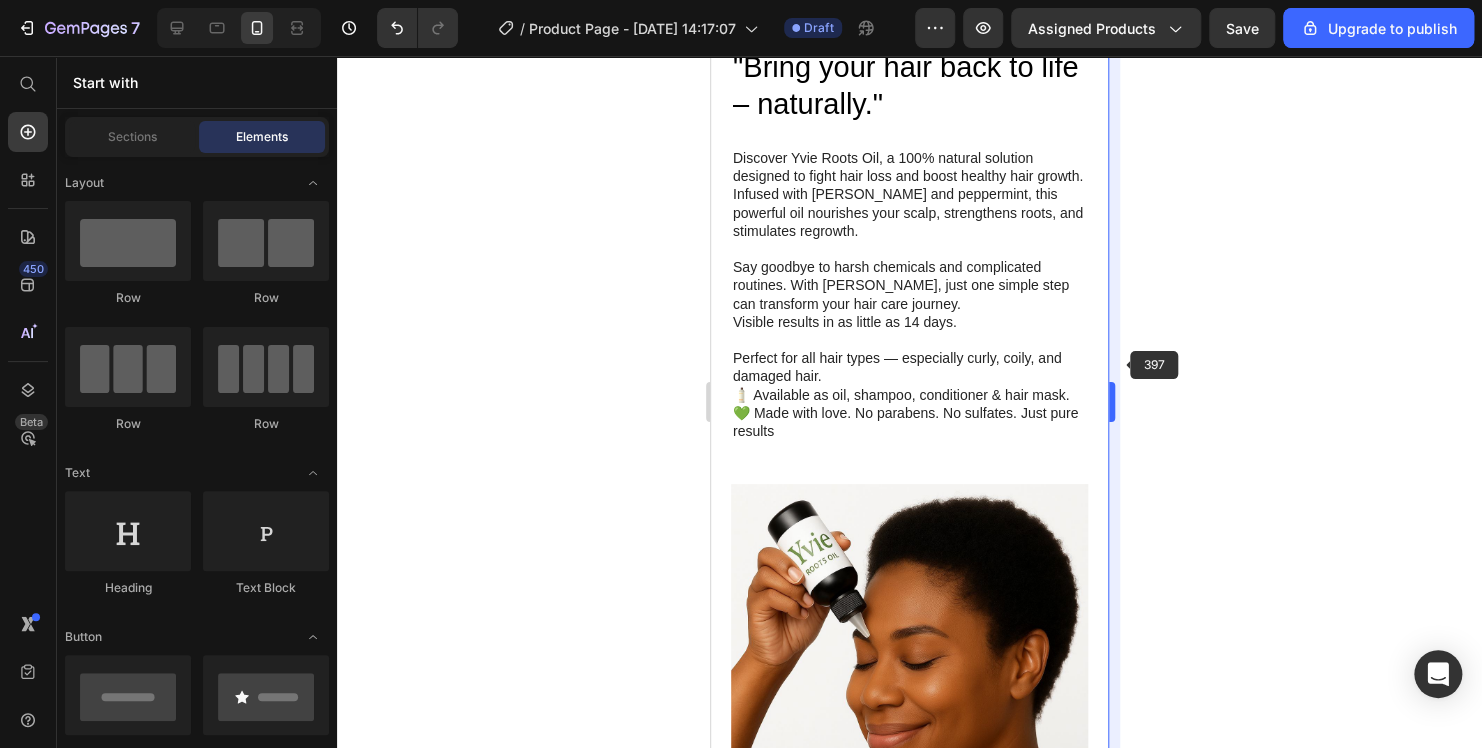 scroll, scrollTop: 2880, scrollLeft: 0, axis: vertical 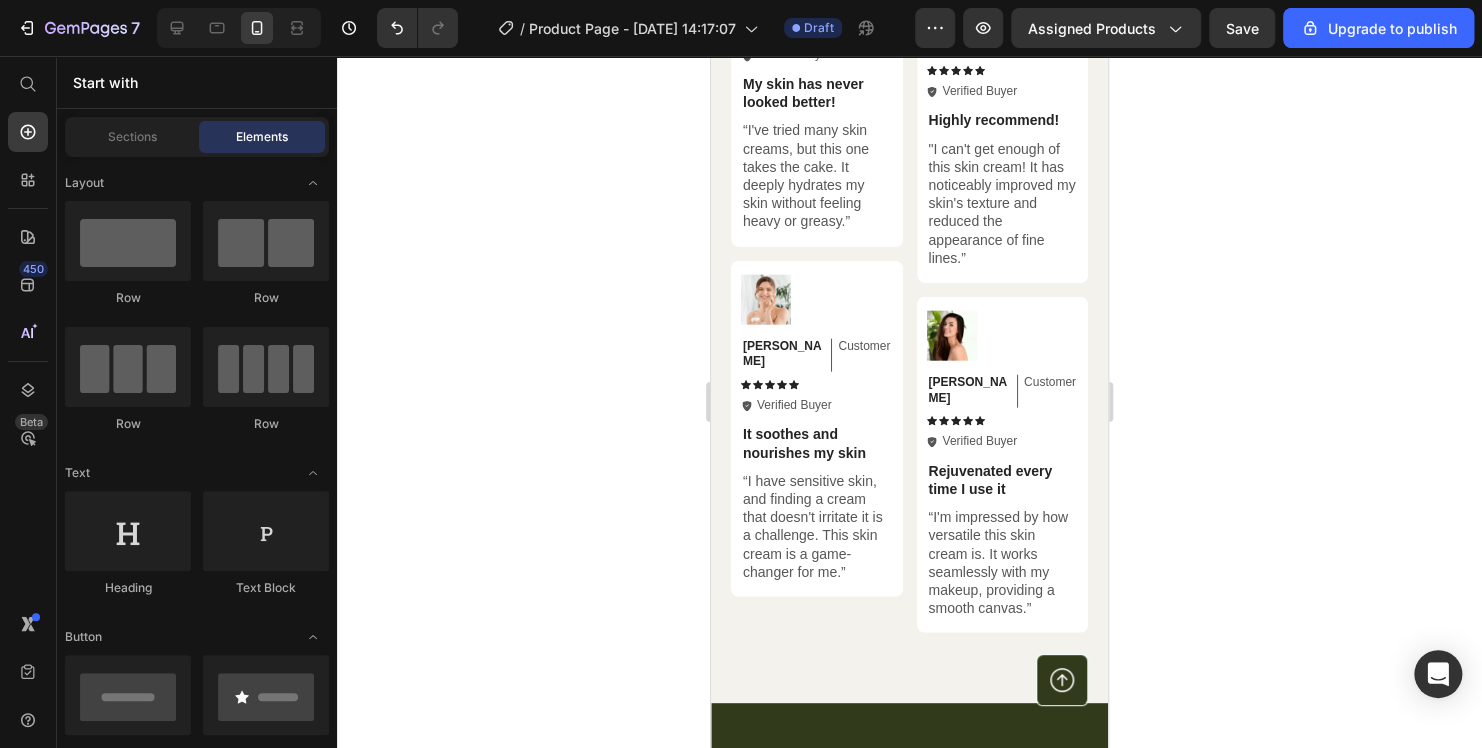 drag, startPoint x: 1098, startPoint y: 532, endPoint x: 1844, endPoint y: 466, distance: 748.9139 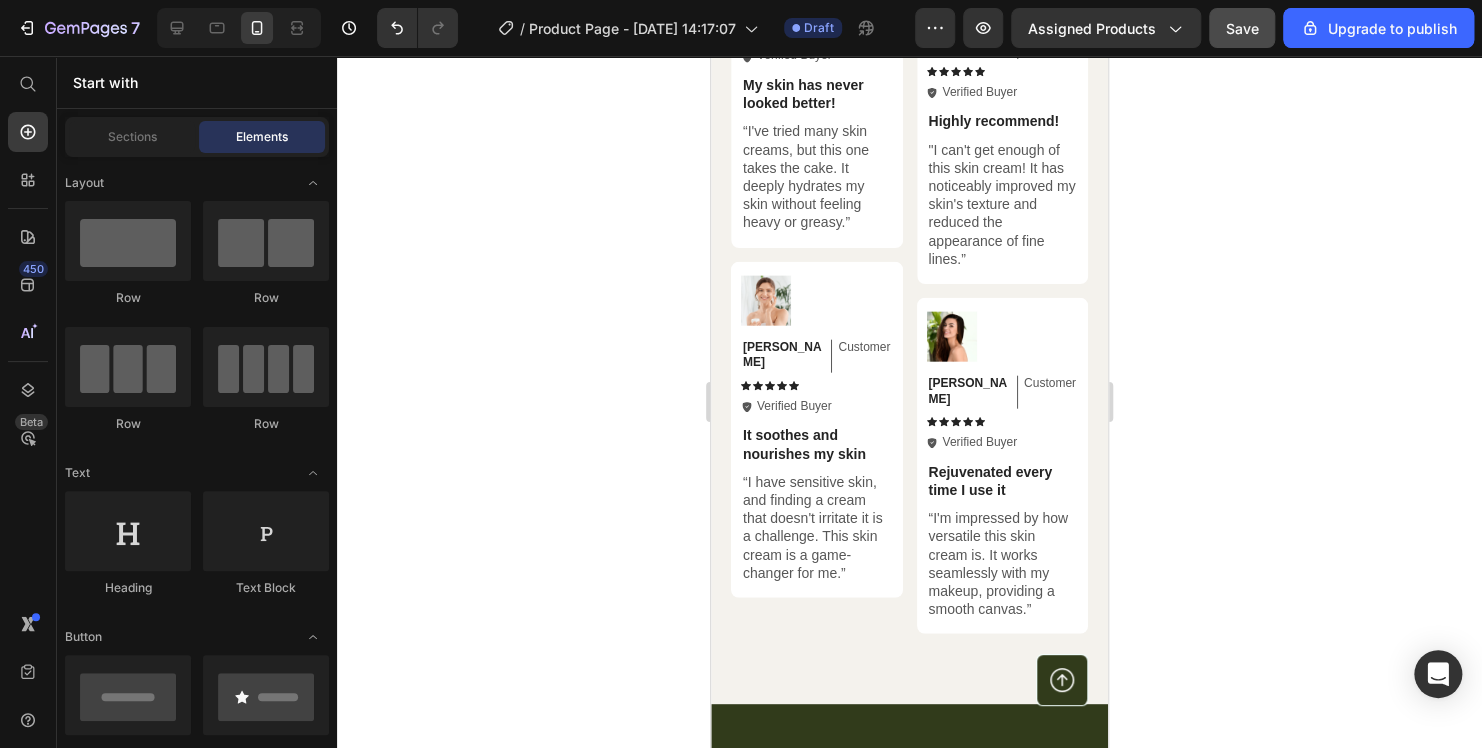 scroll, scrollTop: 3234, scrollLeft: 0, axis: vertical 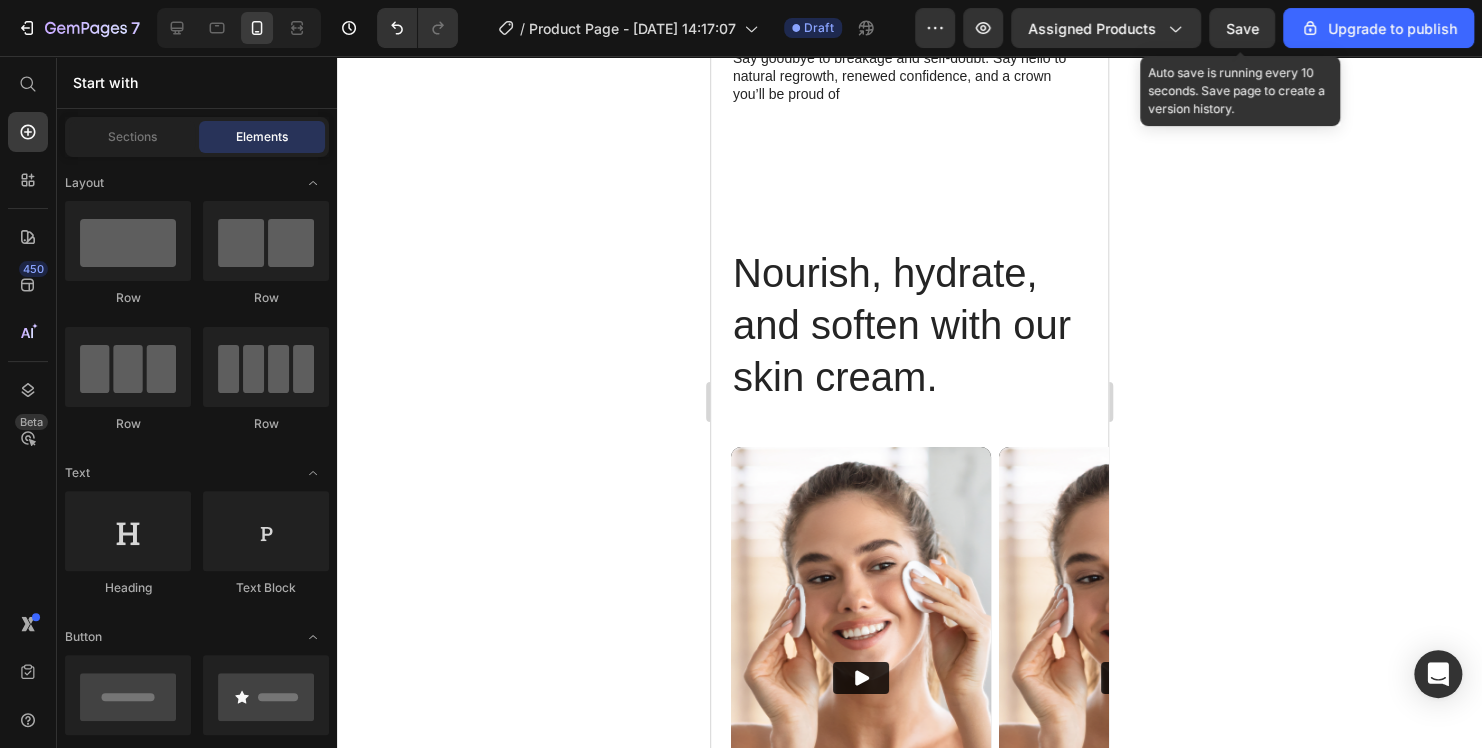 click on "Save" at bounding box center (1242, 28) 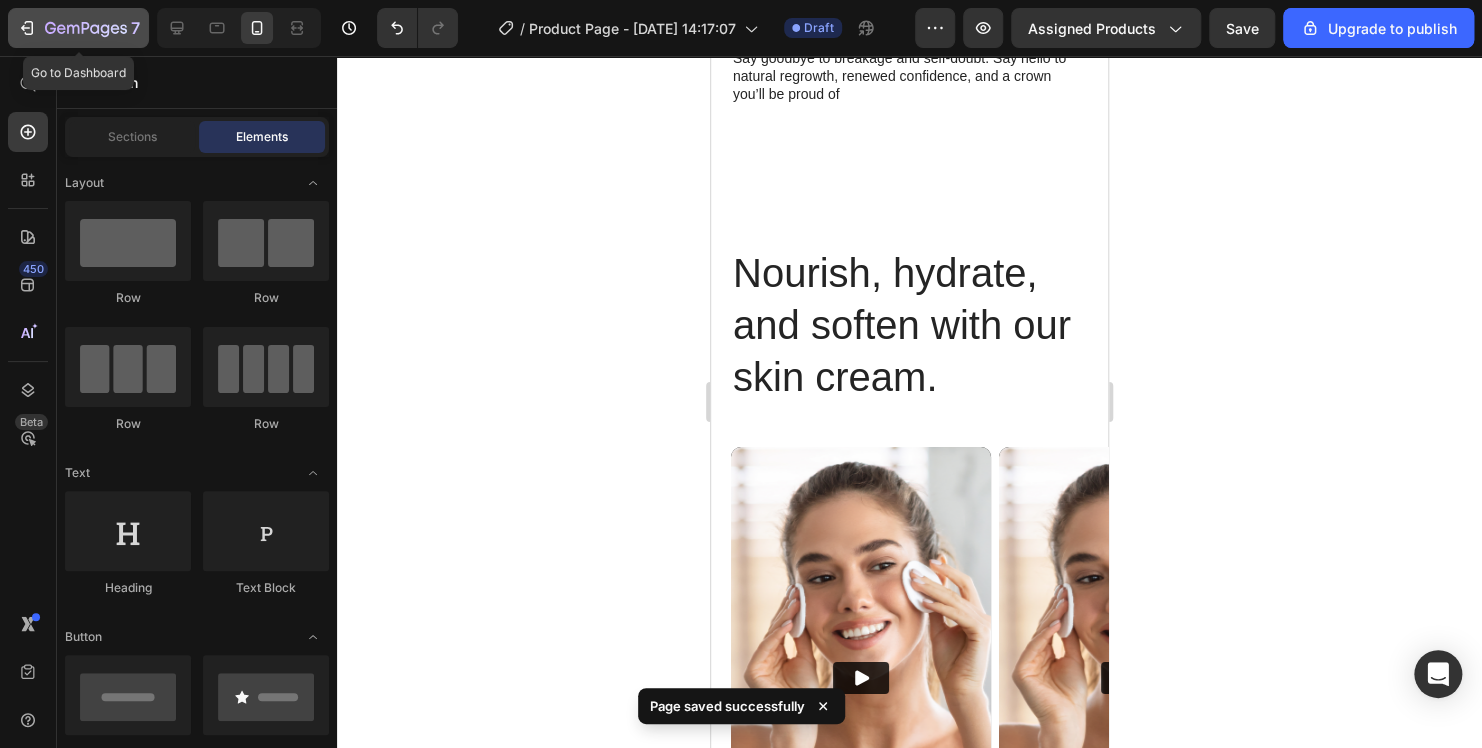 click 